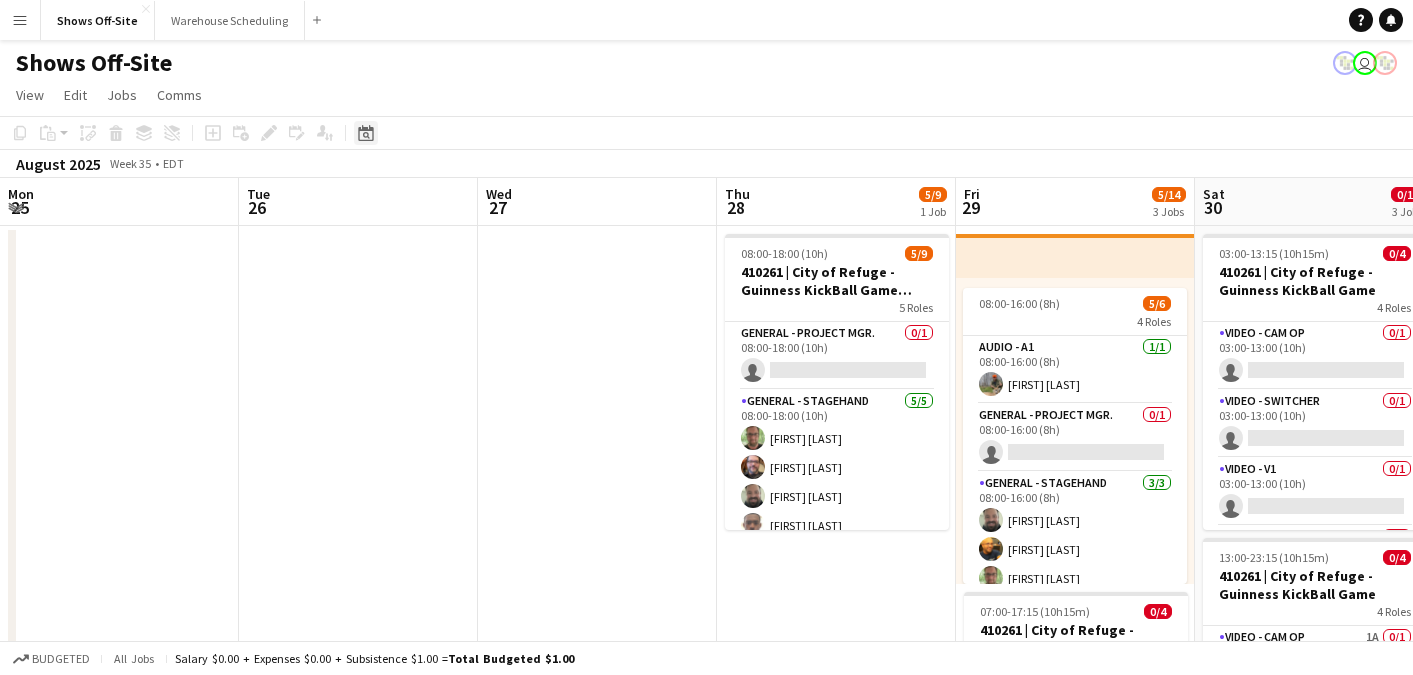 scroll, scrollTop: 0, scrollLeft: 0, axis: both 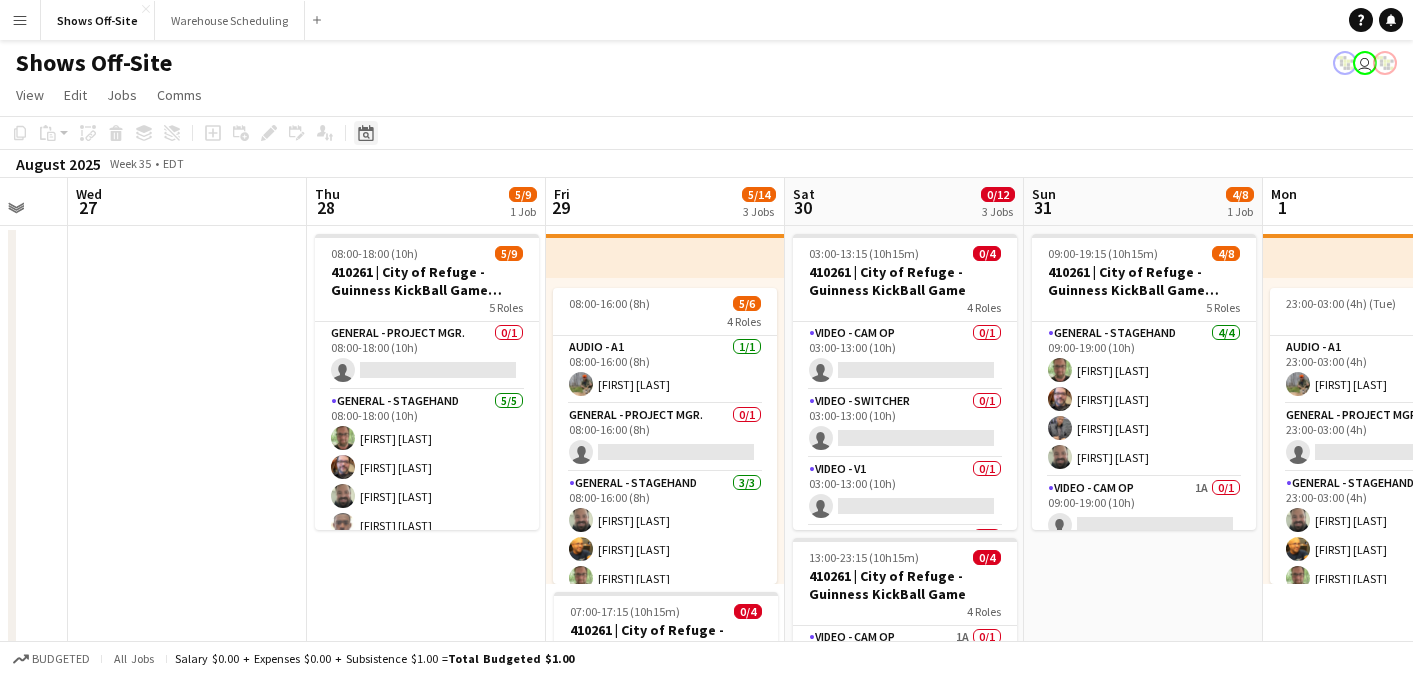 click 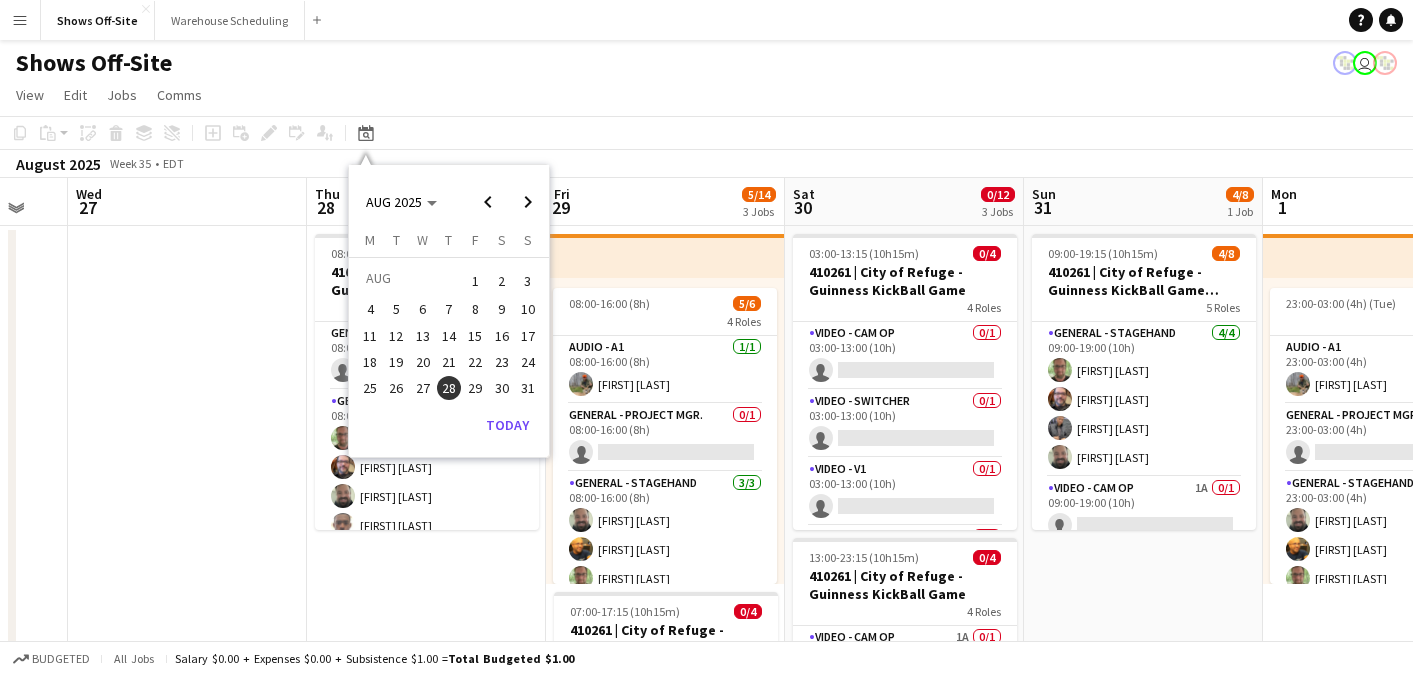 click on "1" at bounding box center (475, 281) 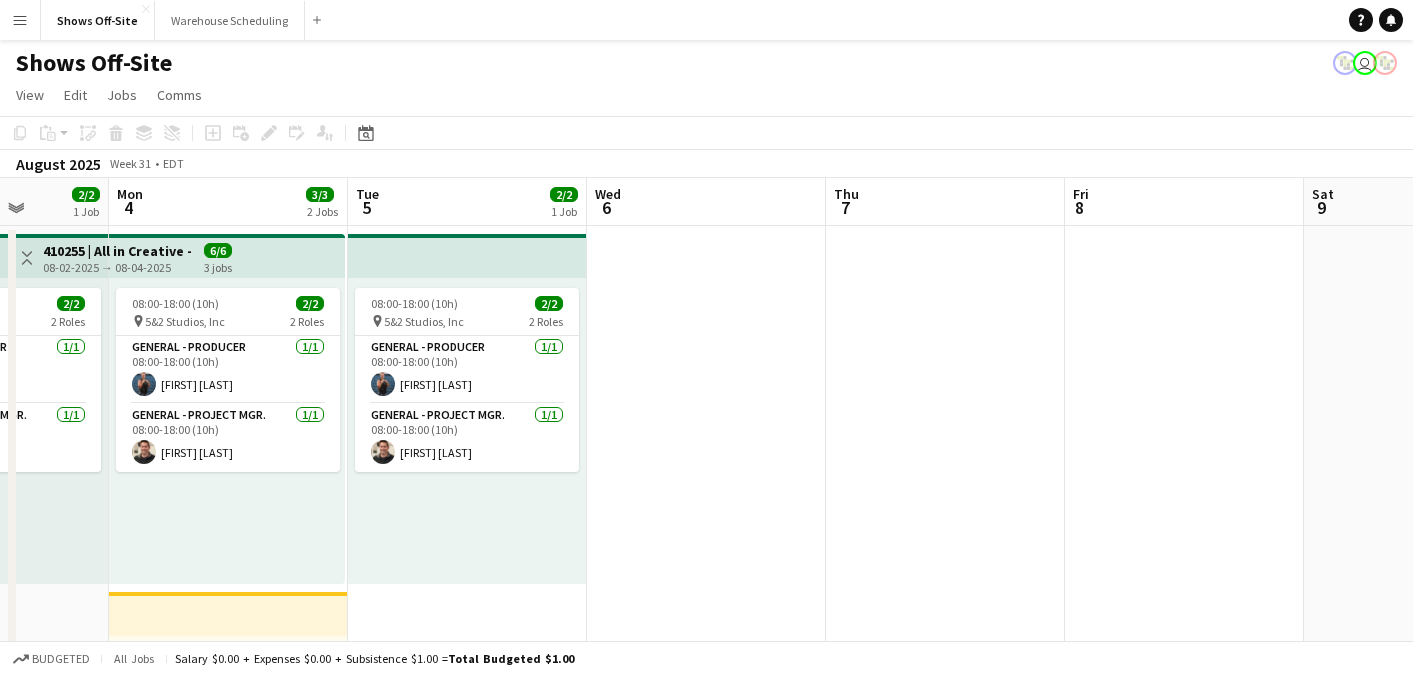 scroll, scrollTop: 0, scrollLeft: 621, axis: horizontal 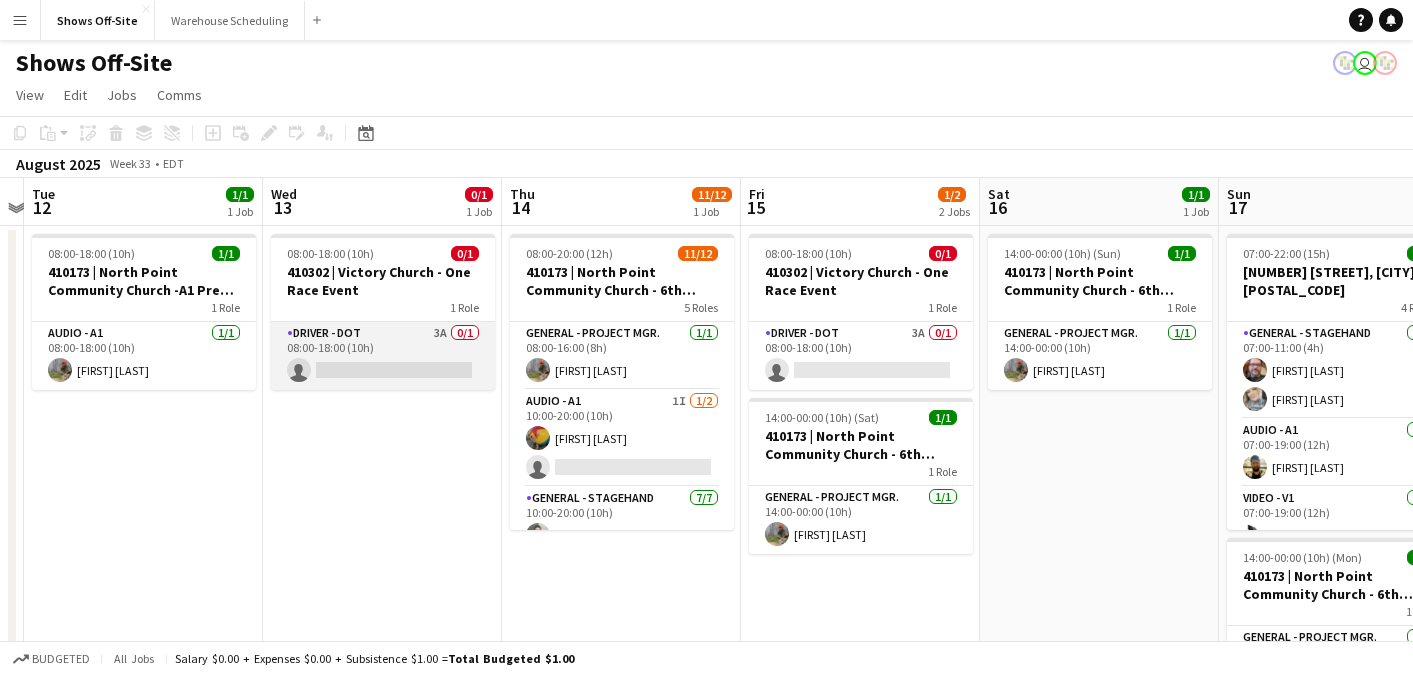 click on "[ROLE]   [CODE]   [COUNT]/[COUNT]   [TIME] ([DURATION])
single-neutral-actions" at bounding box center (383, 356) 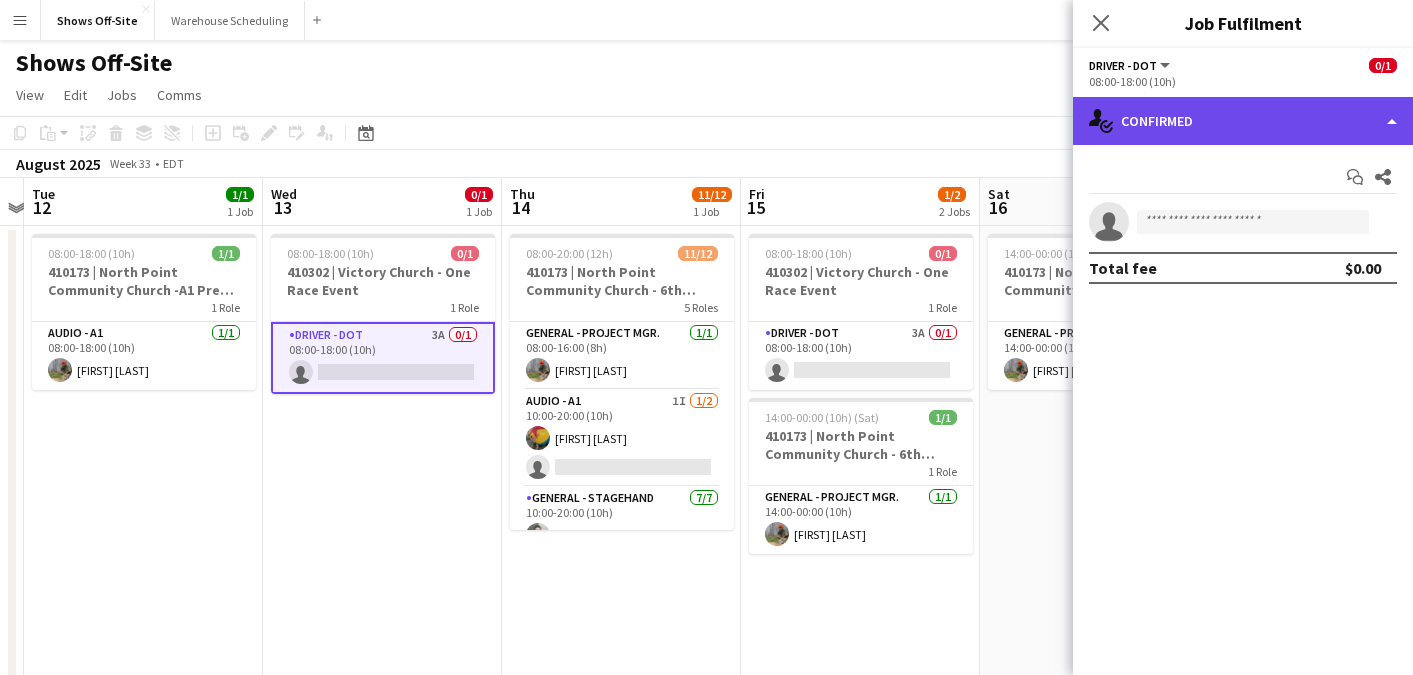 click on "single-neutral-actions-check-2
Confirmed" 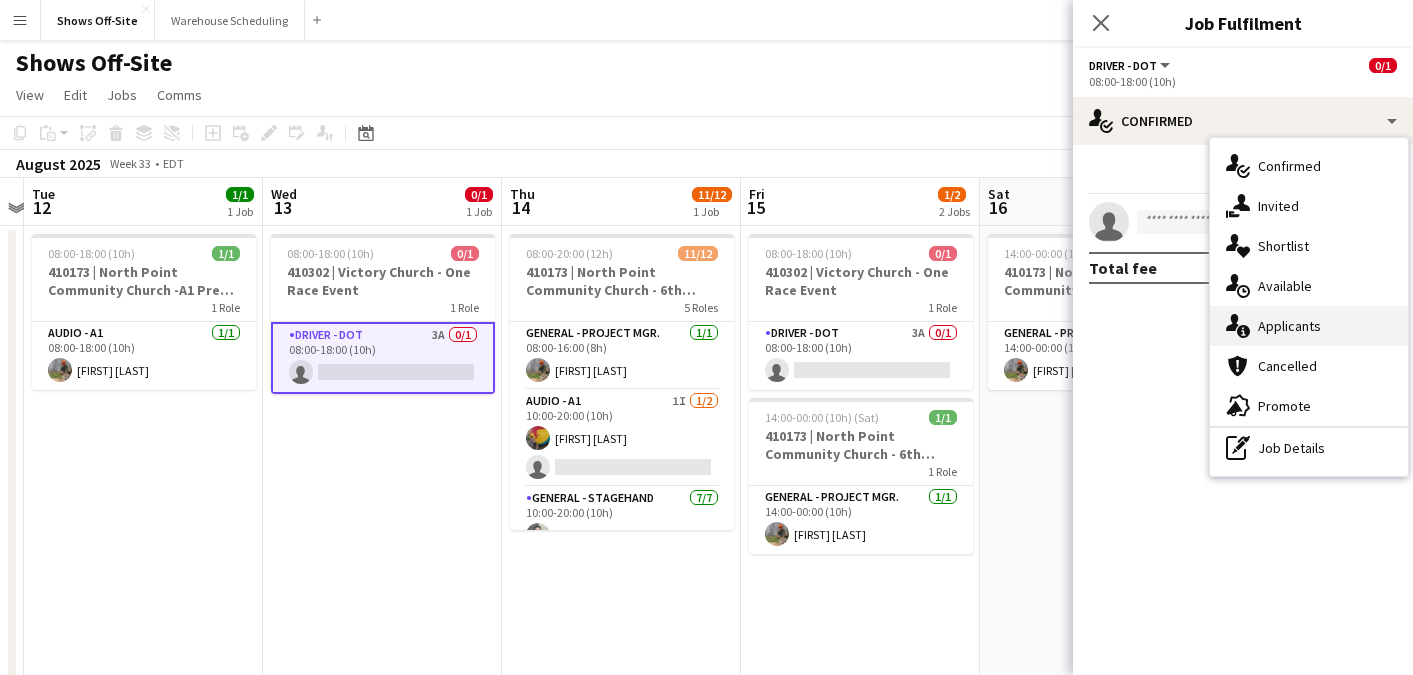 click on "single-neutral-actions-information
Applicants" at bounding box center [1309, 326] 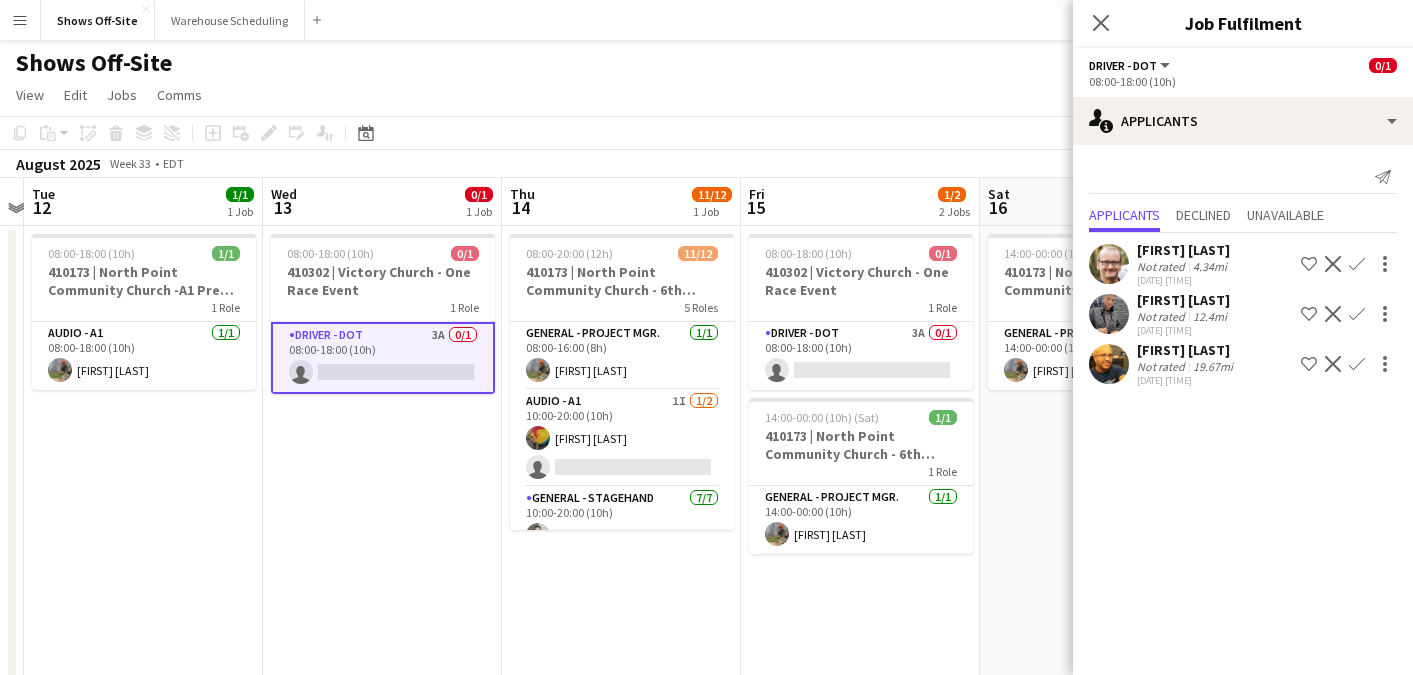 click on "Confirm" 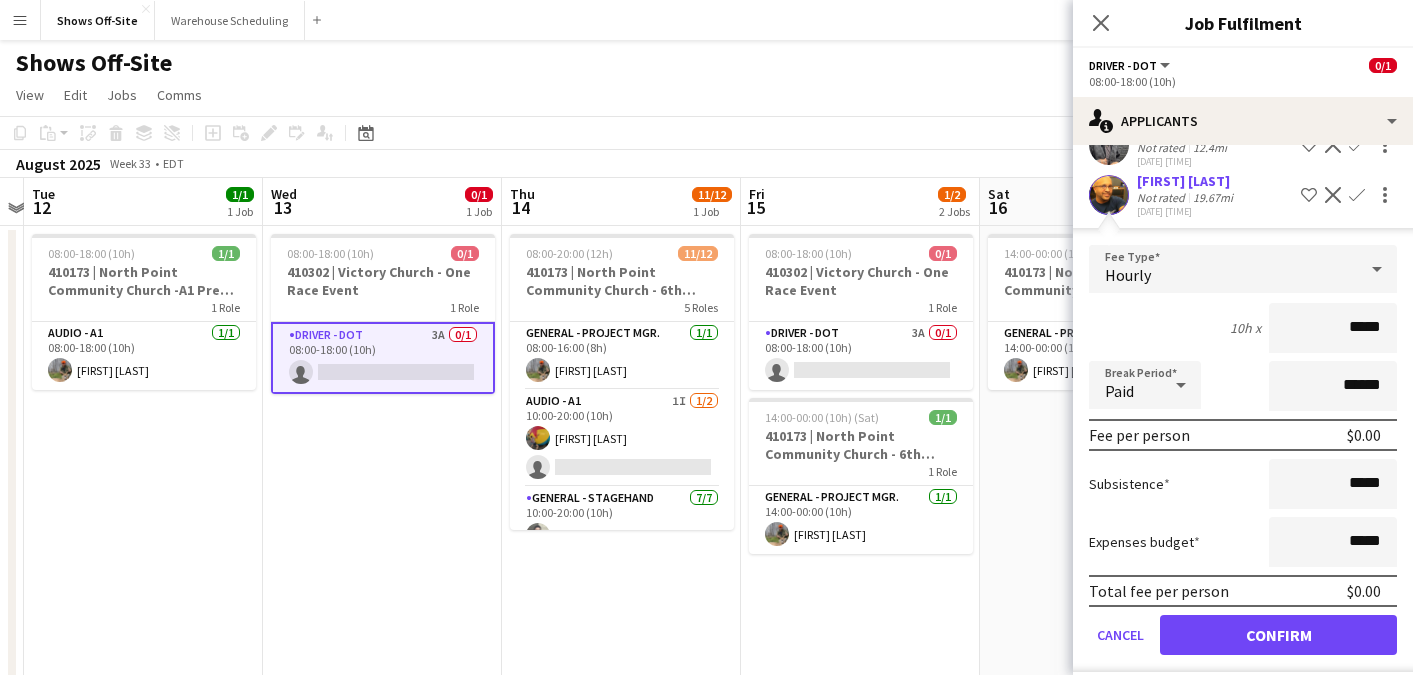 scroll, scrollTop: 204, scrollLeft: 0, axis: vertical 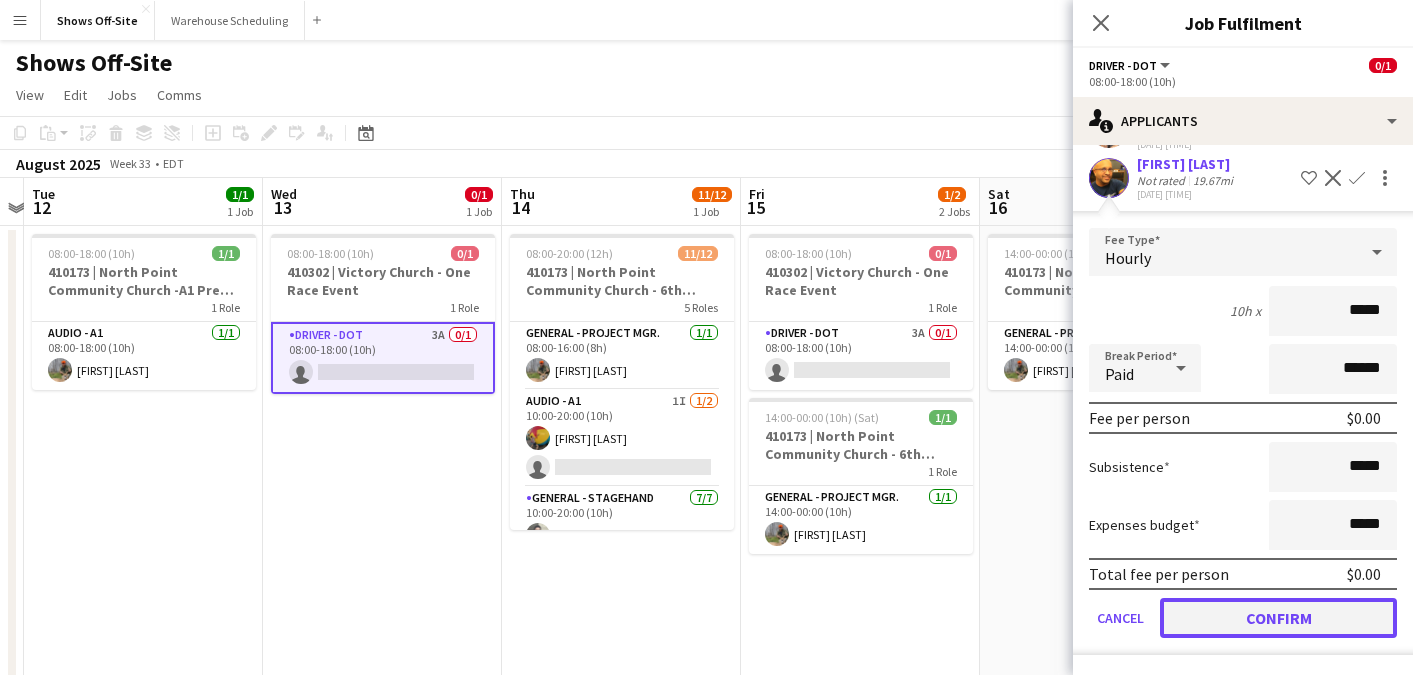 click on "Confirm" 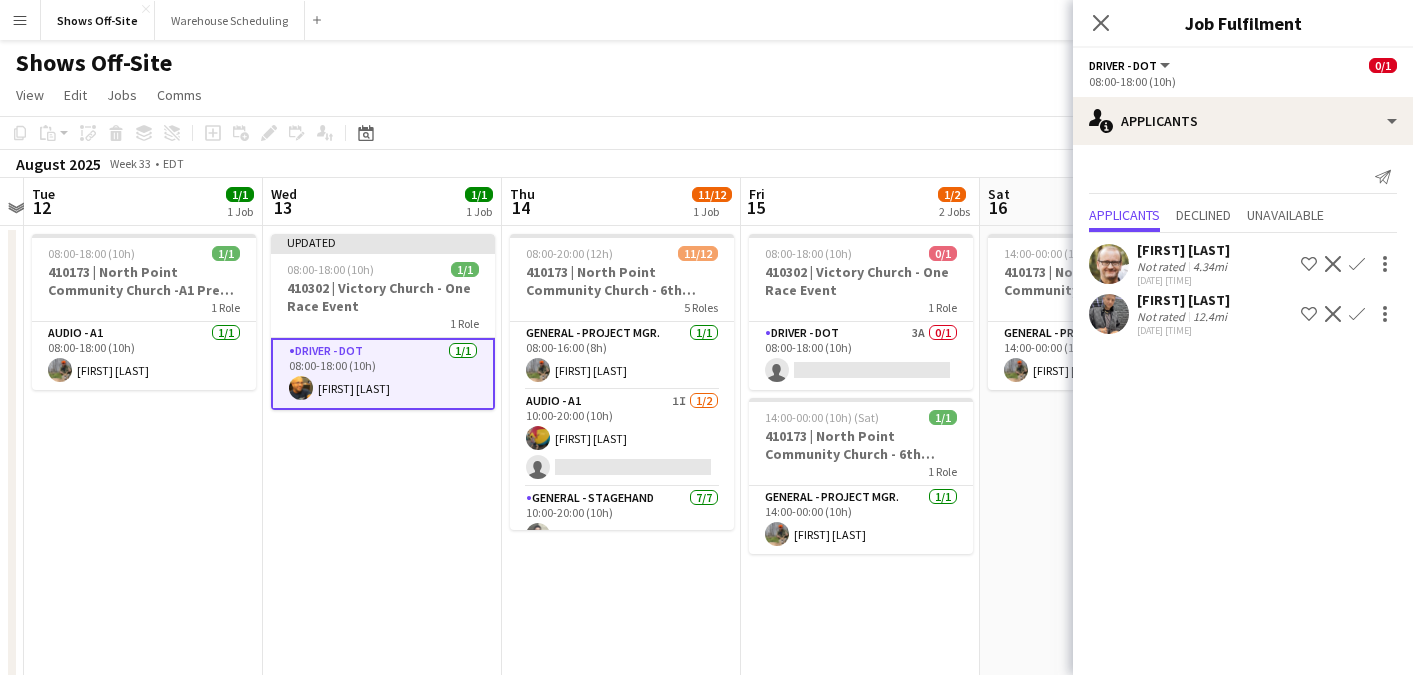 scroll, scrollTop: 0, scrollLeft: 0, axis: both 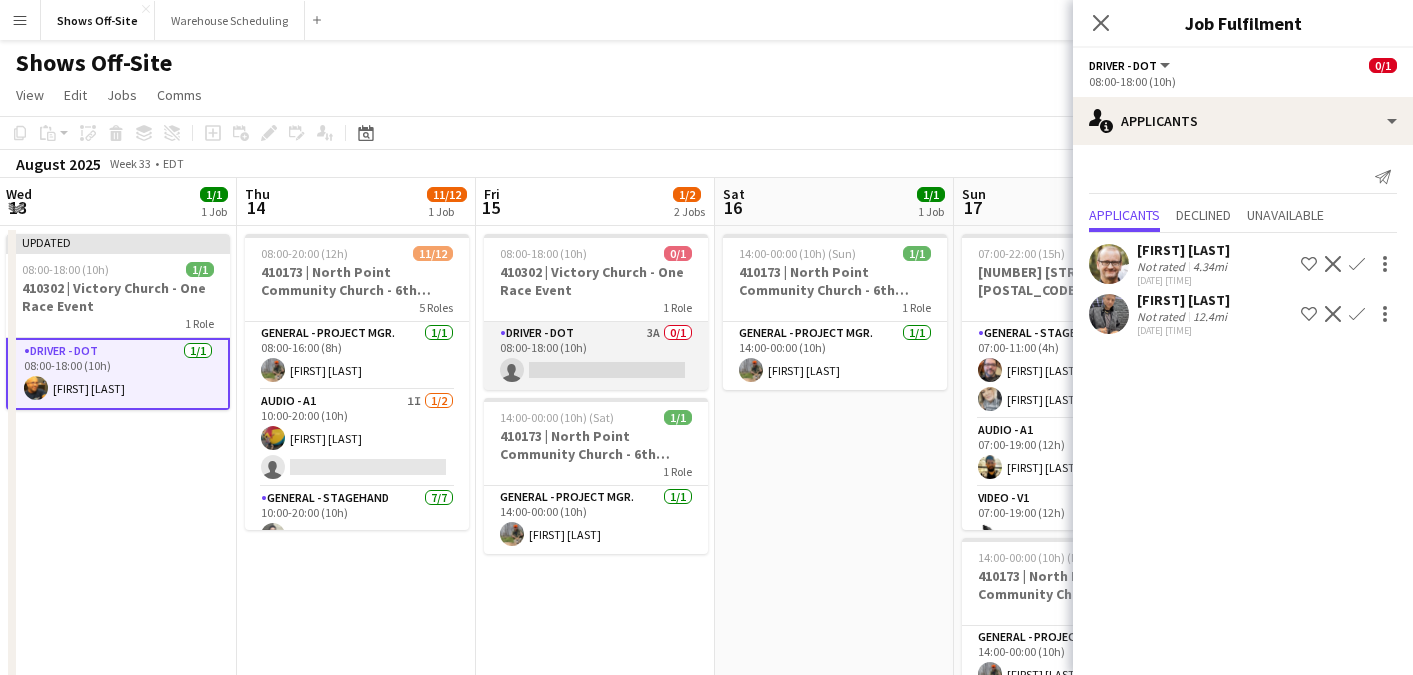 click on "[ROLE]   [CODE]   [COUNT]/[COUNT]   [TIME] ([DURATION])
single-neutral-actions" at bounding box center (596, 356) 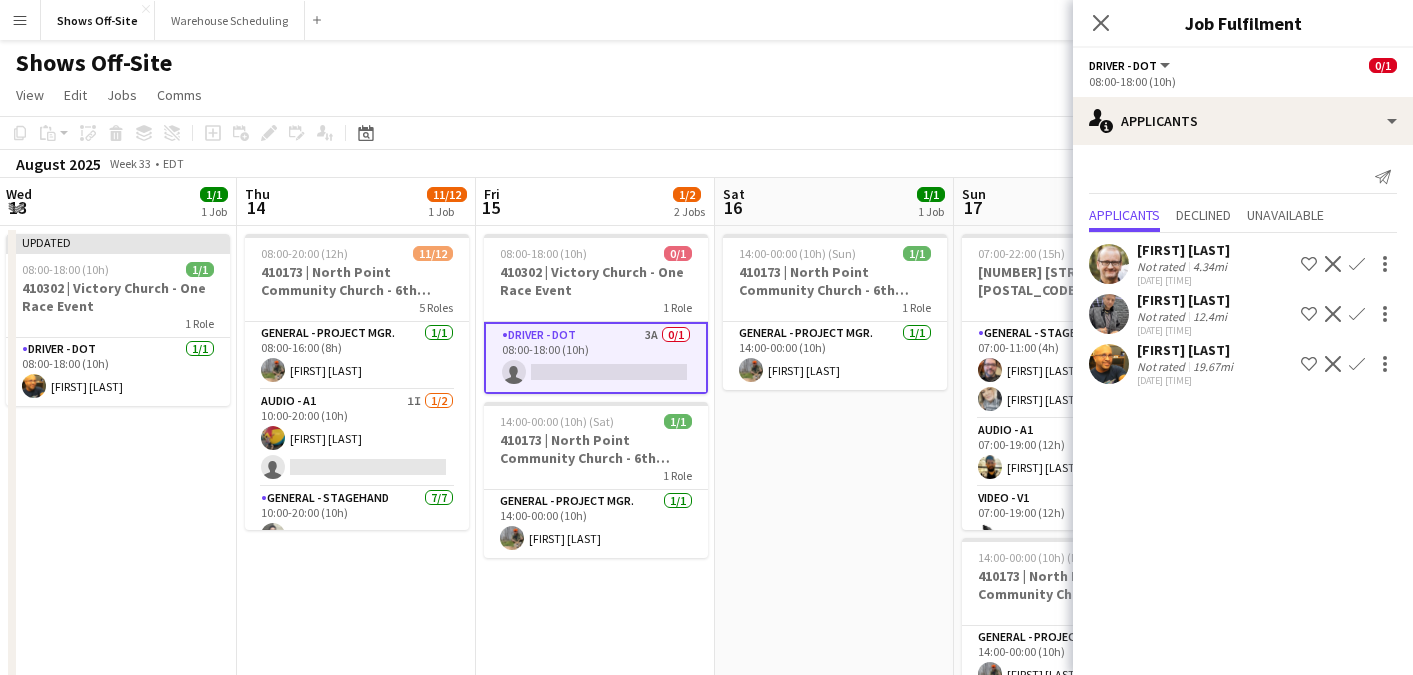 click 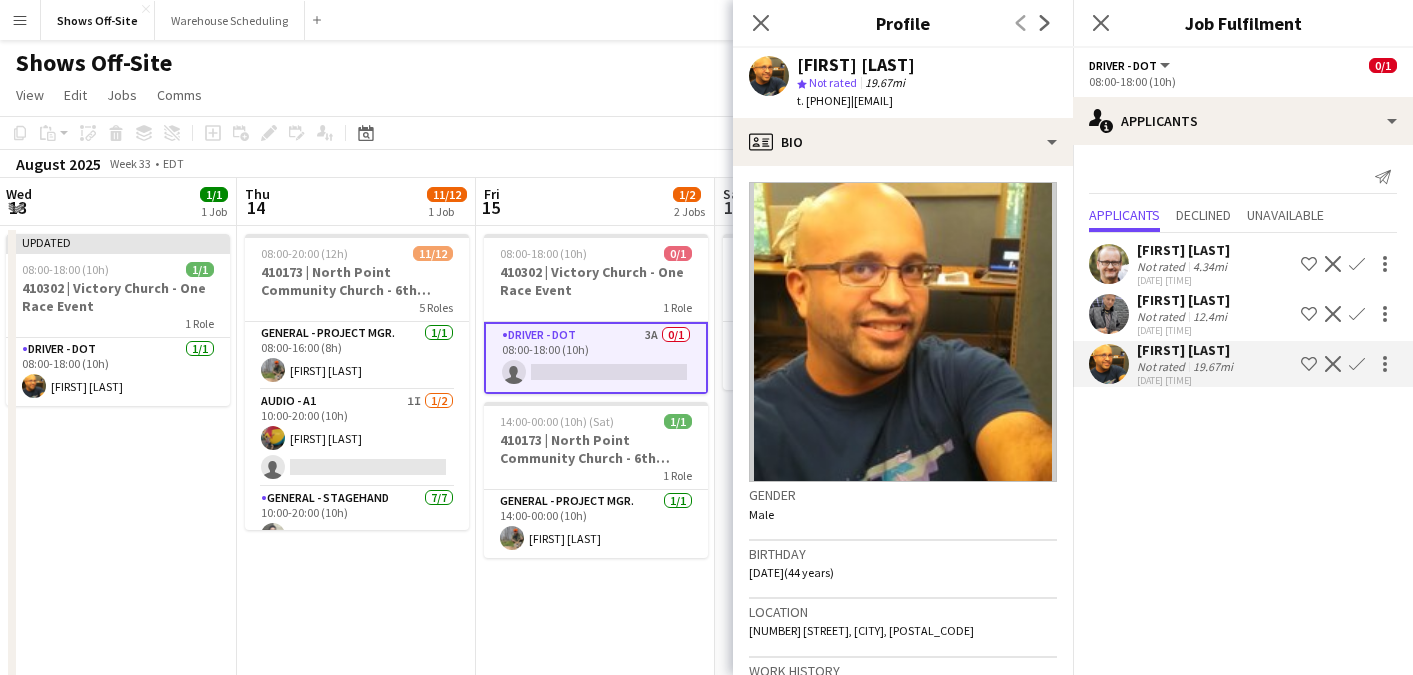 click on "Confirm" 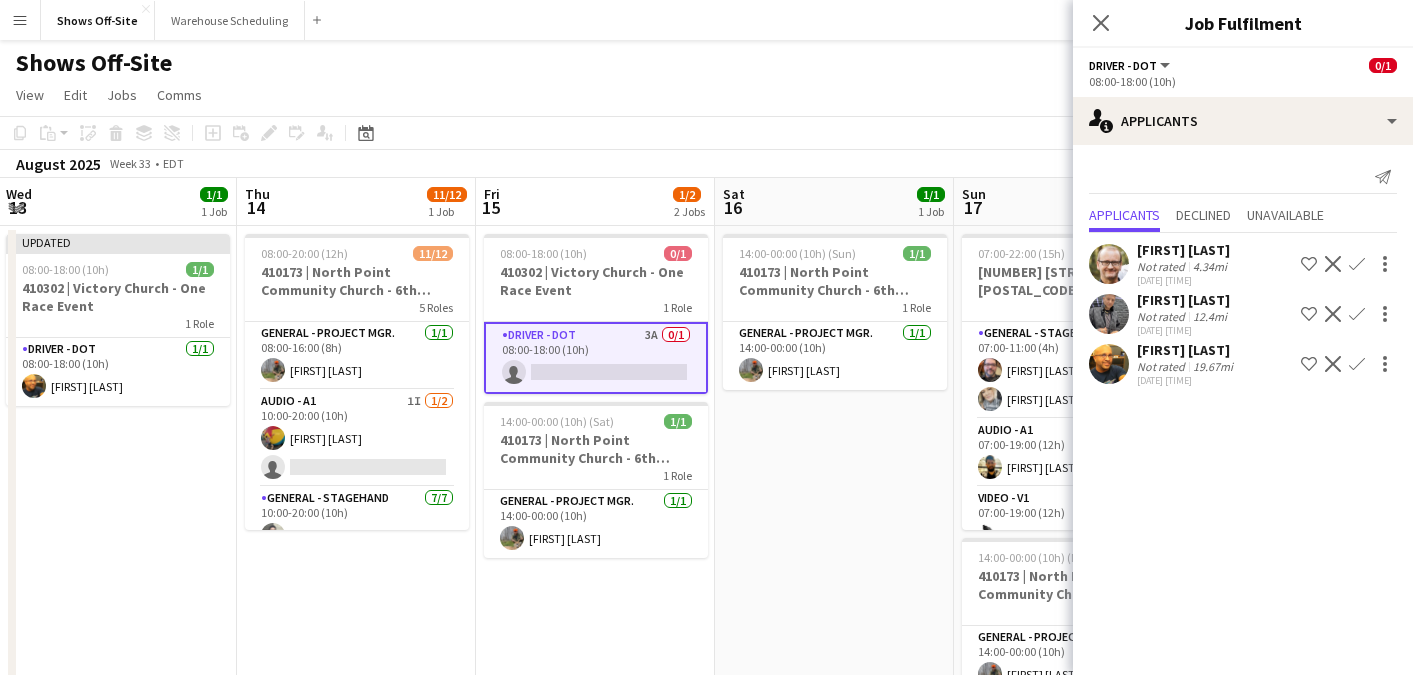 click on "Confirm" 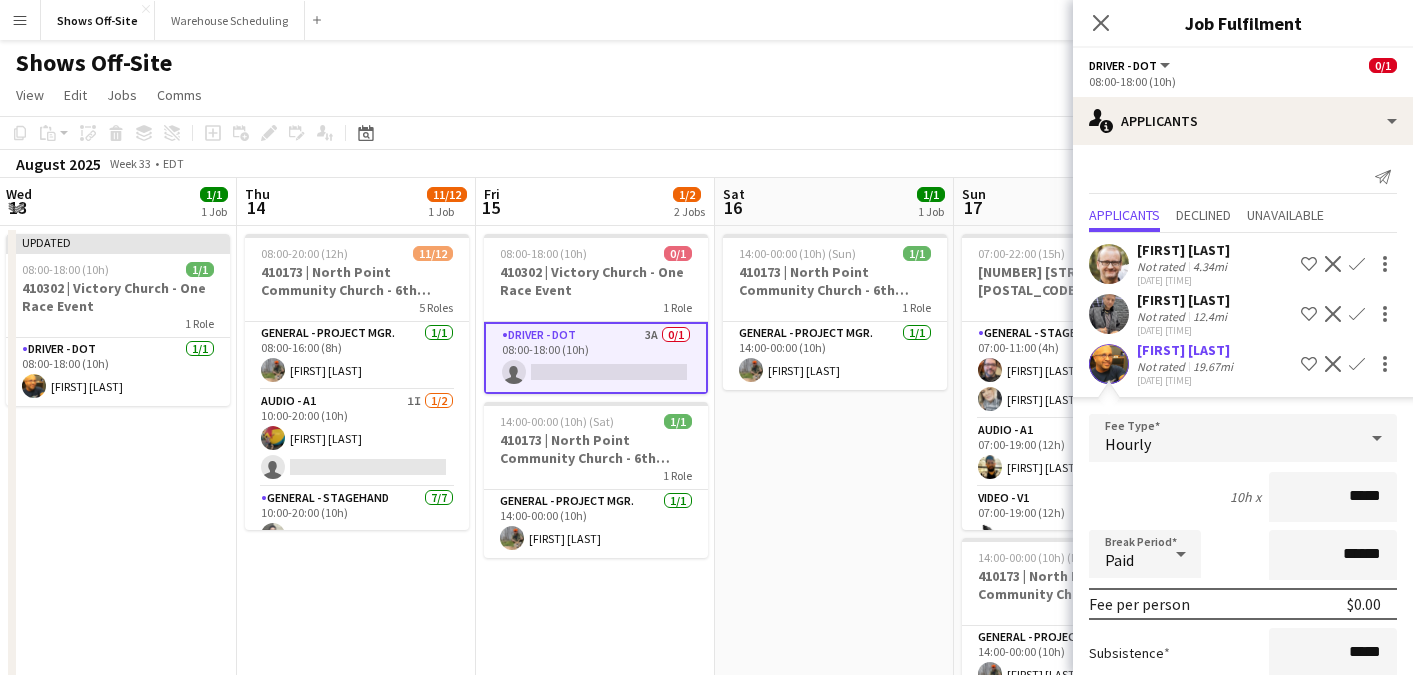 scroll, scrollTop: 204, scrollLeft: 0, axis: vertical 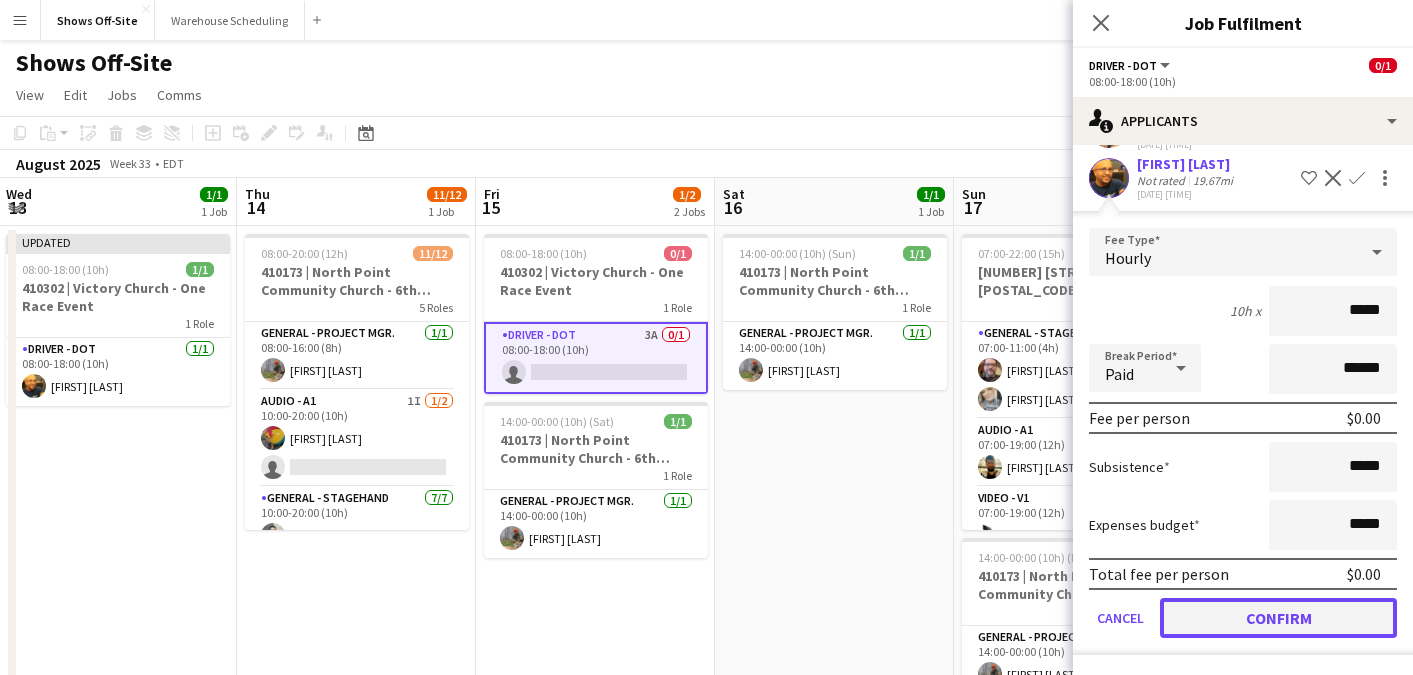 click on "Confirm" 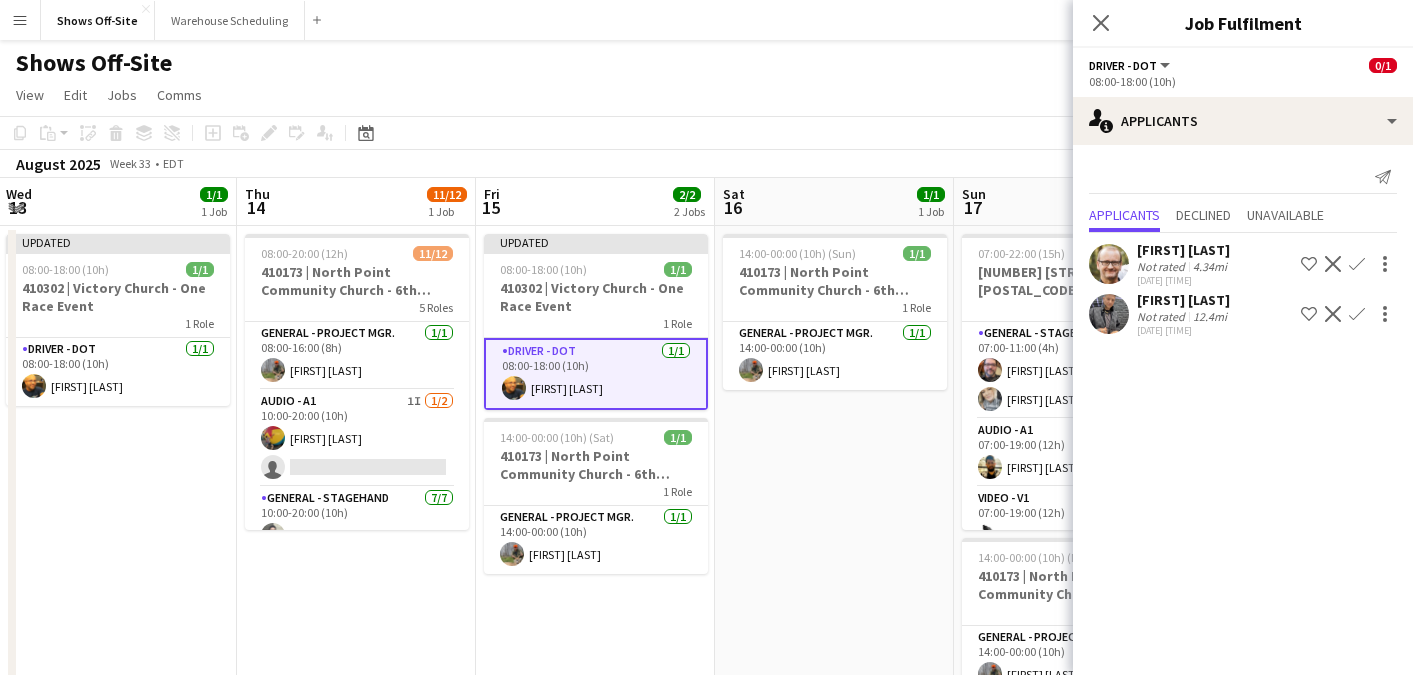 scroll, scrollTop: 0, scrollLeft: 0, axis: both 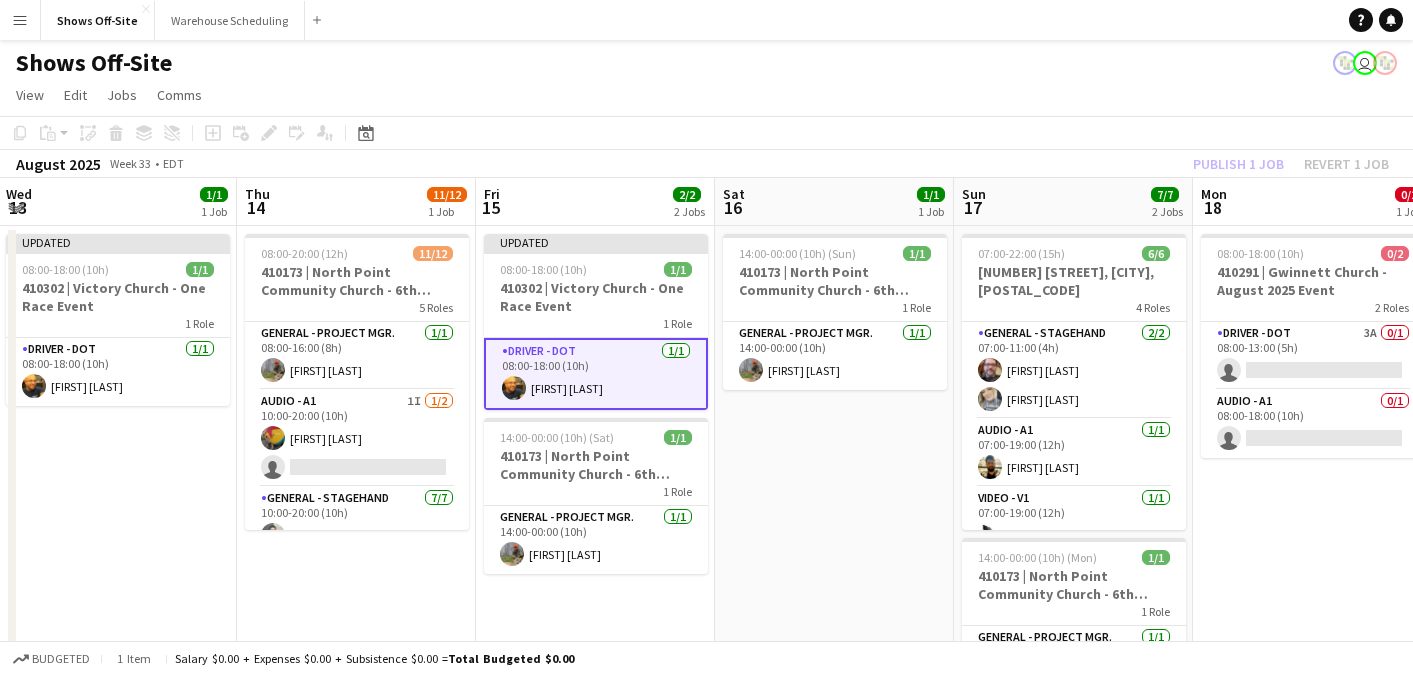 click on "Shows Off-Site
user" 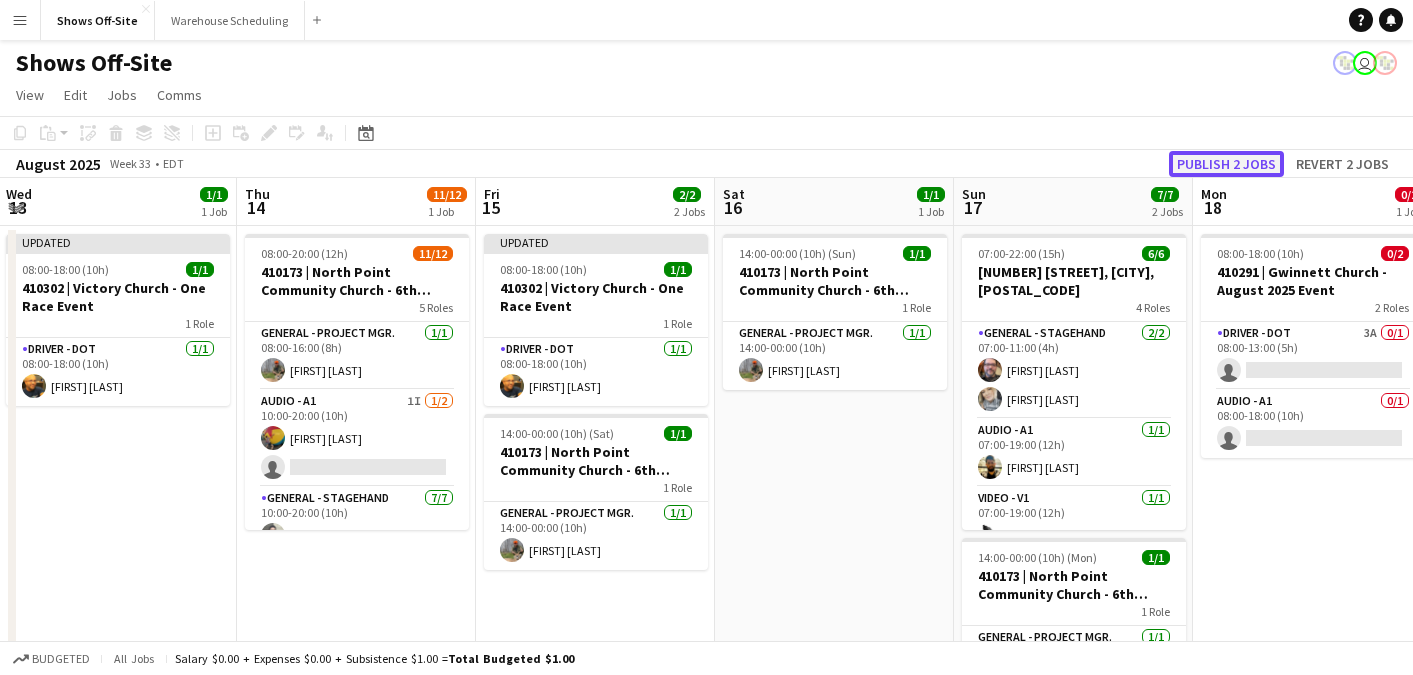 click on "Publish 2 jobs" 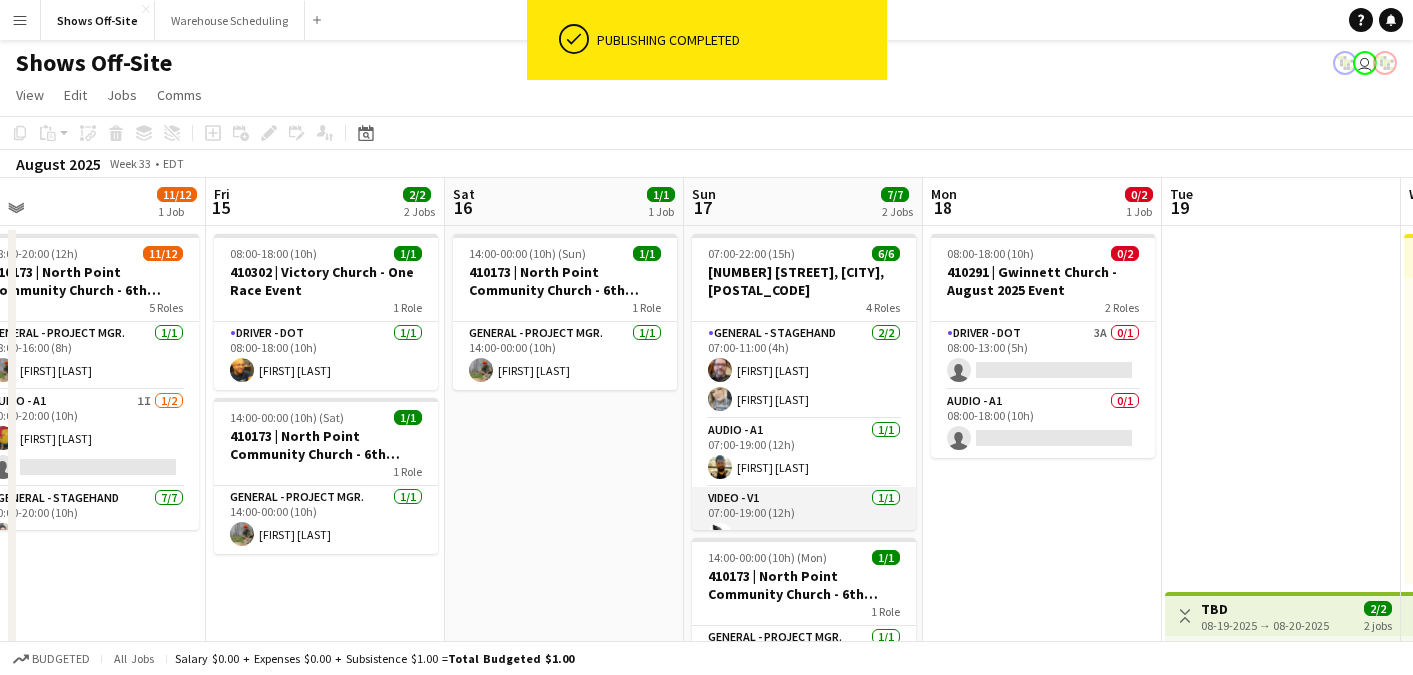 scroll, scrollTop: 0, scrollLeft: 782, axis: horizontal 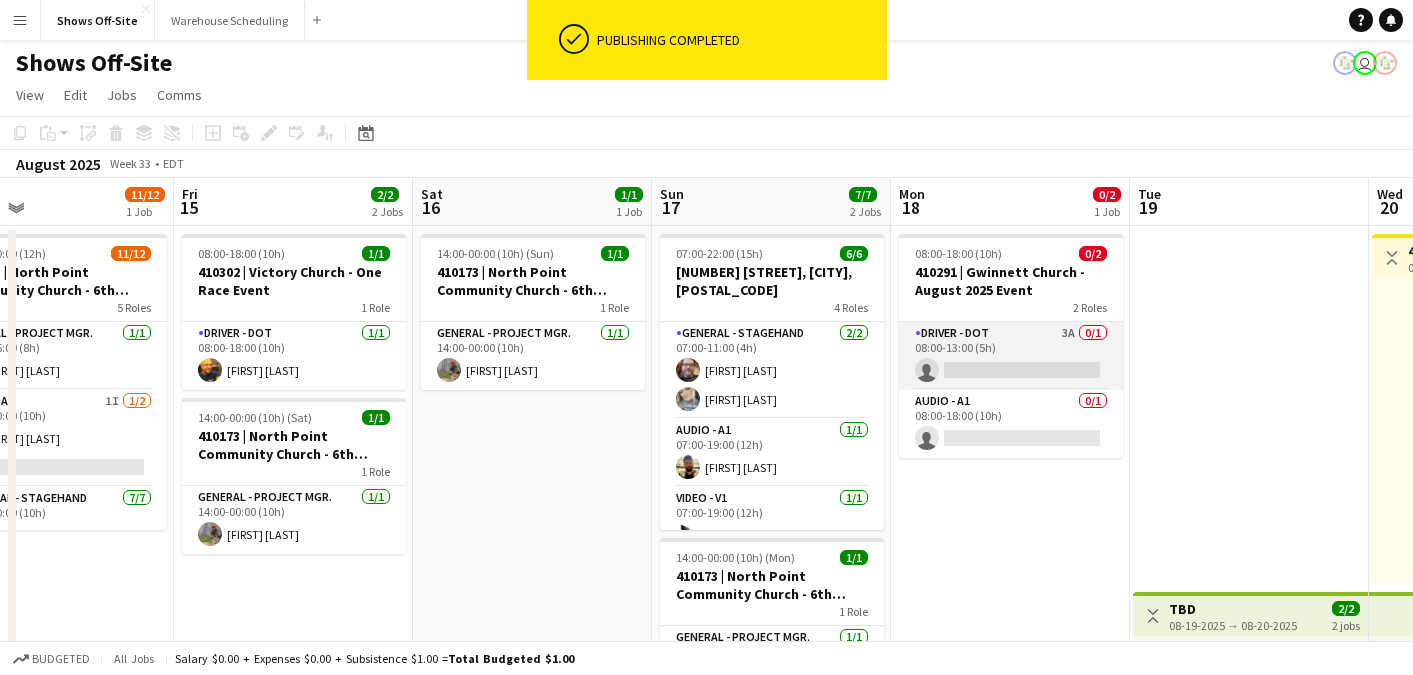 click on "[ROLE]   [CODE]   [COUNT]/[COUNT]   [TIME] ([DURATION])
single-neutral-actions" at bounding box center [1011, 356] 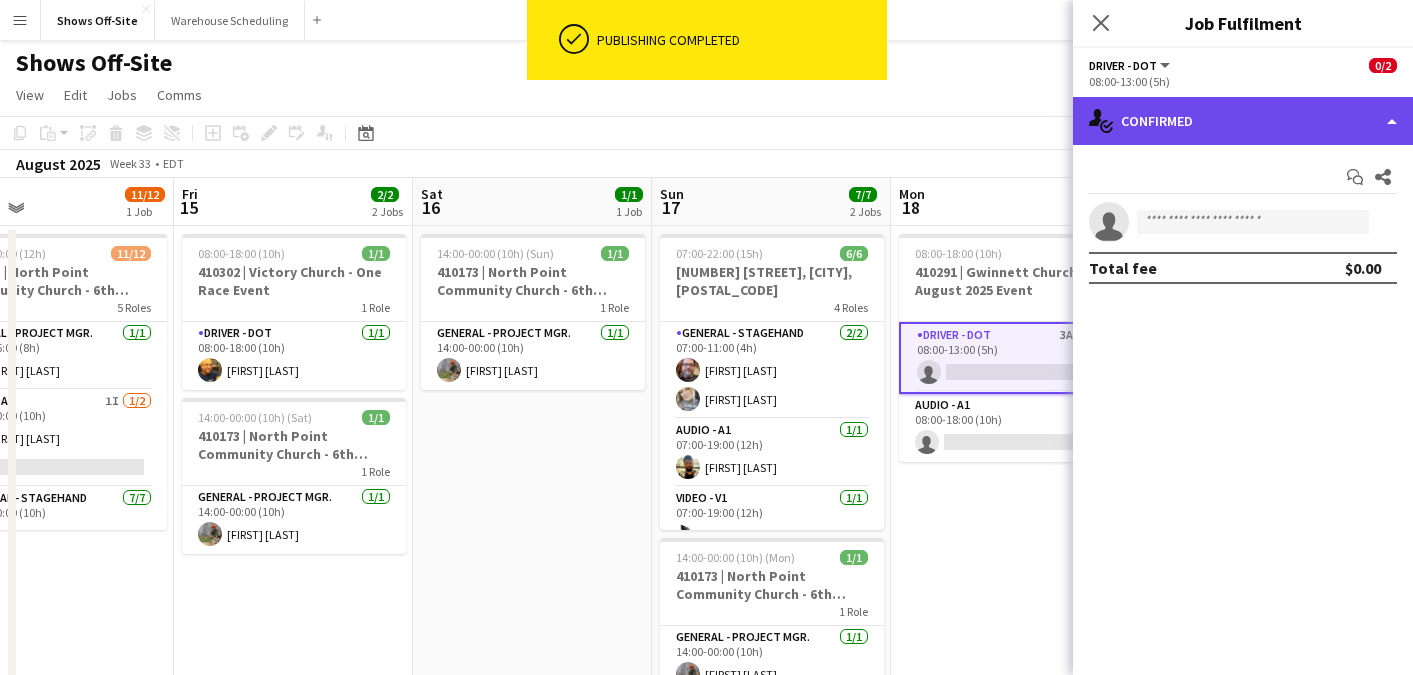 click on "single-neutral-actions-check-2
Confirmed" 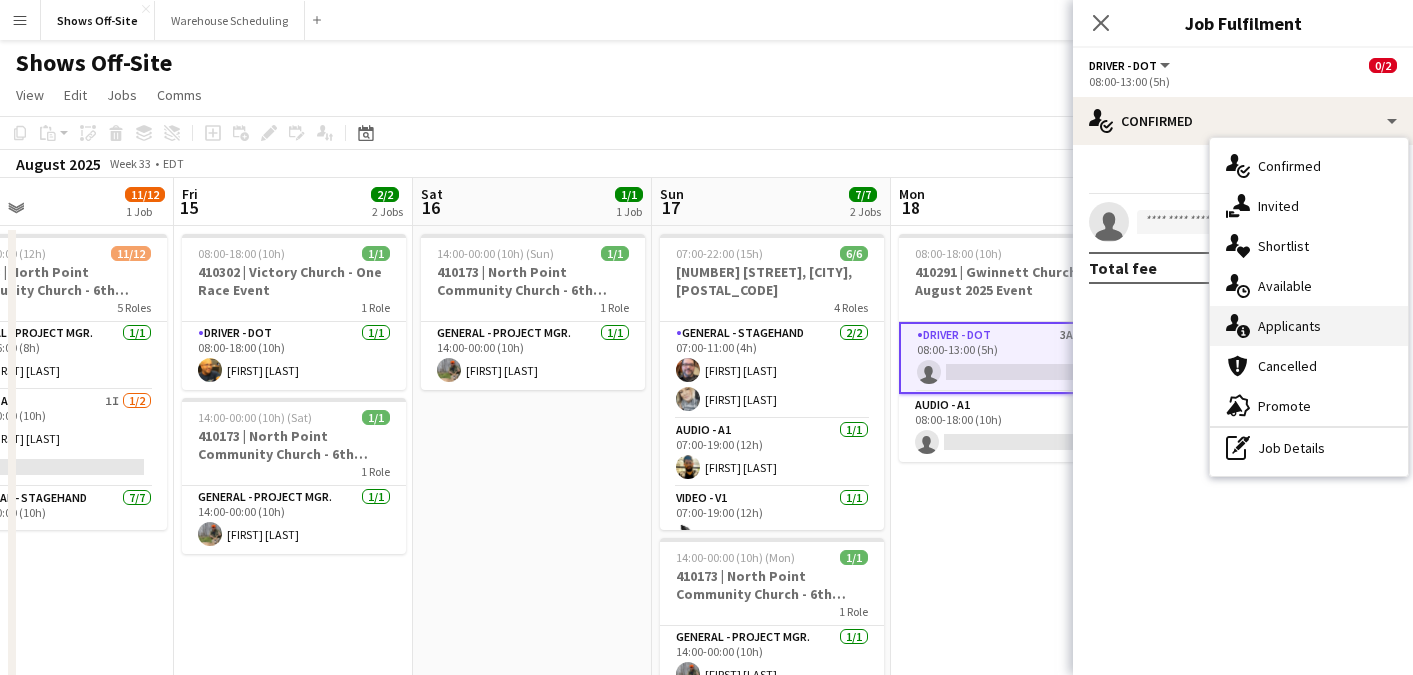 click on "single-neutral-actions-information
Applicants" at bounding box center (1309, 326) 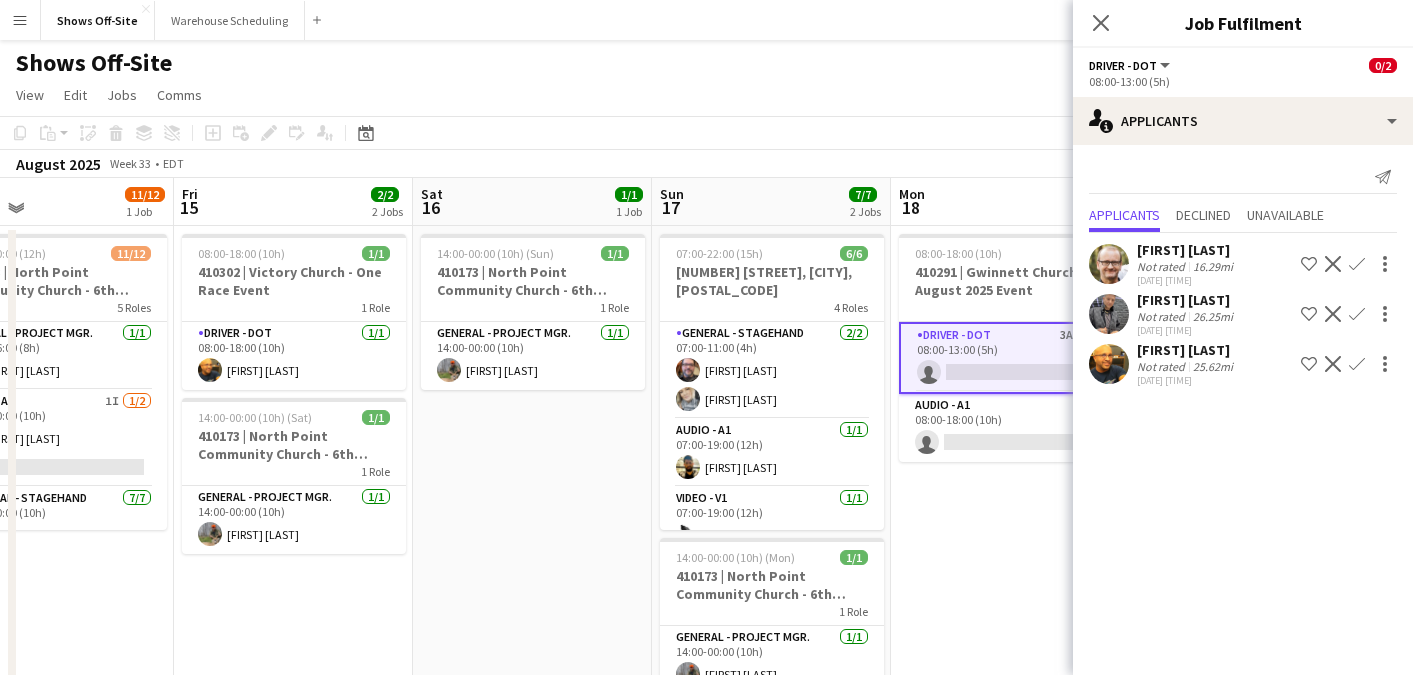 click on "Confirm" at bounding box center (1357, 314) 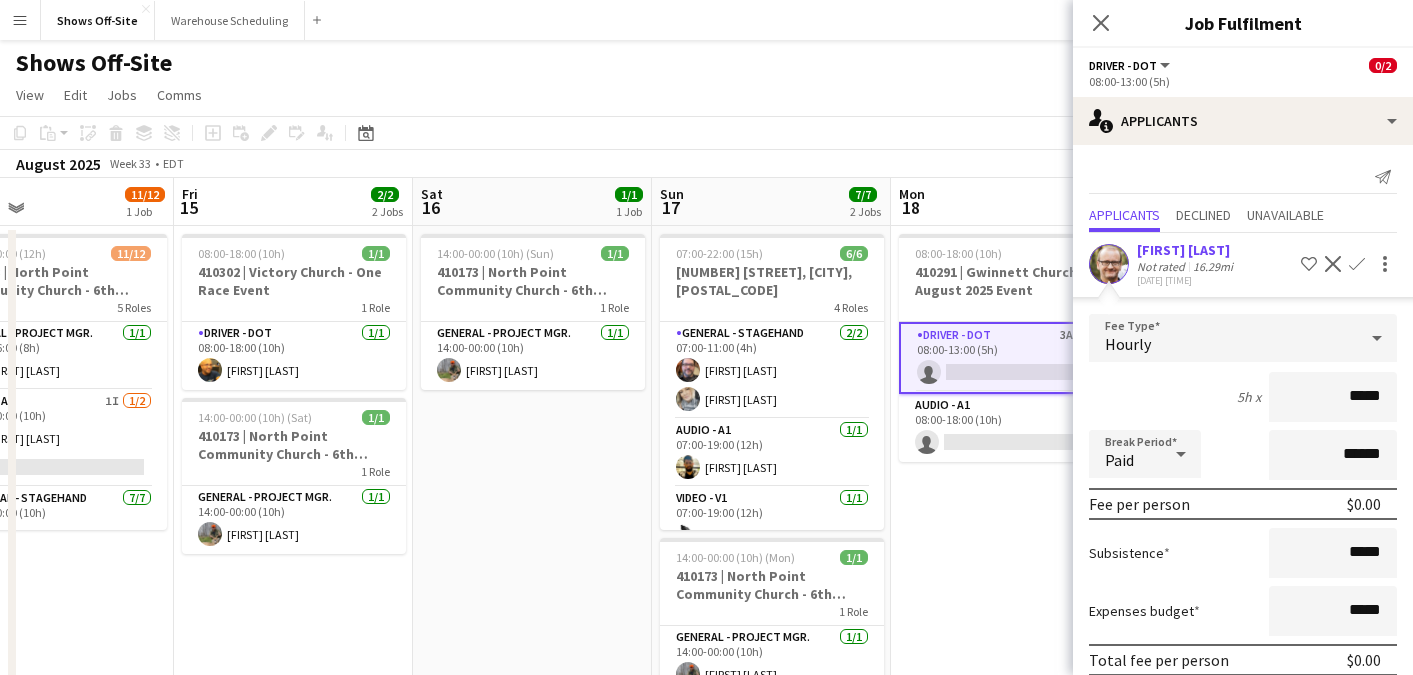 scroll, scrollTop: 204, scrollLeft: 0, axis: vertical 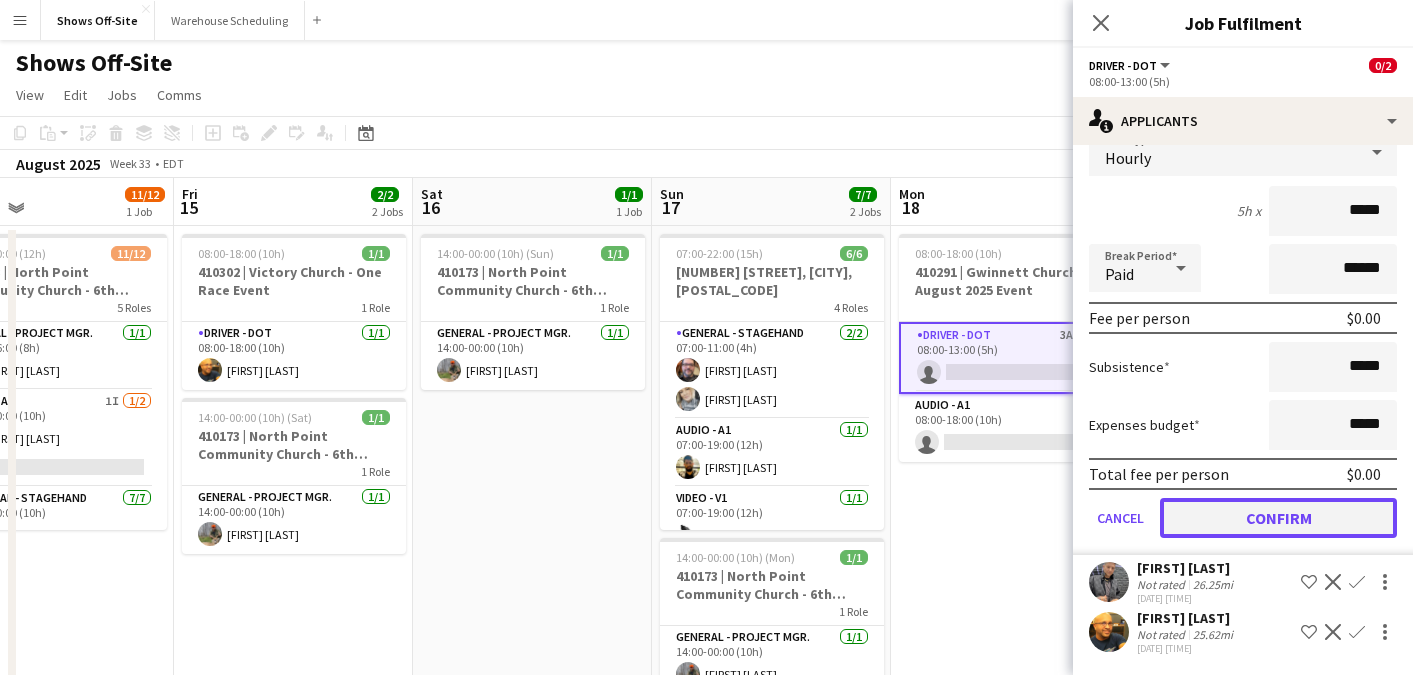 click on "Confirm" 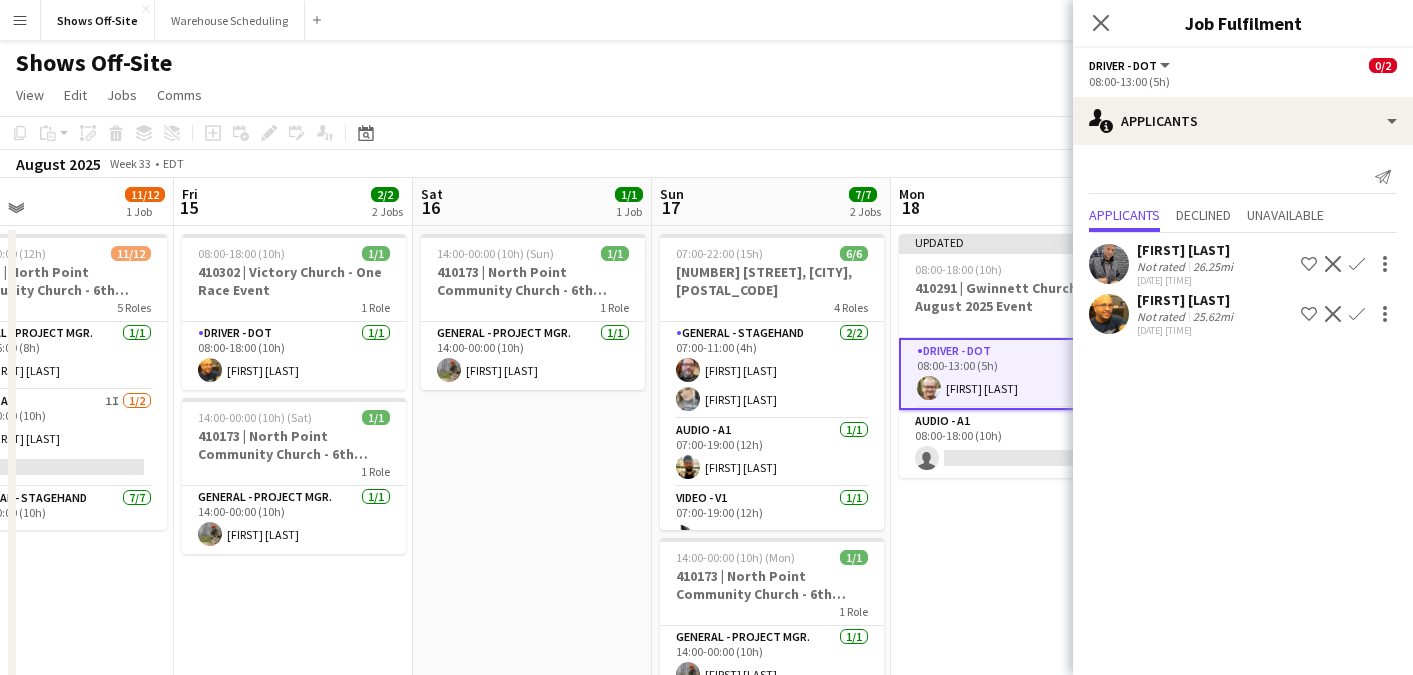 scroll, scrollTop: 0, scrollLeft: 0, axis: both 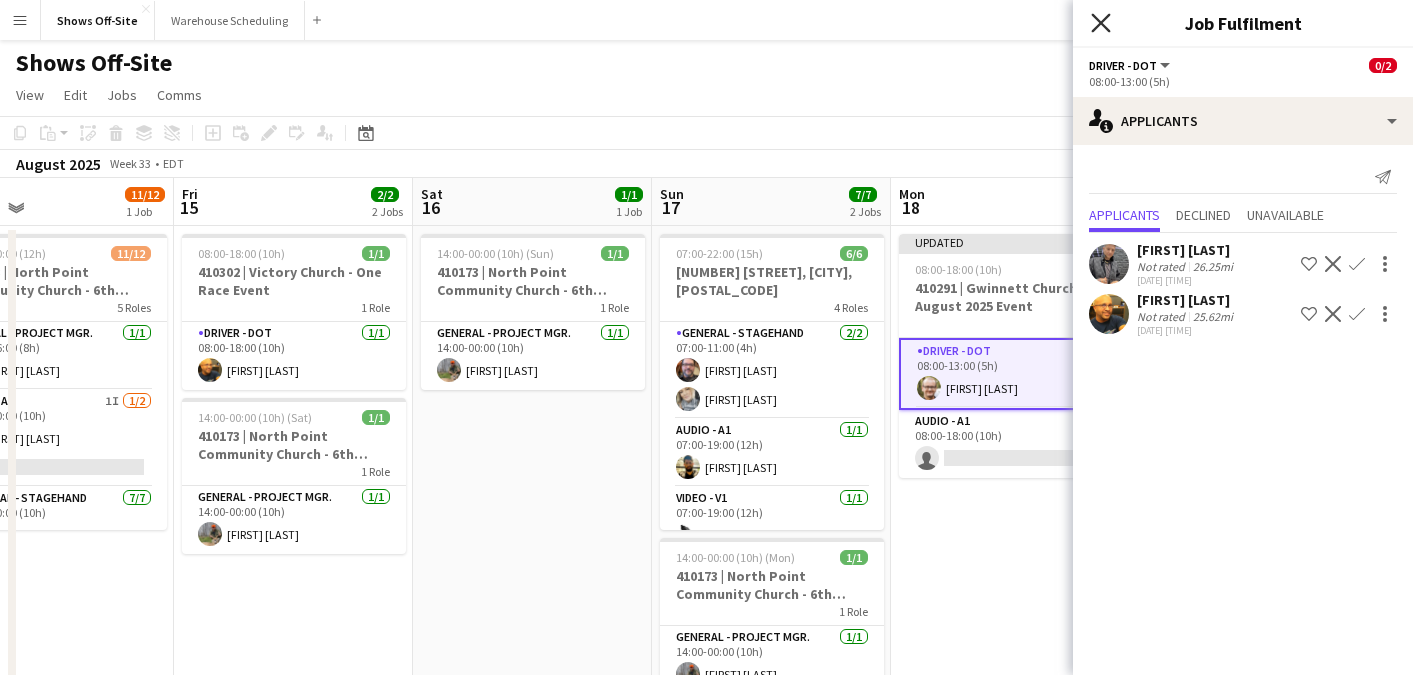 click on "Close pop-in" 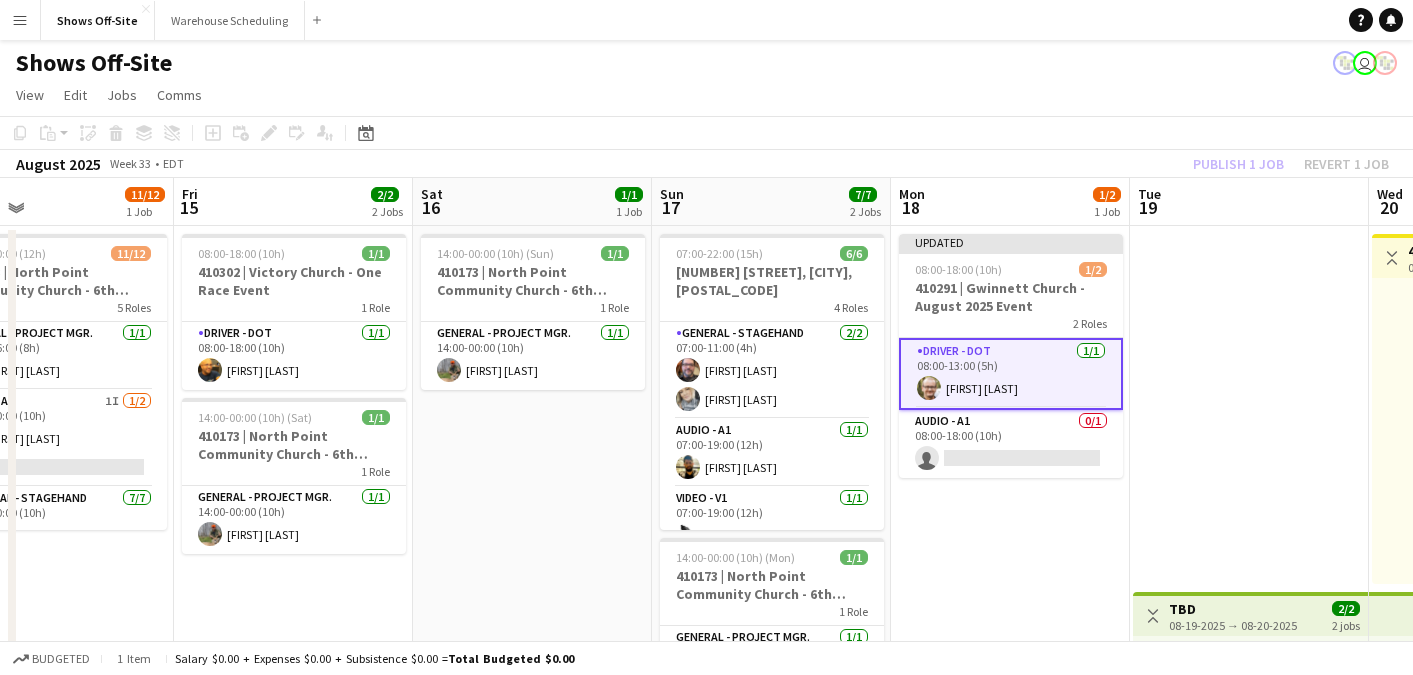 click on "Shows Off-Site
user" 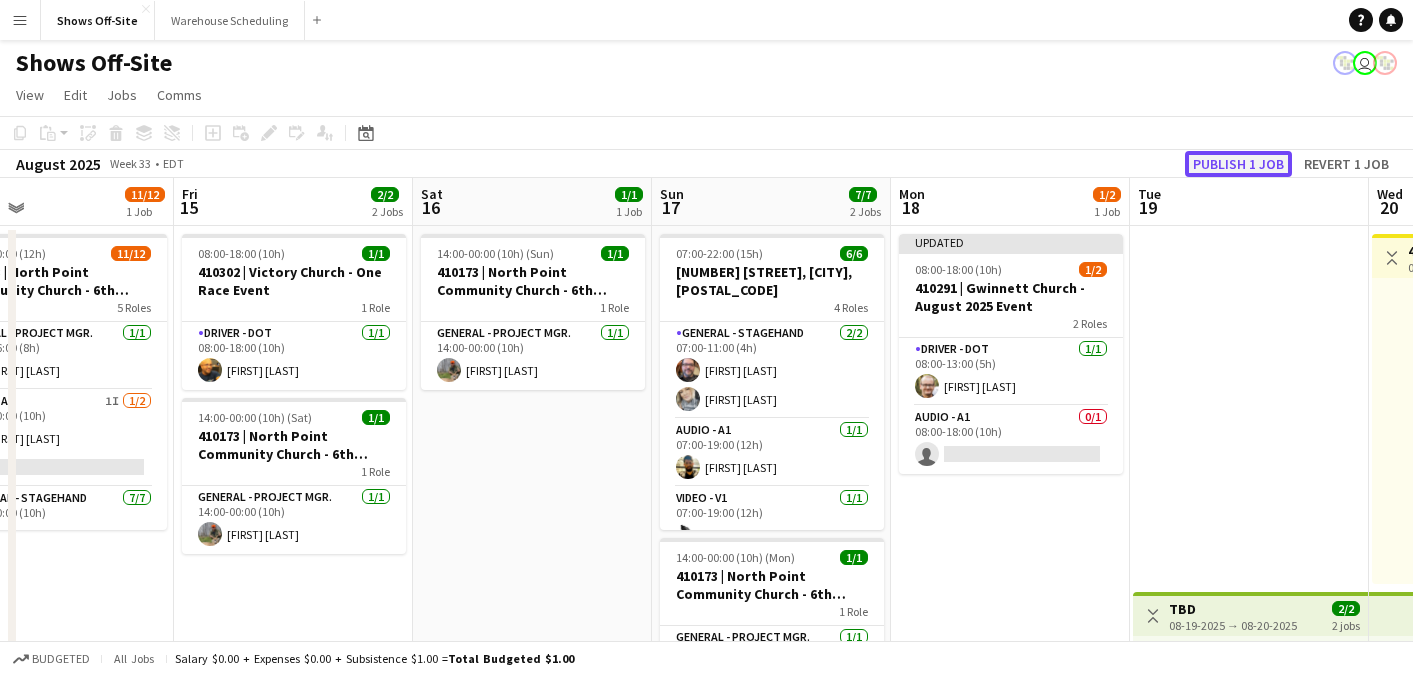 click on "Publish 1 job" 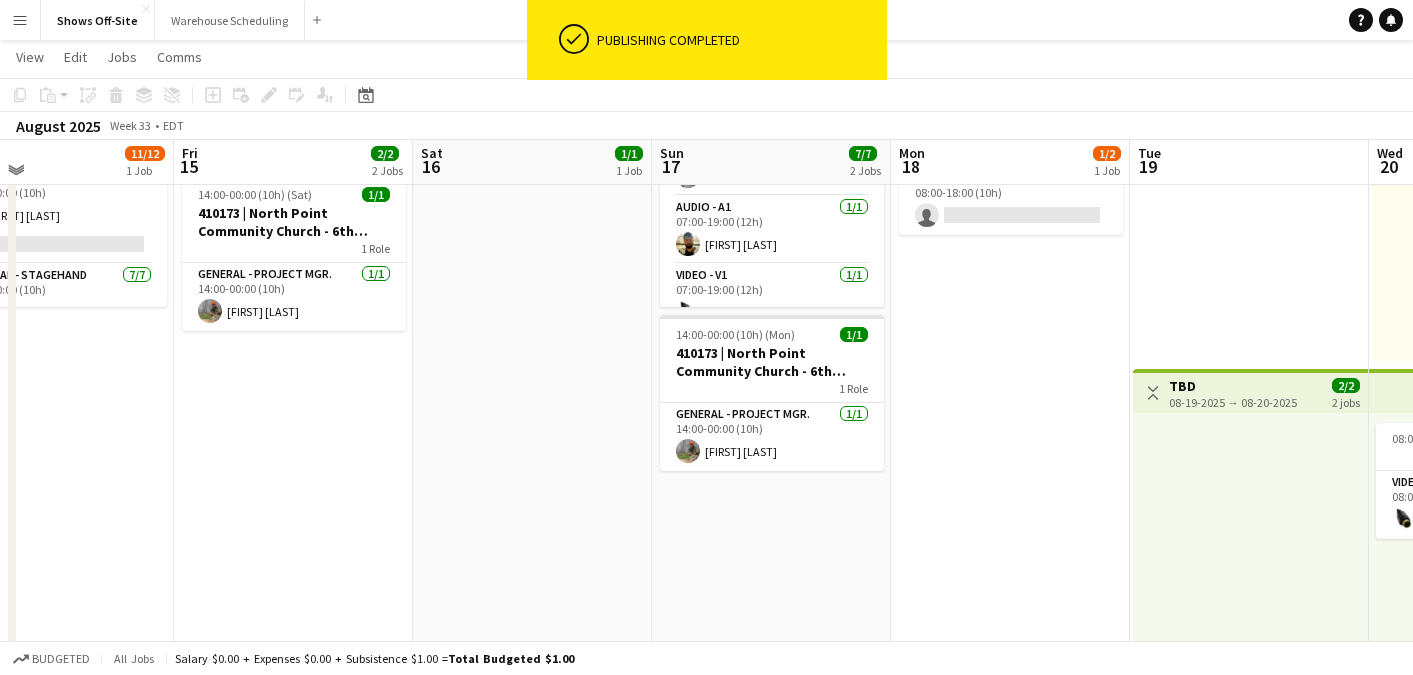 scroll, scrollTop: 232, scrollLeft: 0, axis: vertical 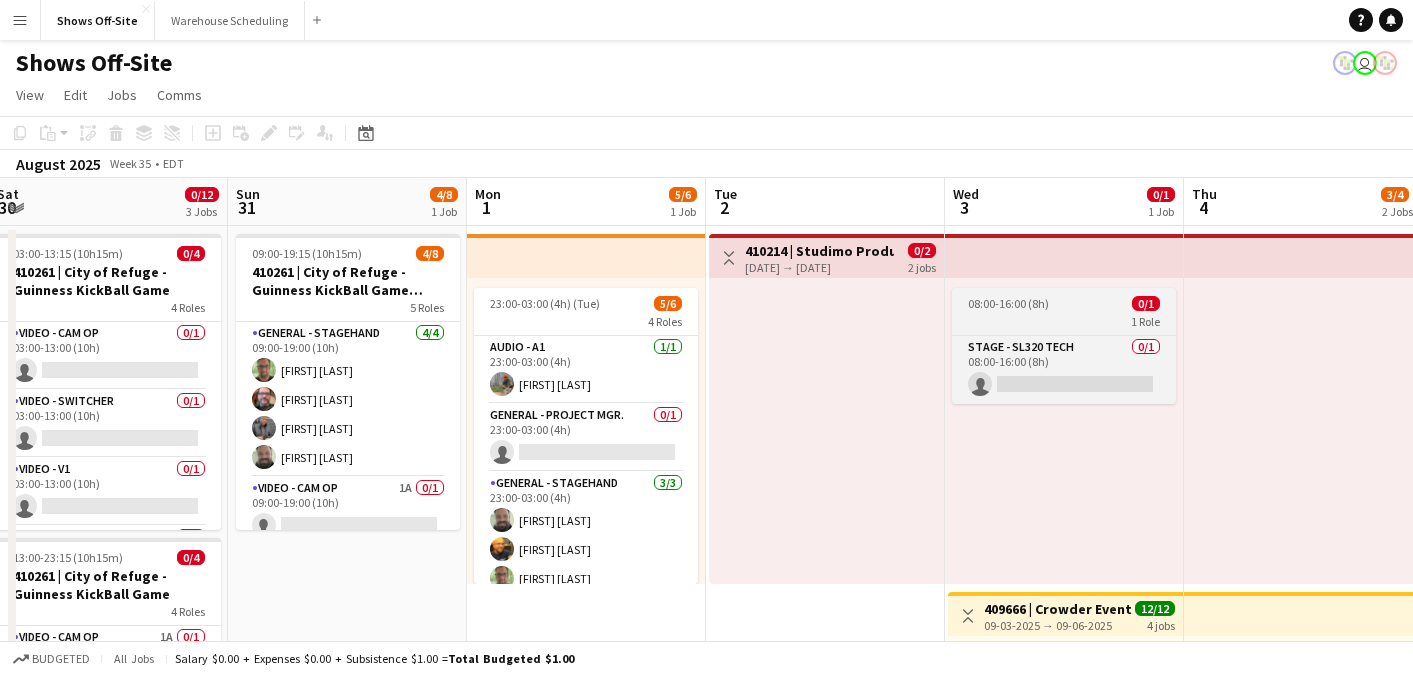 click on "08:00-16:00 (8h)    0/1" at bounding box center [1064, 303] 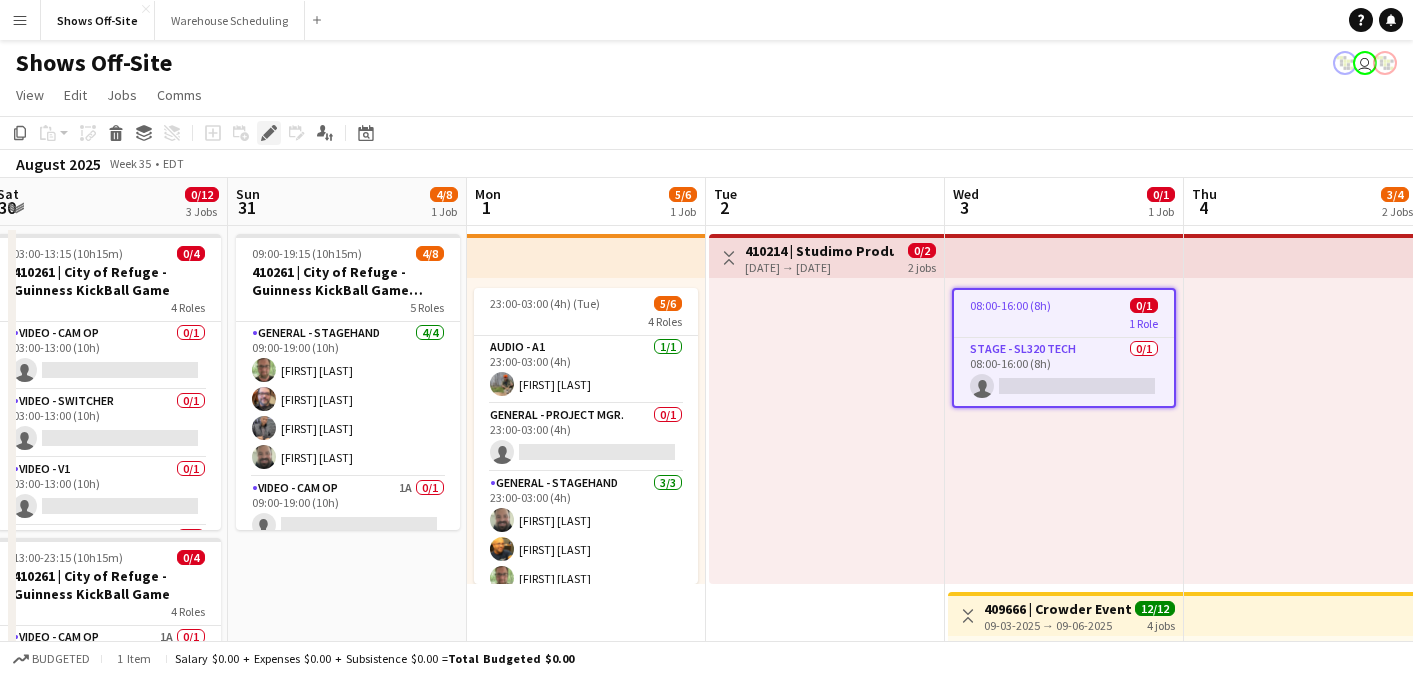 click 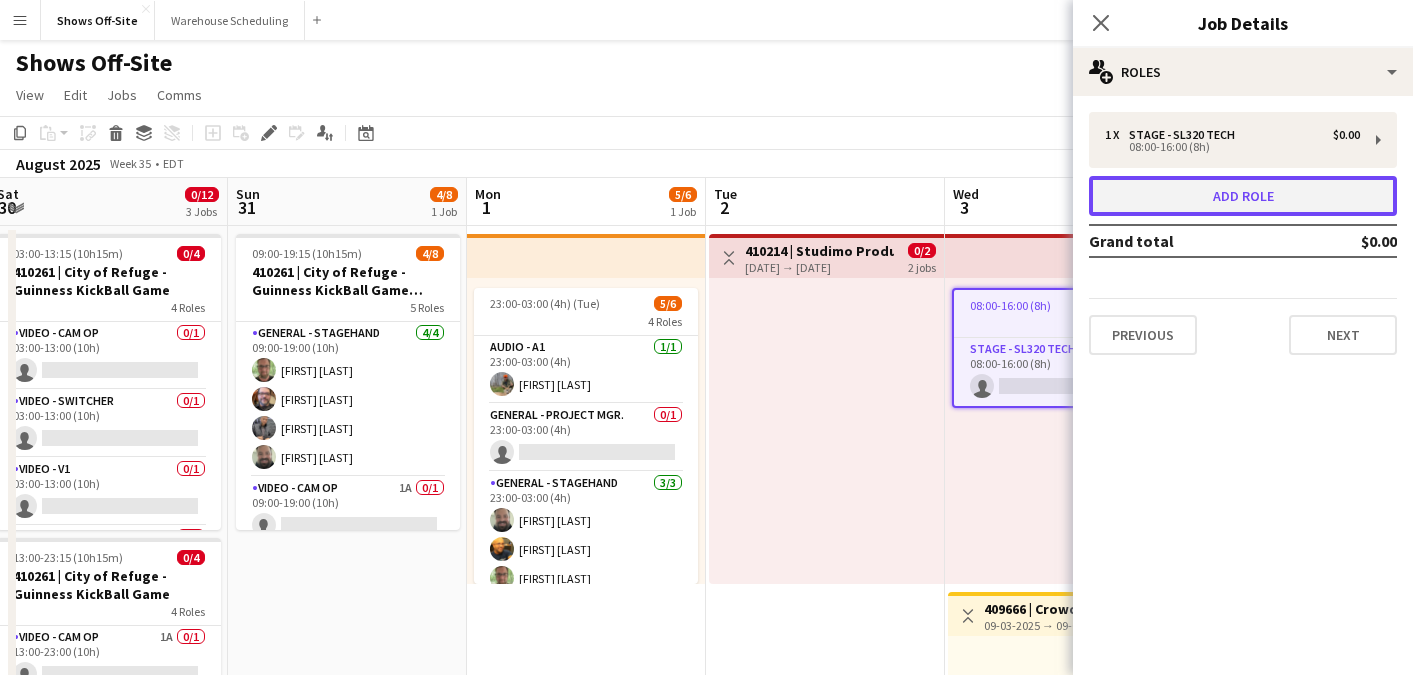 click on "Add role" at bounding box center [1243, 196] 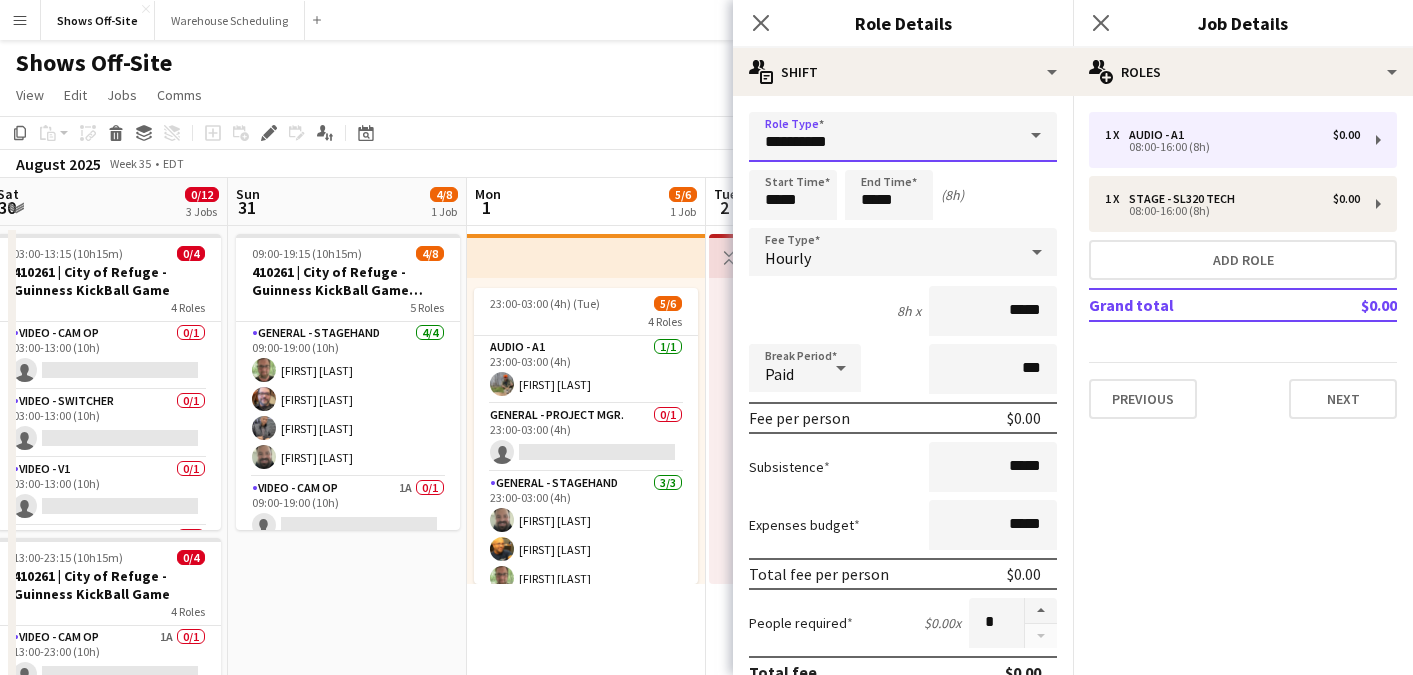 drag, startPoint x: 868, startPoint y: 149, endPoint x: 728, endPoint y: 149, distance: 140 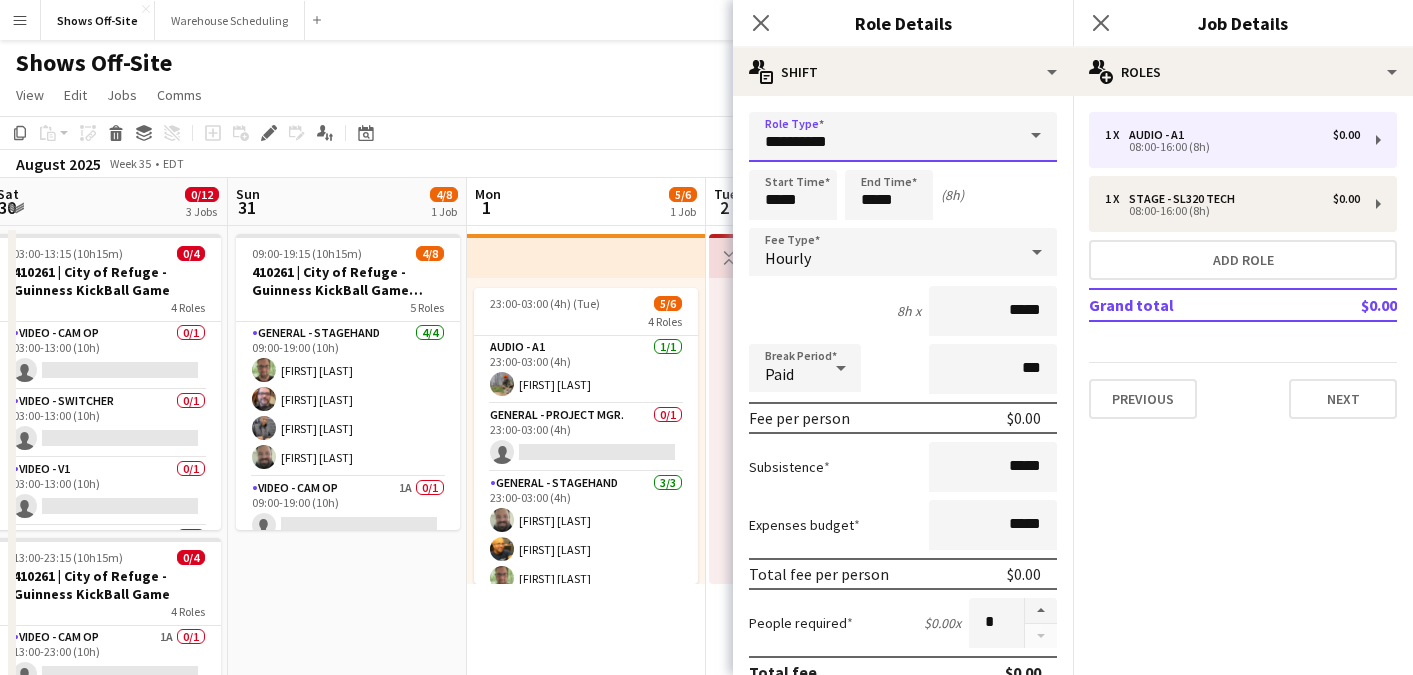 click on "Menu
Boards
Boards   Boards   All jobs   Status
Workforce
Workforce   My Workforce   Recruiting
Comms
Comms
Pay
Pay   Approvals   Payments   Reports
Platform Settings
Platform Settings   App settings   Your settings   Profiles
Training Academy
Training Academy
Knowledge Base
Knowledge Base
Product Updates
Product Updates   Log Out   Privacy   Shows Off-Site
Close
Warehouse Scheduling
Close
Add
Help
Notifications
Shows Off-Site
user
View  Day view expanded Day view collapsed Month view" at bounding box center [706, 777] 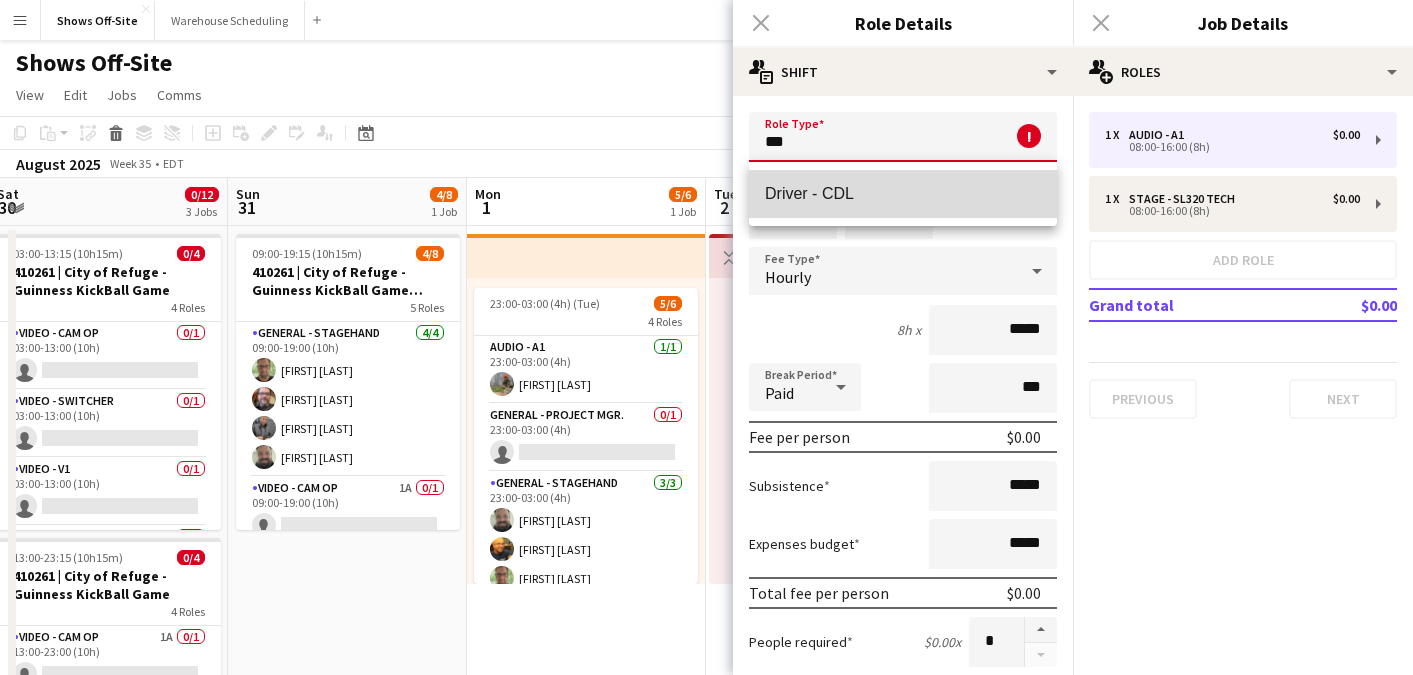 click on "Driver - CDL" at bounding box center [903, 193] 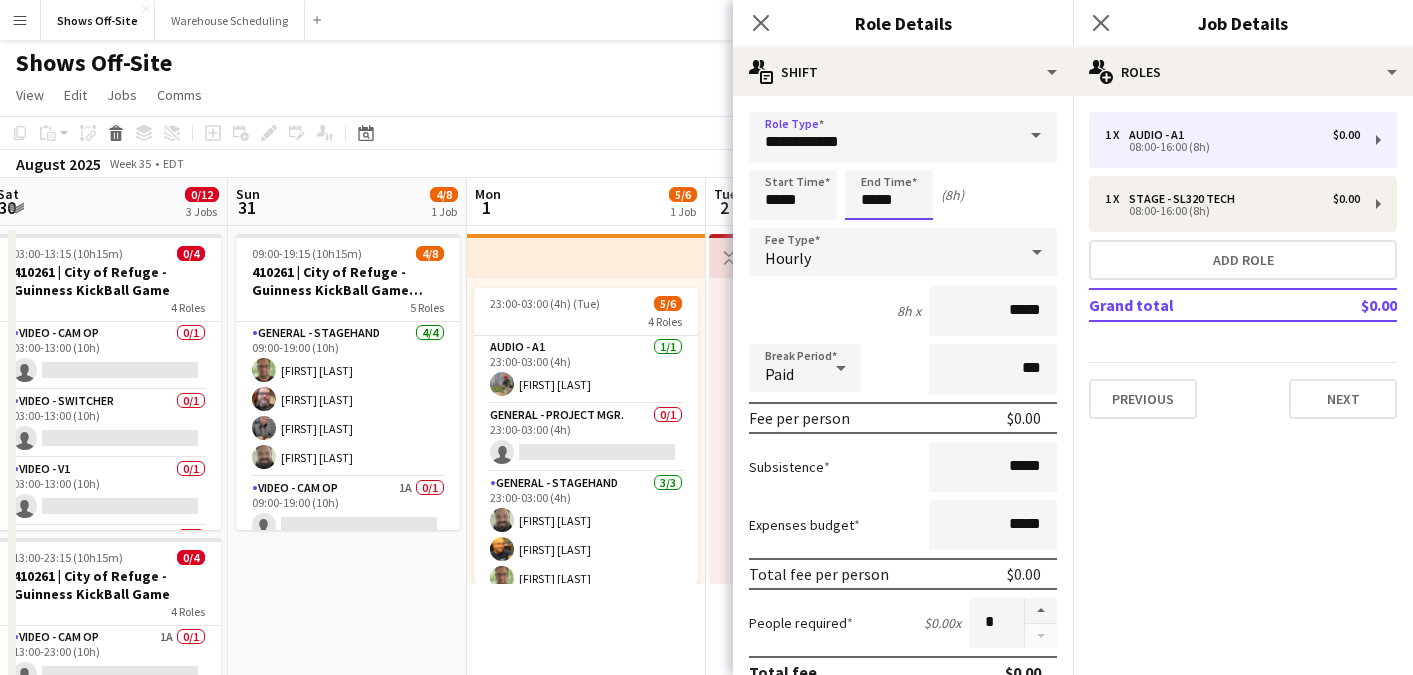 click on "*****" at bounding box center (889, 195) 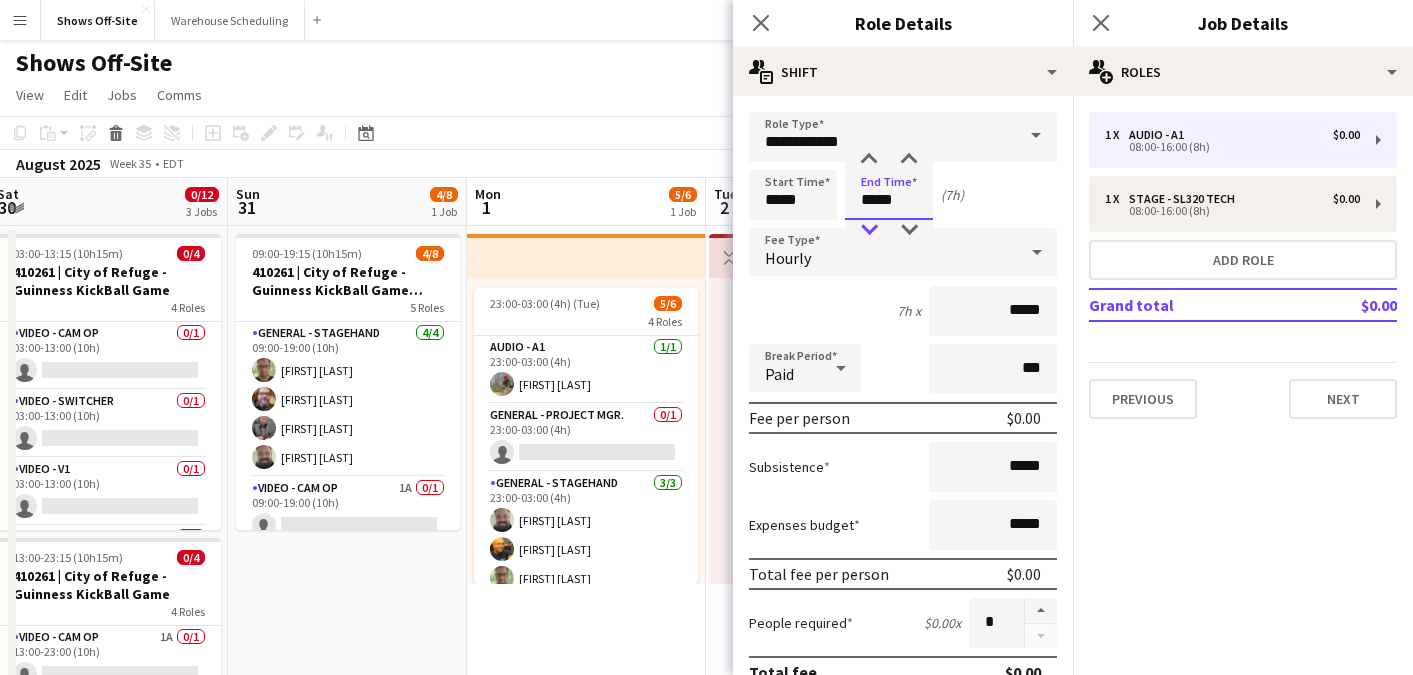 click at bounding box center [869, 230] 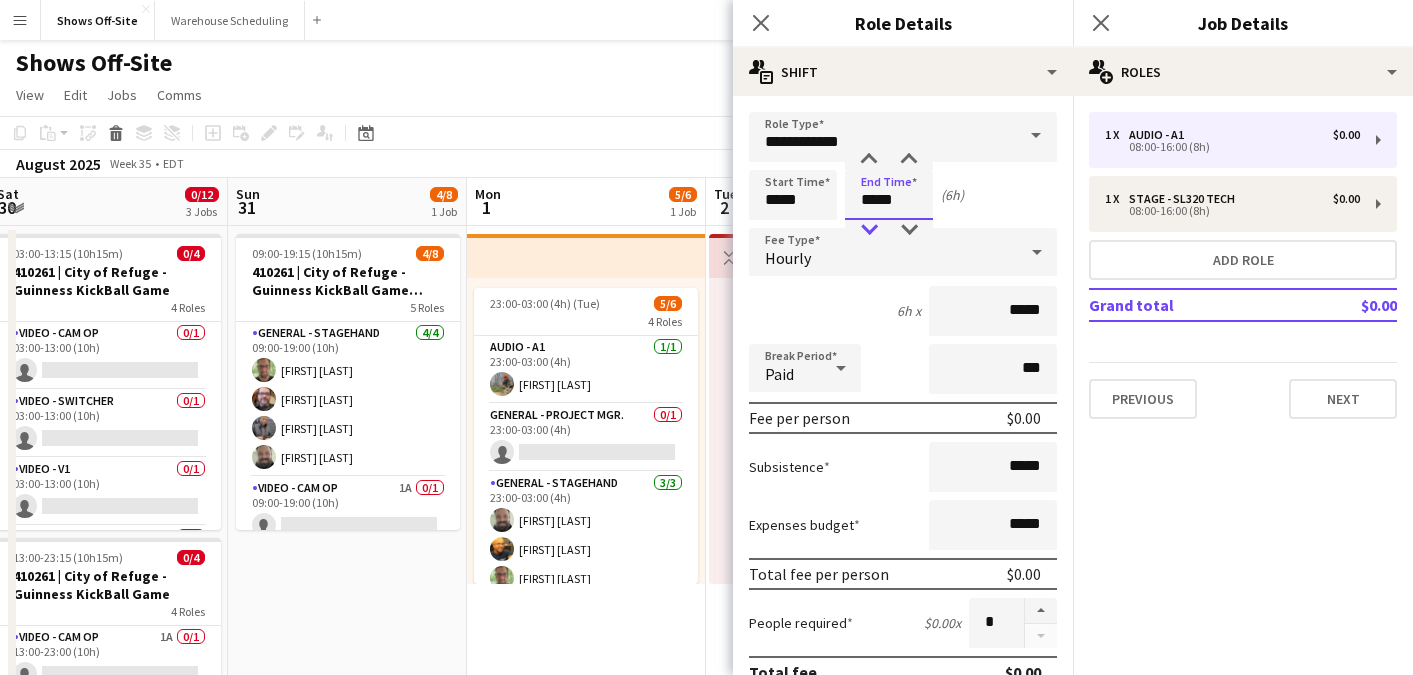 type on "*****" 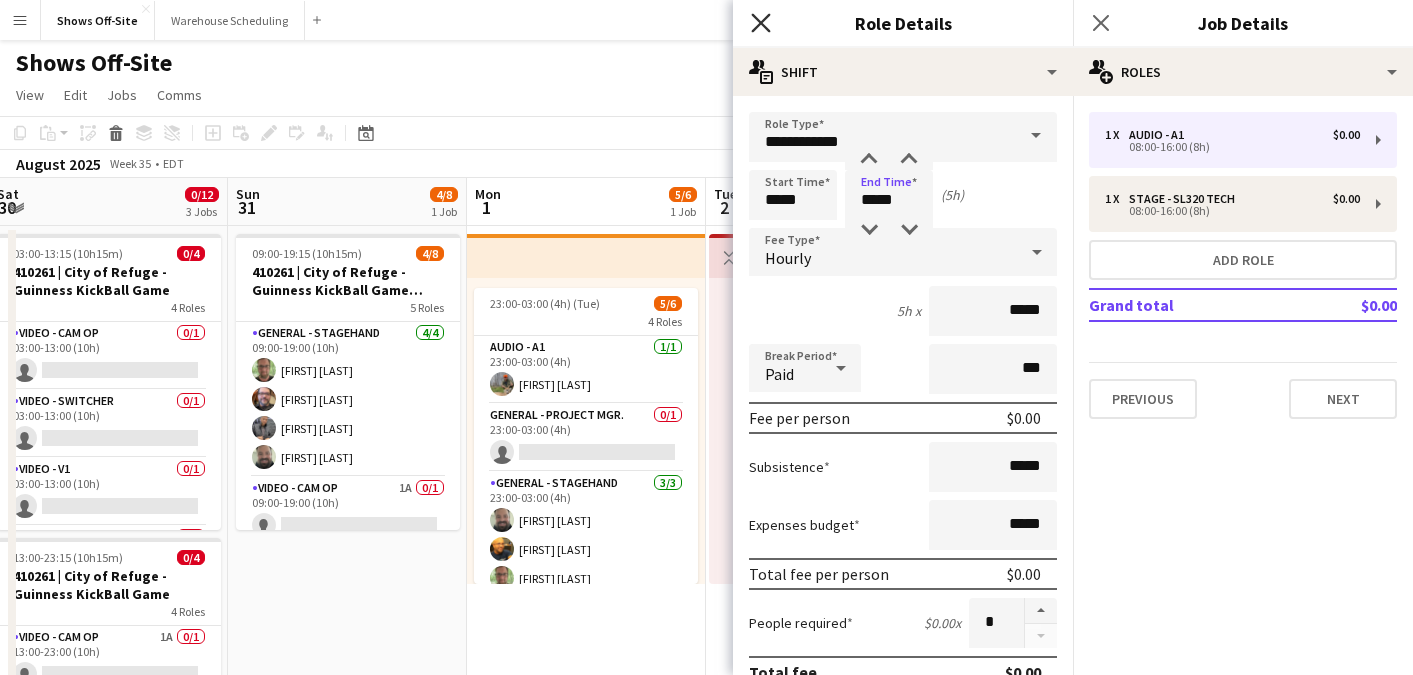 click on "Close pop-in" 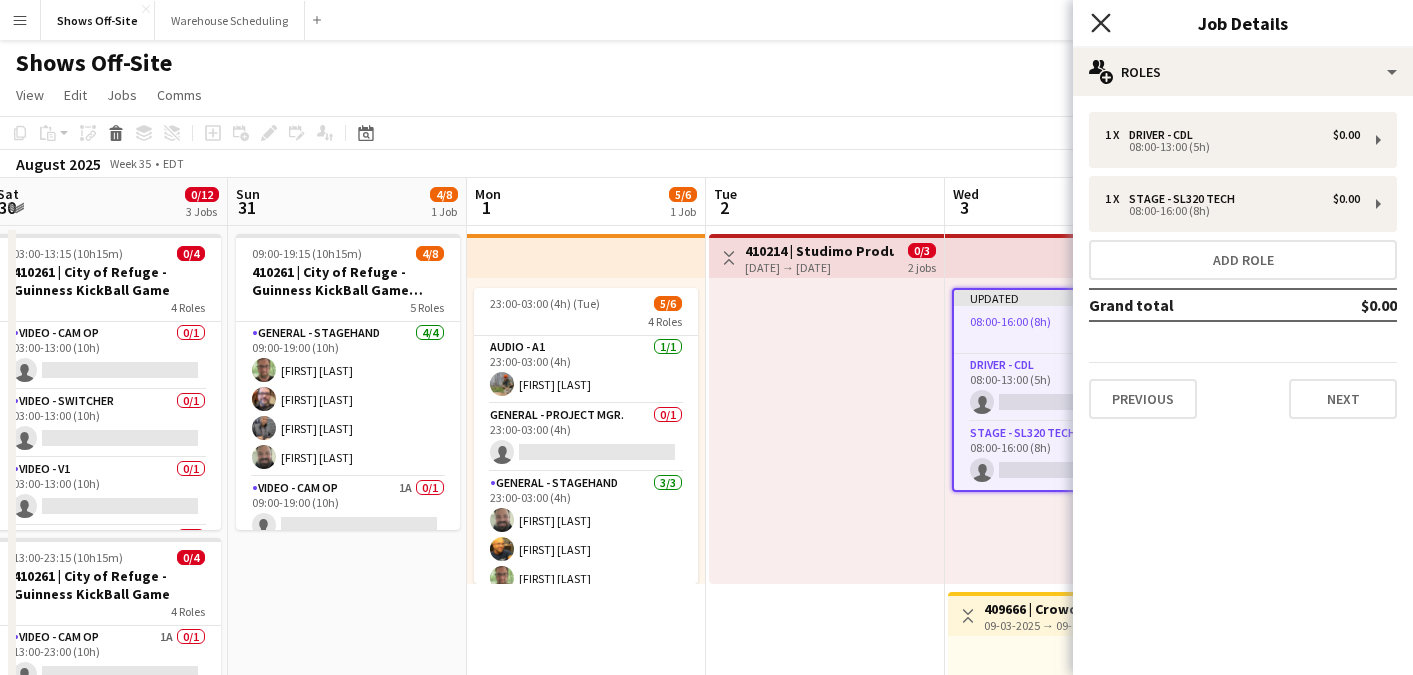 click on "Close pop-in" 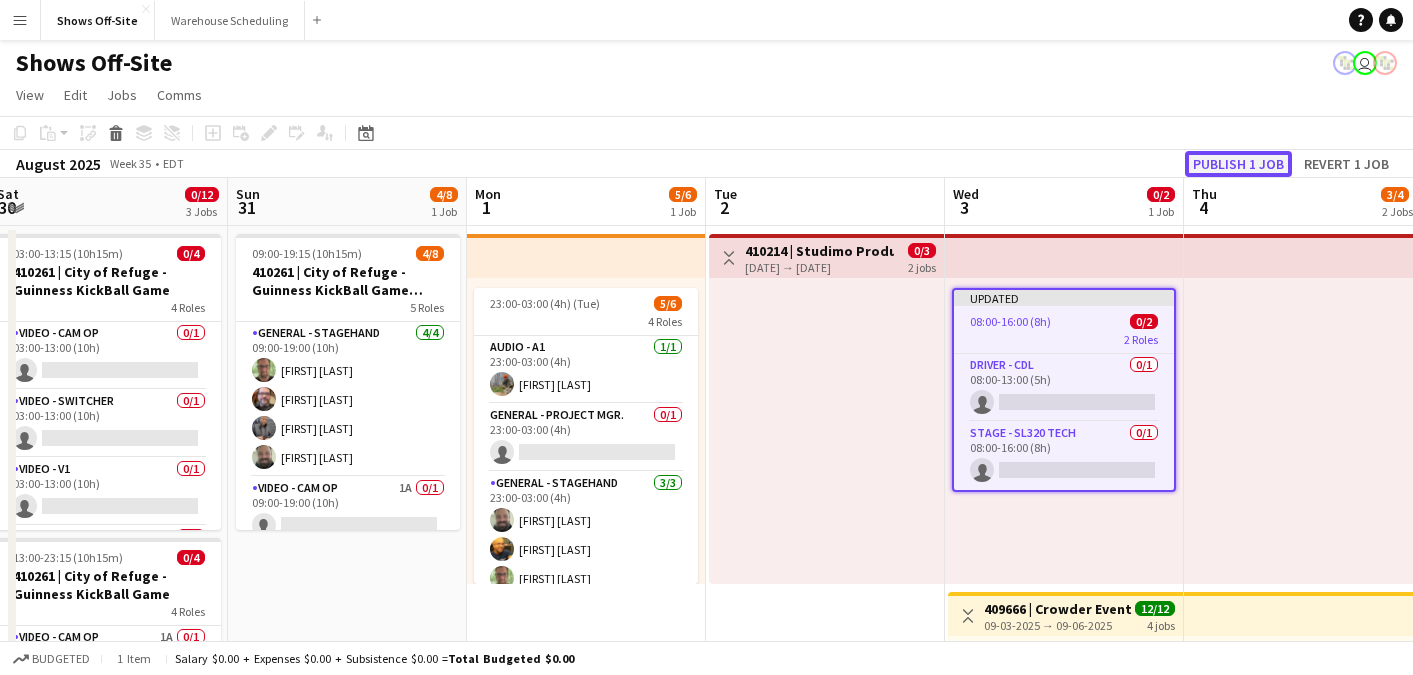 click on "Publish 1 job" 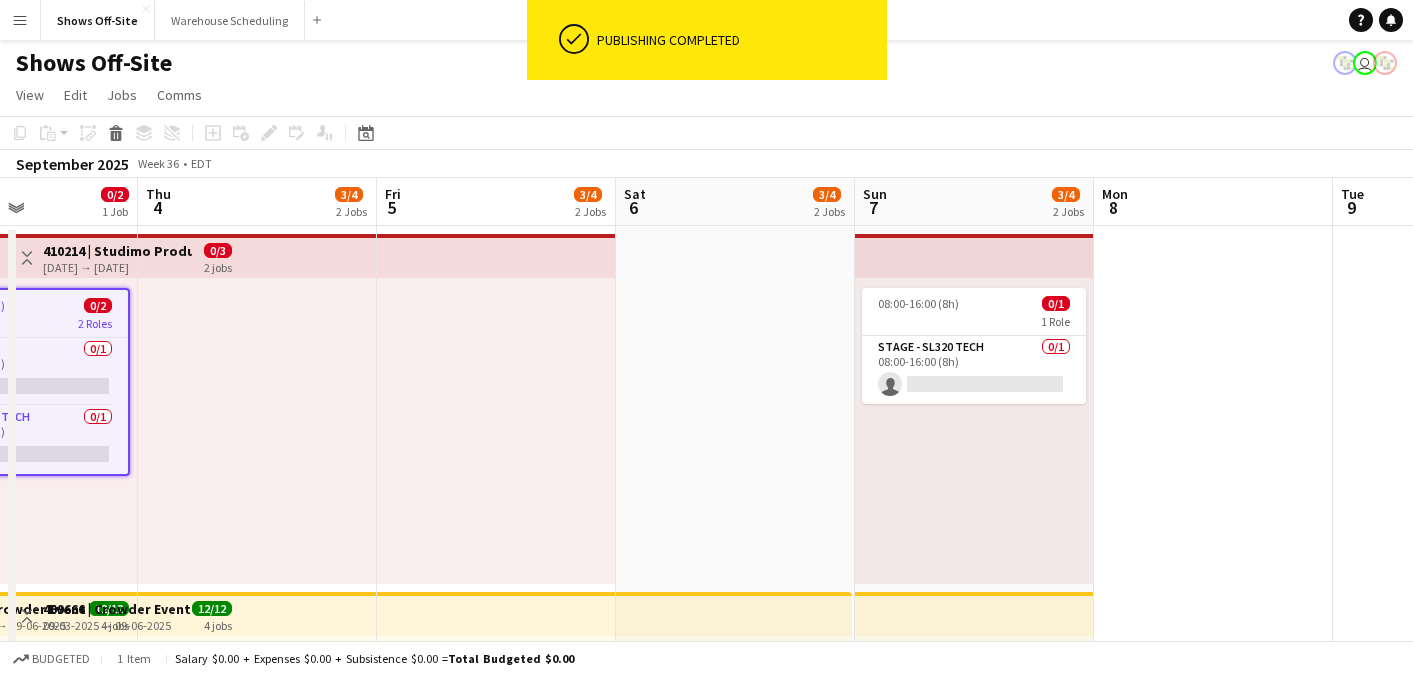 scroll, scrollTop: 0, scrollLeft: 723, axis: horizontal 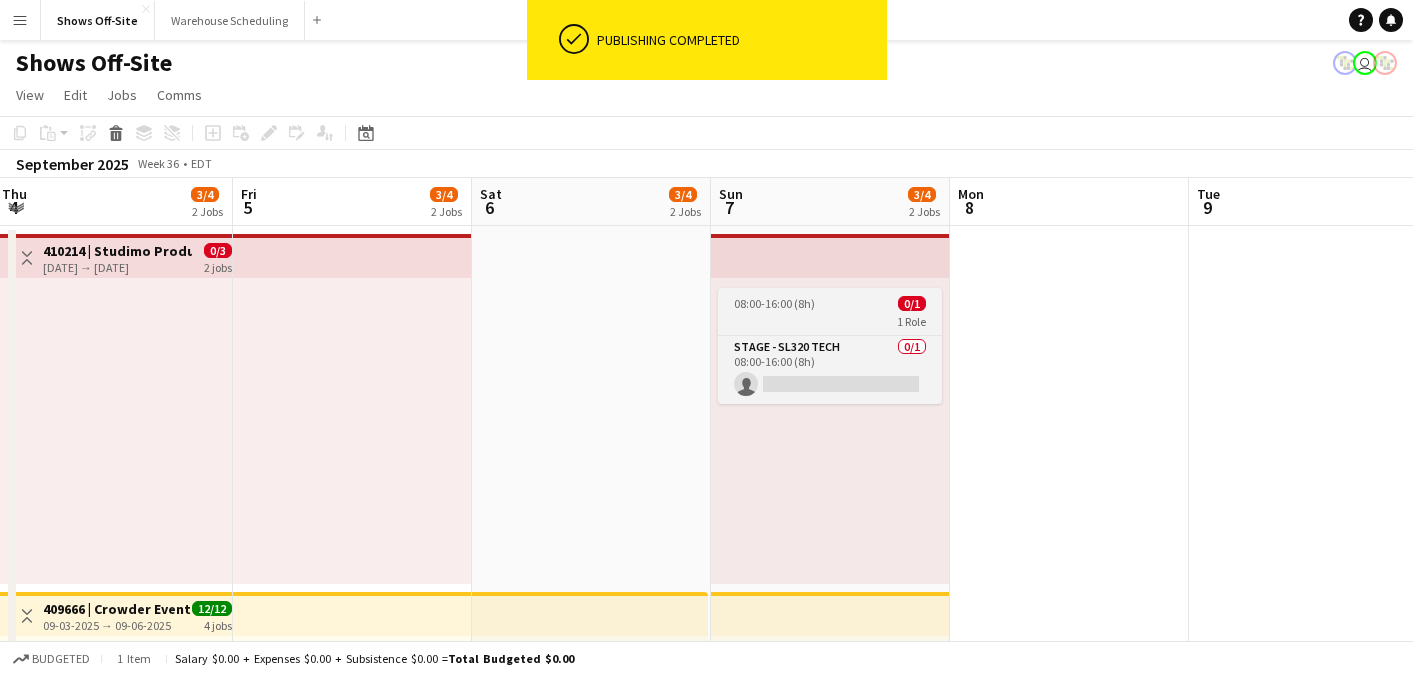 click on "[TIME] ([DURATION])    [COUNT]/[COUNT]   [COUNT] Role   [ROLE]   [COUNT]/[COUNT]   [TIME] ([DURATION])
single-neutral-actions" at bounding box center [830, 346] 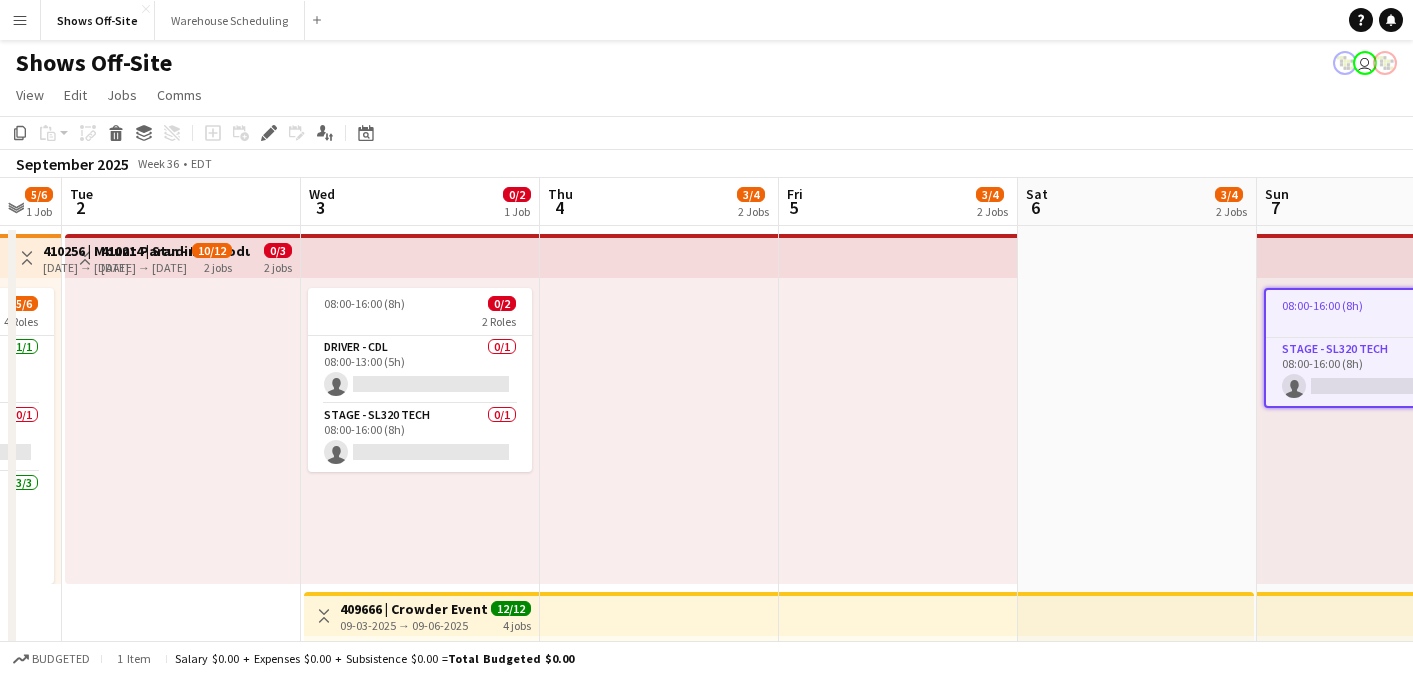 scroll, scrollTop: 0, scrollLeft: 402, axis: horizontal 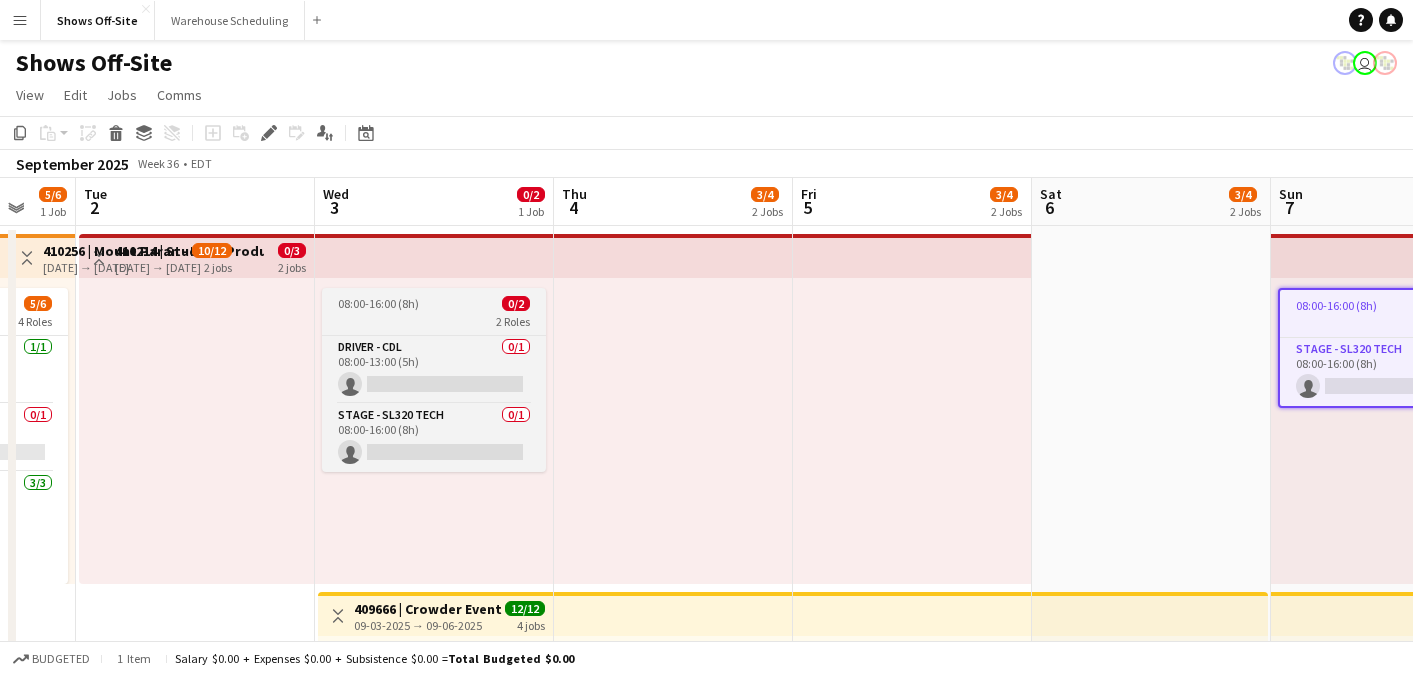 click on "[TIME] ([DURATION])    [COUNT]/[COUNT]" at bounding box center (434, 303) 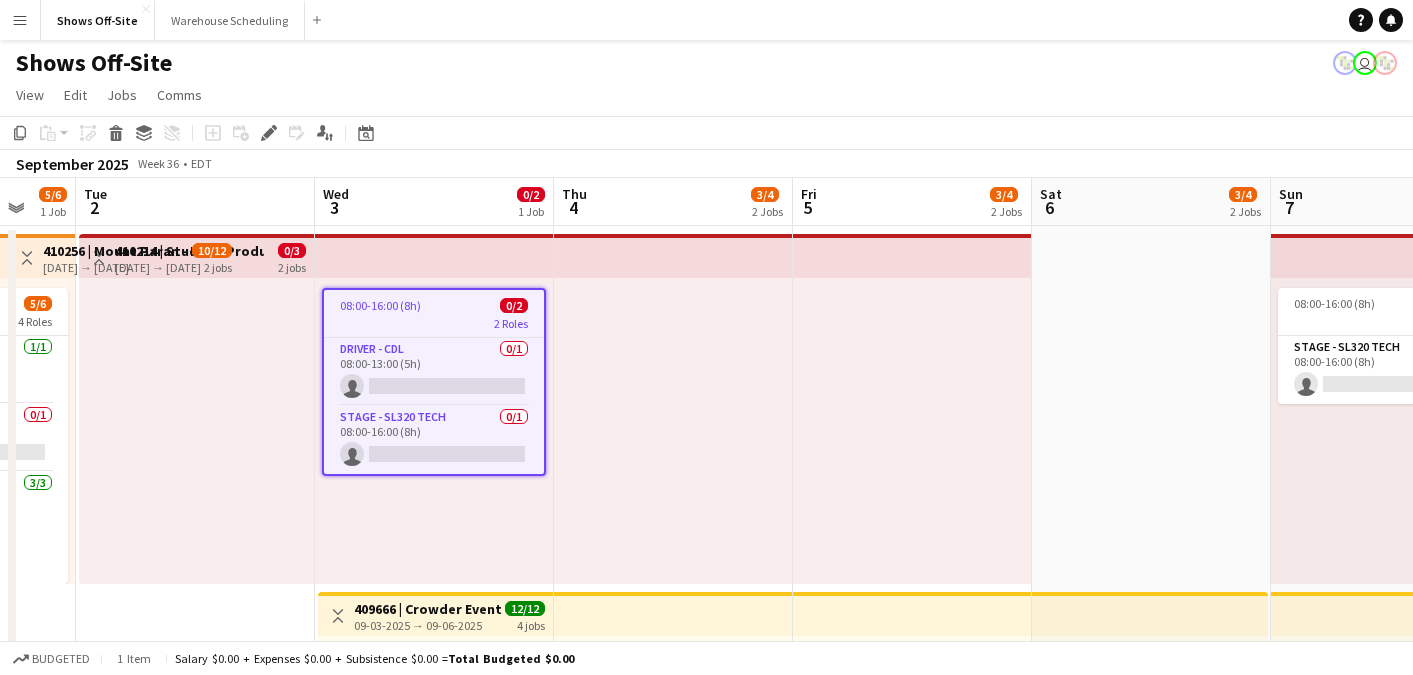 click at bounding box center [673, 431] 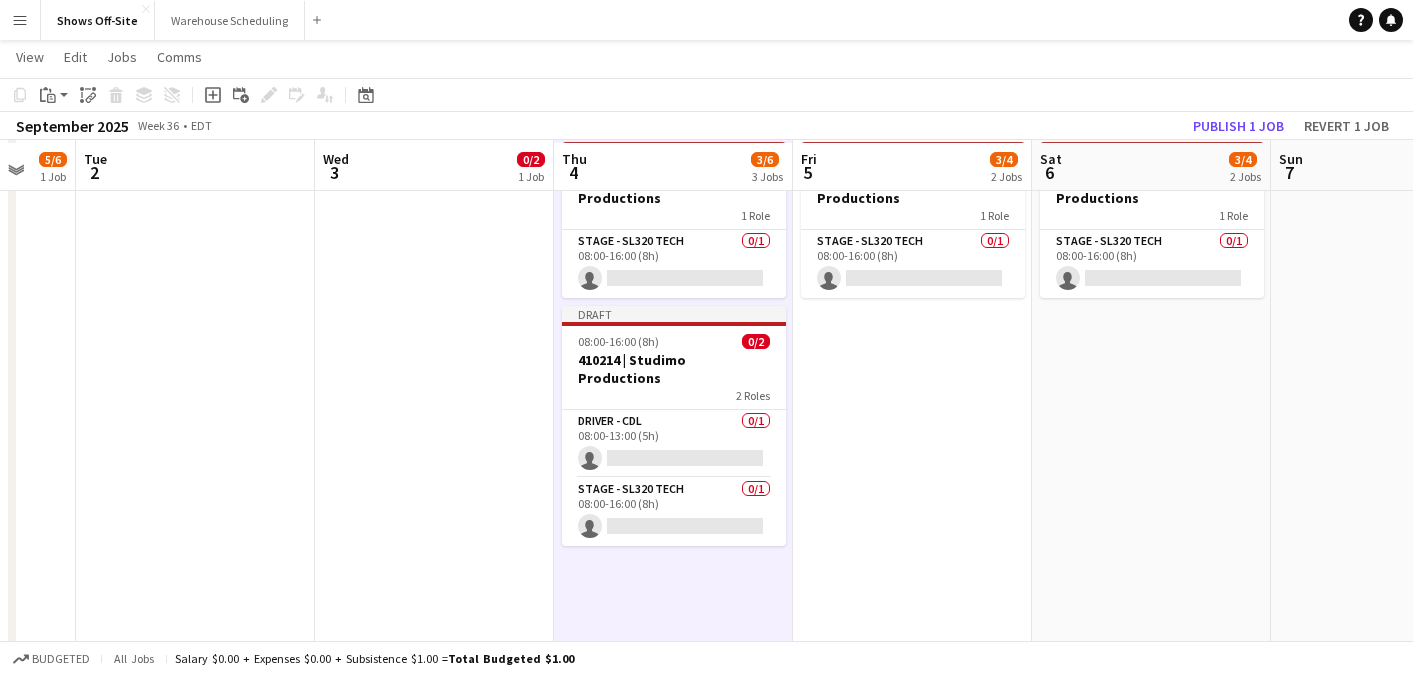 scroll, scrollTop: 809, scrollLeft: 0, axis: vertical 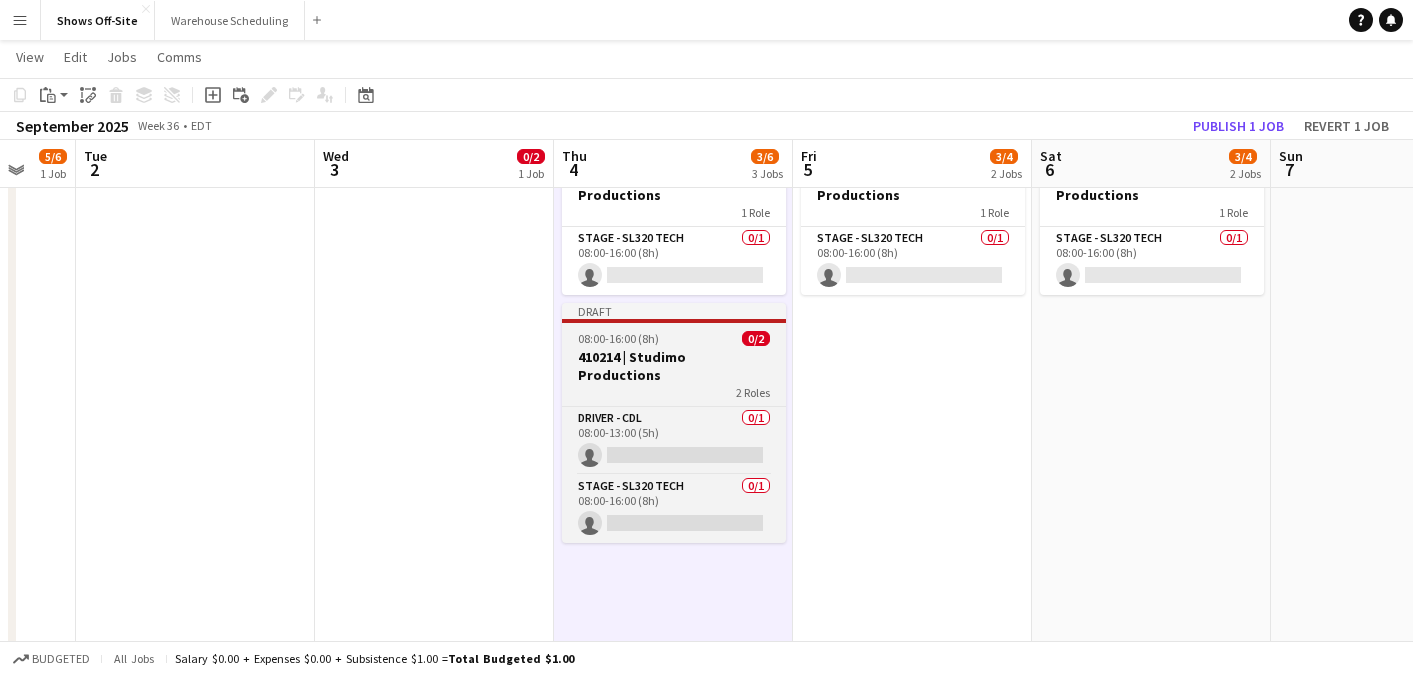 click on "410214 | Studimo Productions" at bounding box center (674, 366) 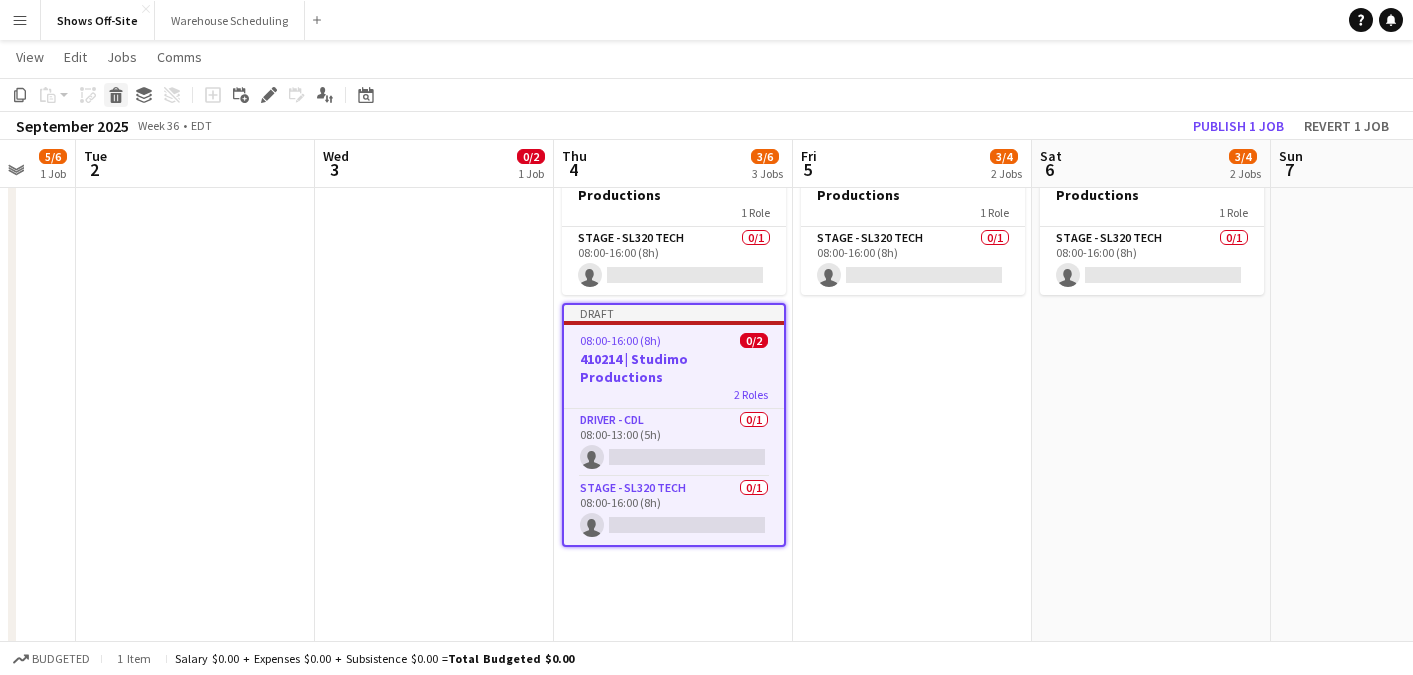 click on "Delete" 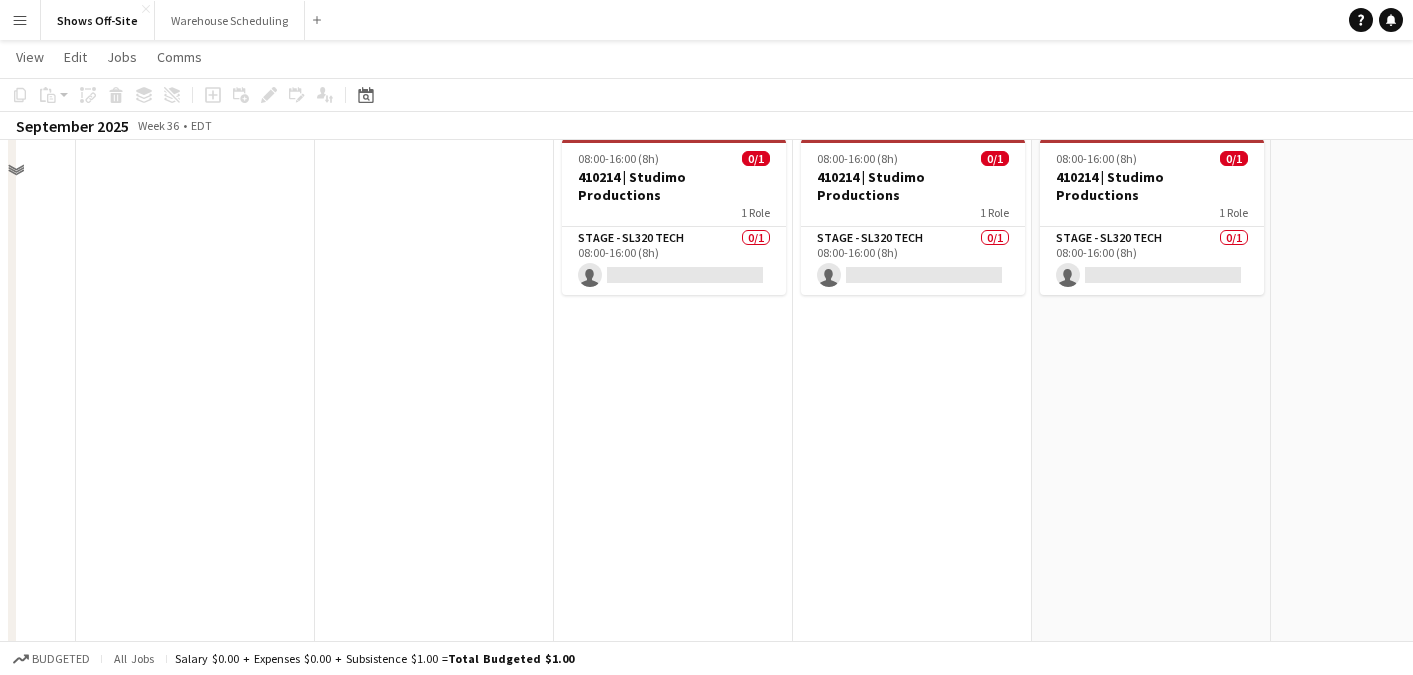 scroll, scrollTop: 0, scrollLeft: 0, axis: both 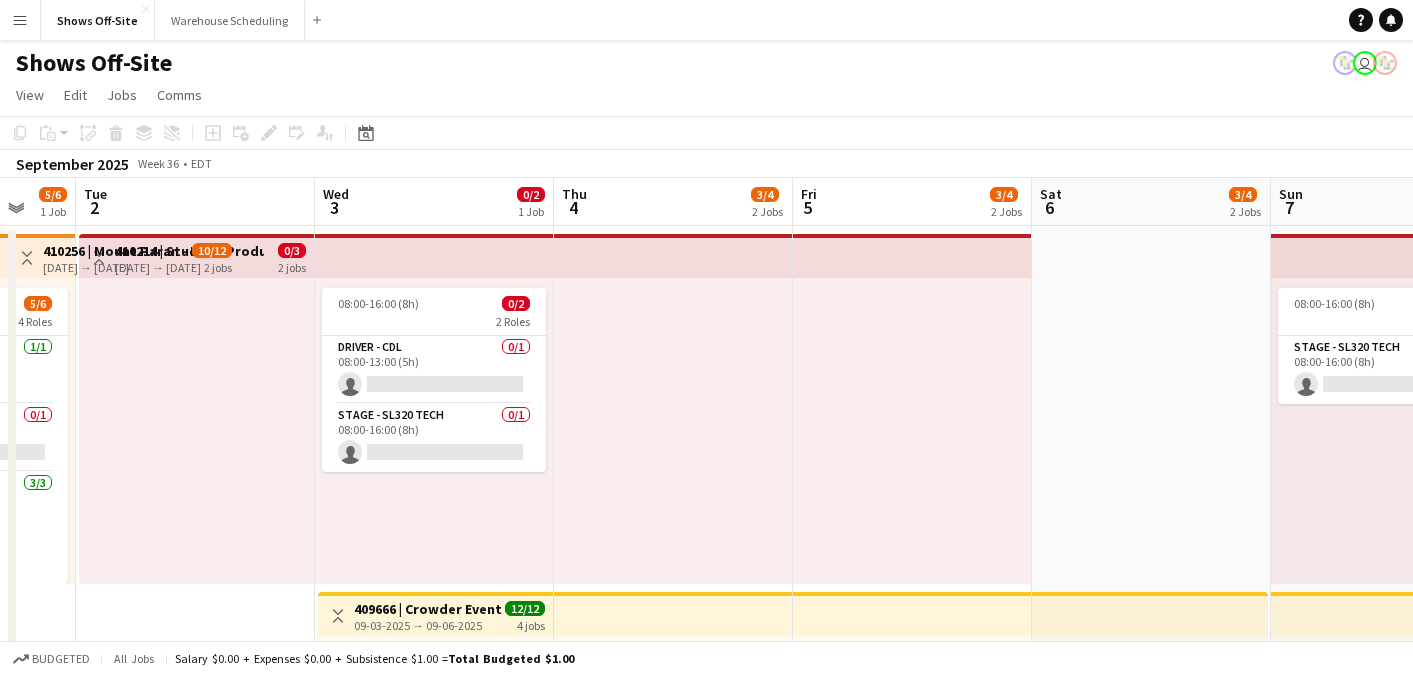 click at bounding box center (673, 431) 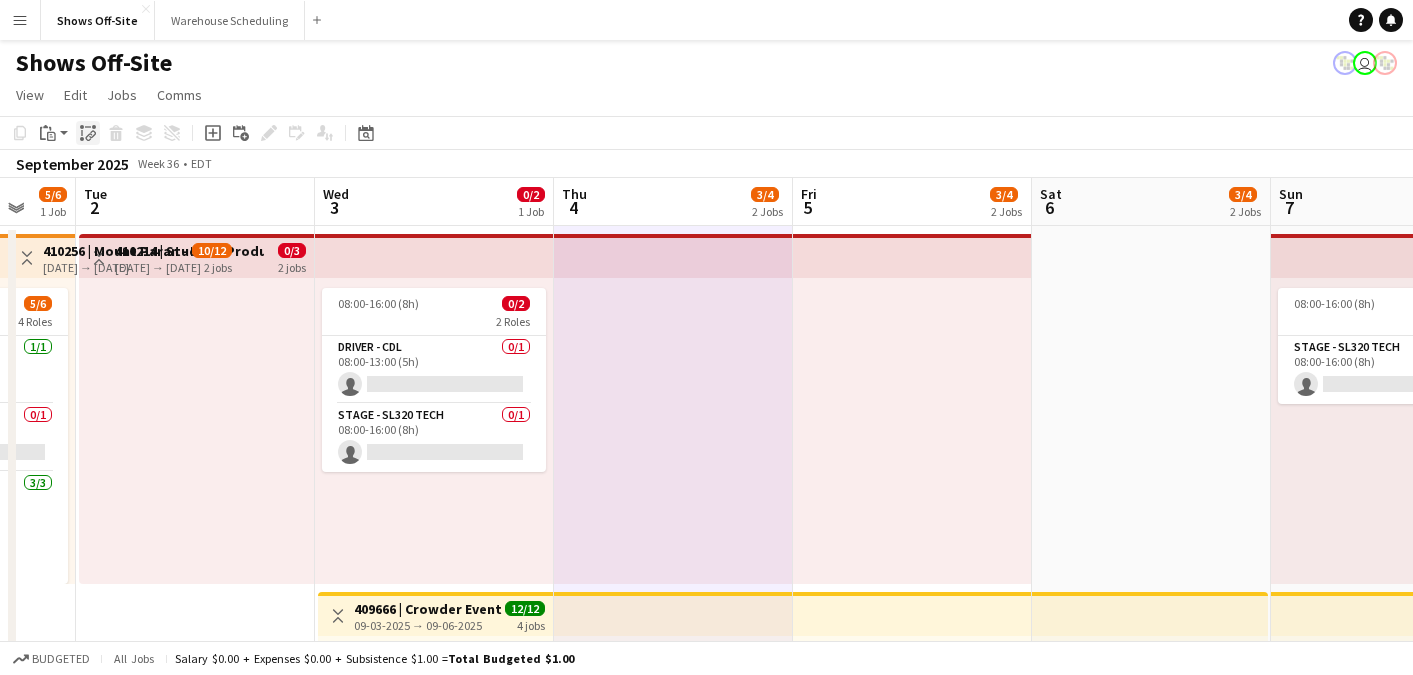 click 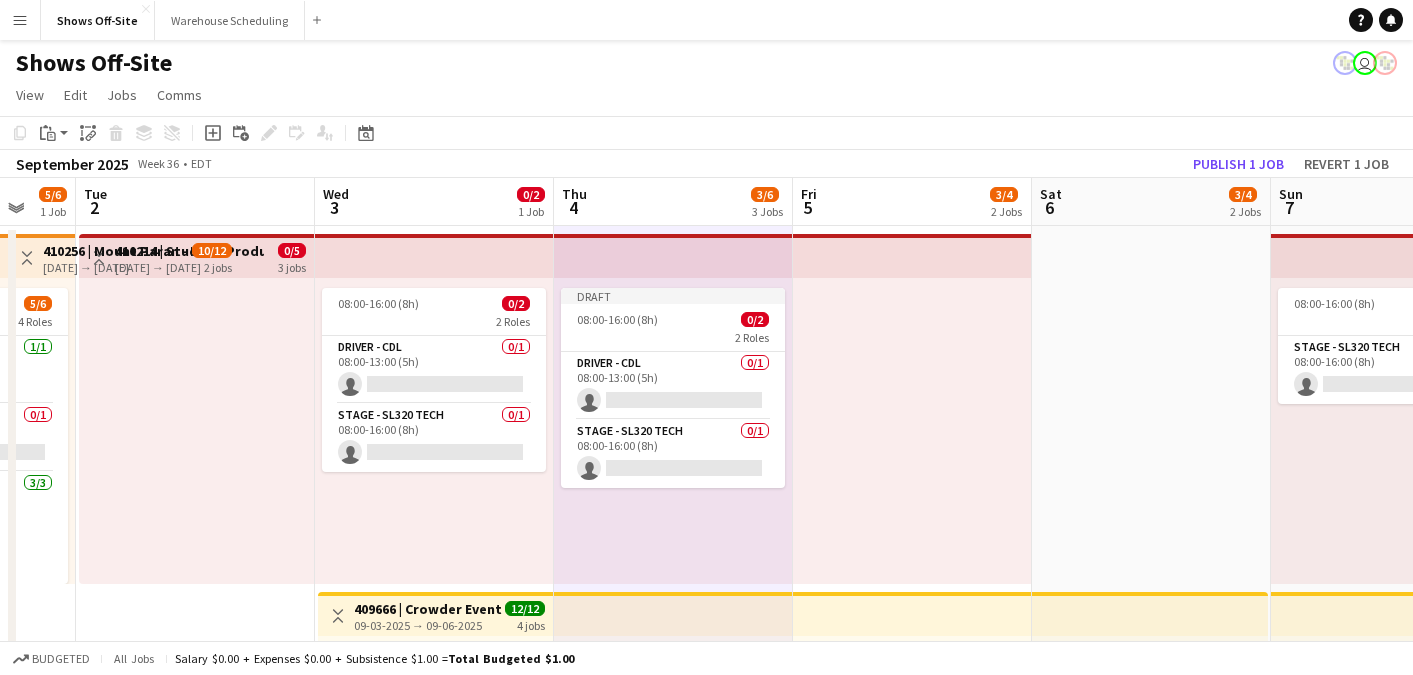 click at bounding box center [912, 431] 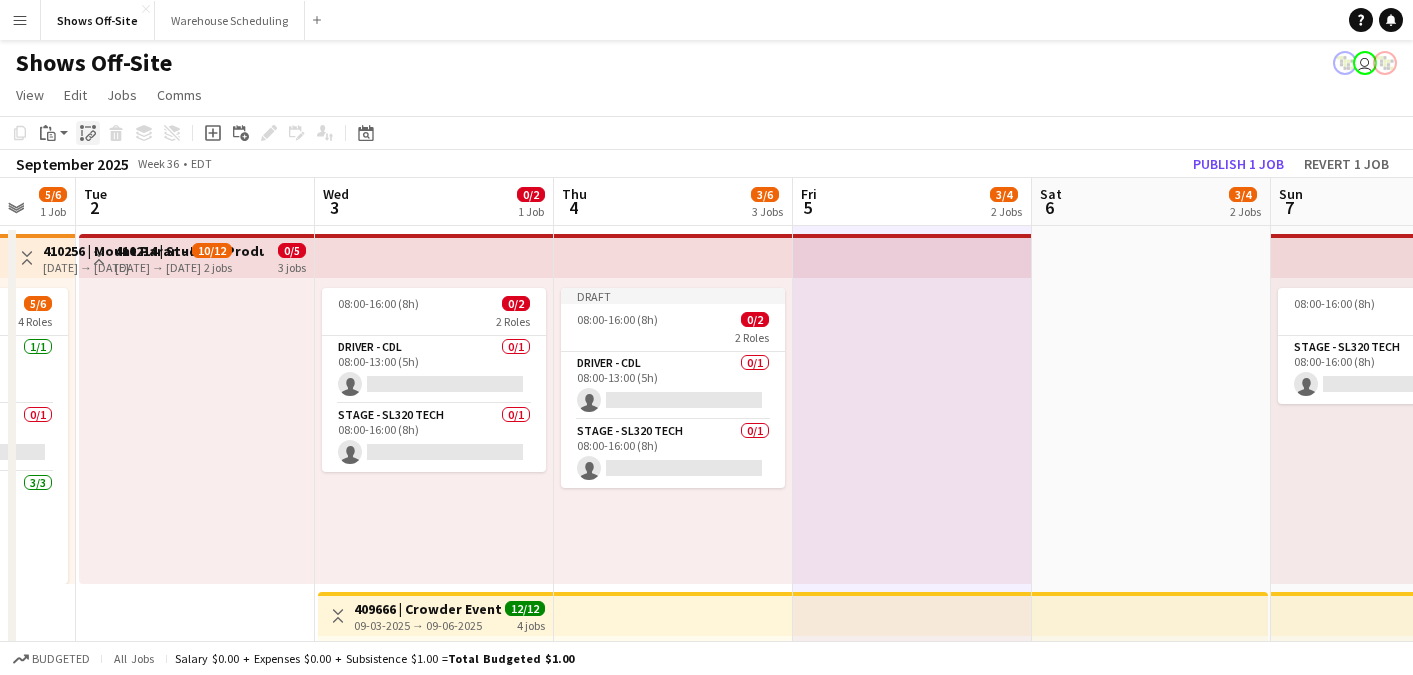 click 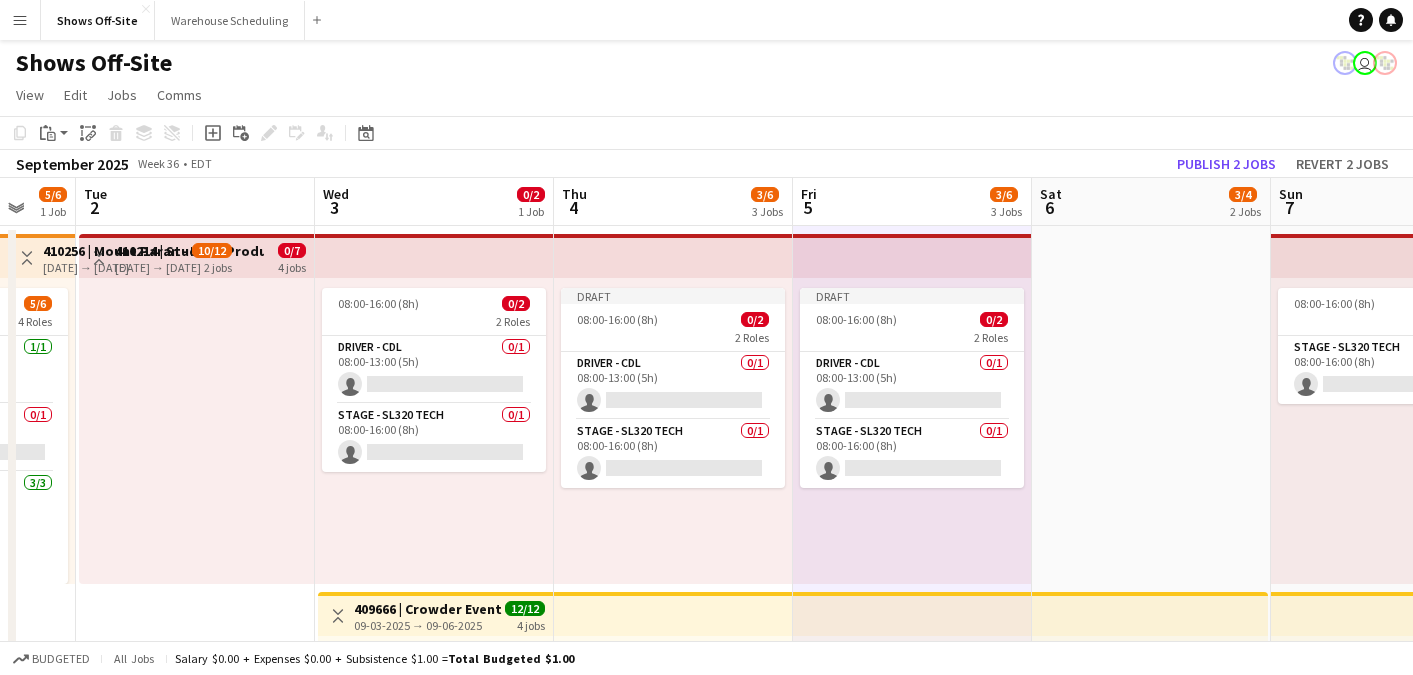 click on "[TIME] ([DURATION])    [COUNT] [COUNT]   [COUNT] Roles   [ROLE]   [COUNT]/[COUNT]   [TIME] ([DURATION])
[FIRST] [LAST]  [ROLE]   [COUNT]/[COUNT]   [TIME] ([DURATION])
[FIRST] [LAST]  [ROLE]   [COUNT]/[COUNT]   [TIME] ([DURATION])
[FIRST] [LAST]     [TIME] ([DURATION])    [COUNT]/[COUNT]   [NUMBER] | [COMPANY]   [COUNT] Role   [ROLE]   [COUNT]/[COUNT]   [TIME] ([DURATION])
single-neutral-actions" at bounding box center [1151, 873] 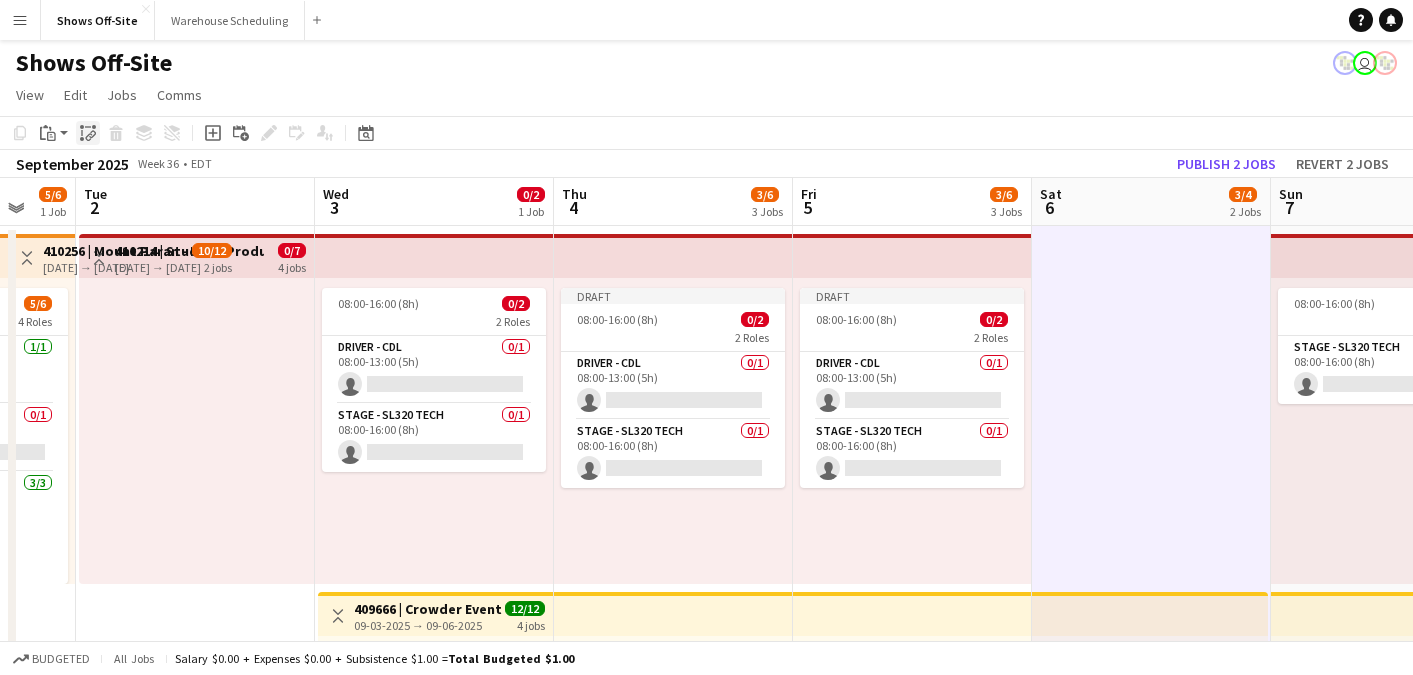 click on "Paste linked Job" 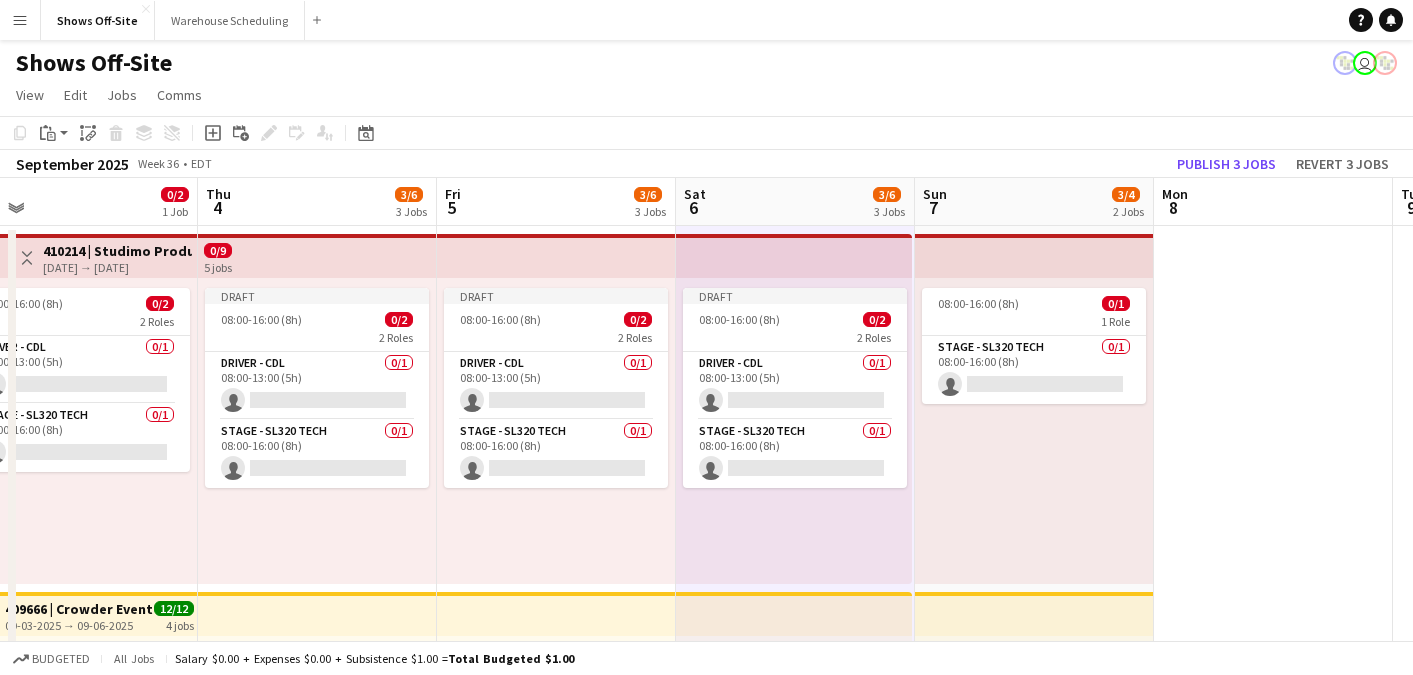 scroll, scrollTop: 0, scrollLeft: 765, axis: horizontal 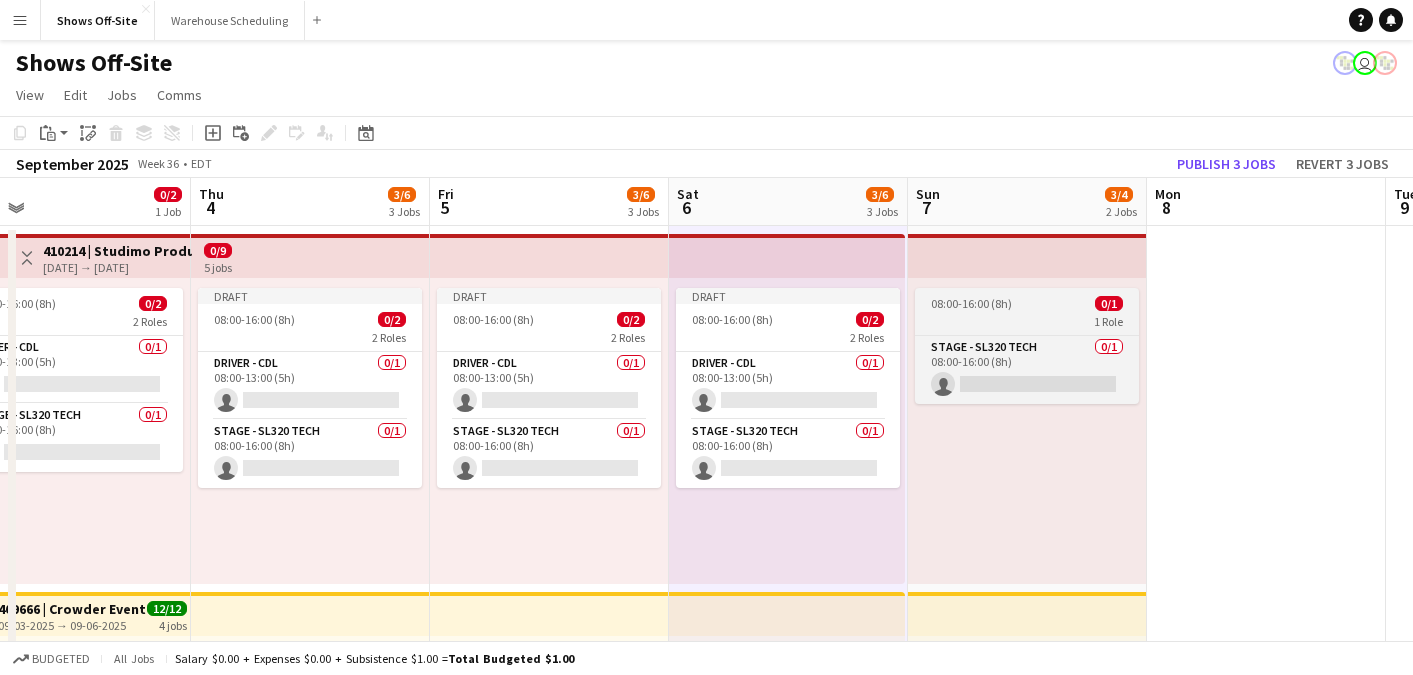 click on "08:00-16:00 (8h)    0/1" at bounding box center (1027, 303) 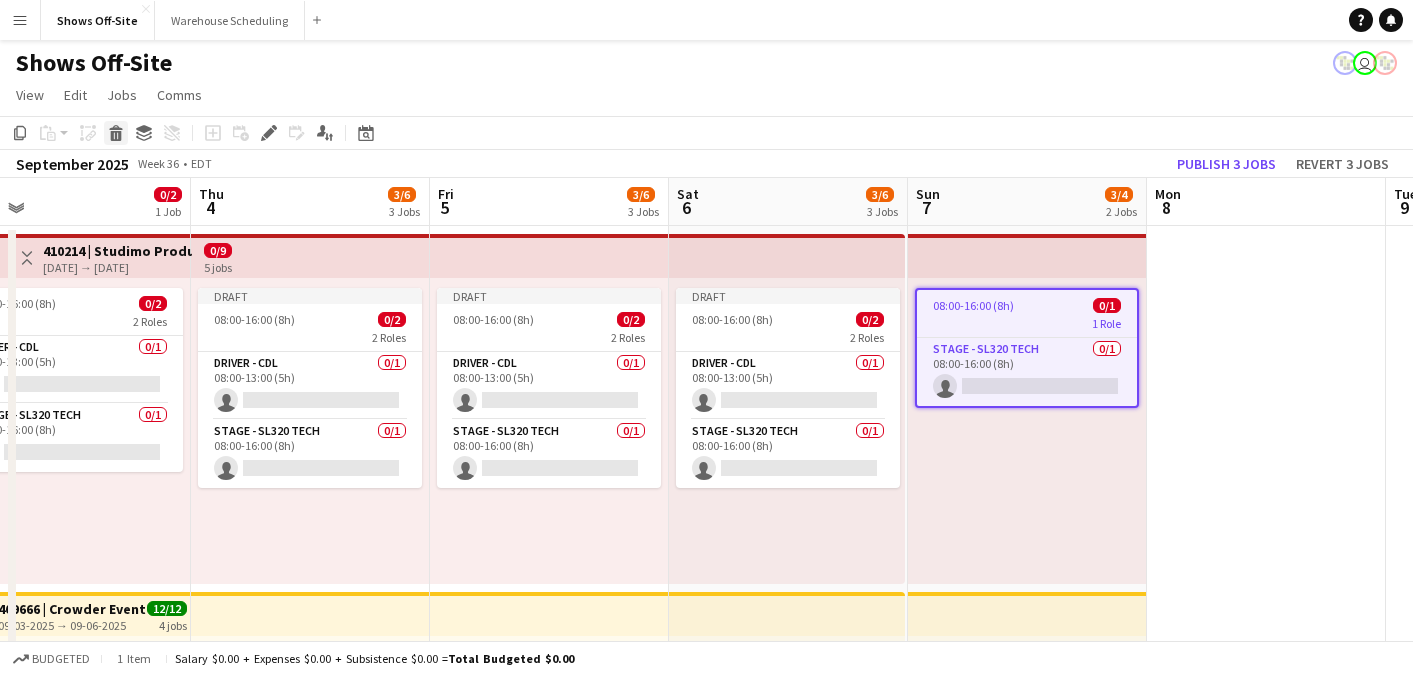 click on "Delete" 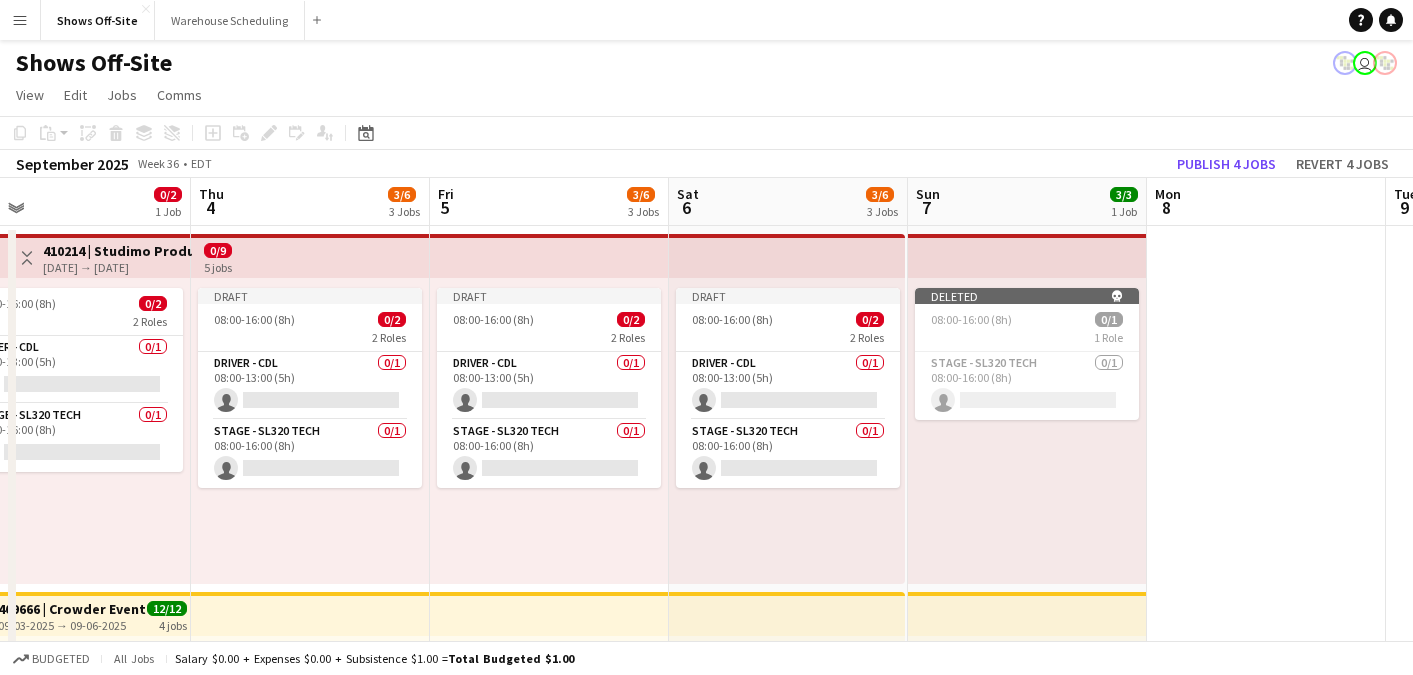 click on "Deleted
skull
[TIME] ([DURATION])    [COUNT]/[COUNT]   [COUNT] Role   [ROLE]   [COUNT]/[COUNT]   [TIME] ([DURATION])
single-neutral-actions" at bounding box center [1027, 431] 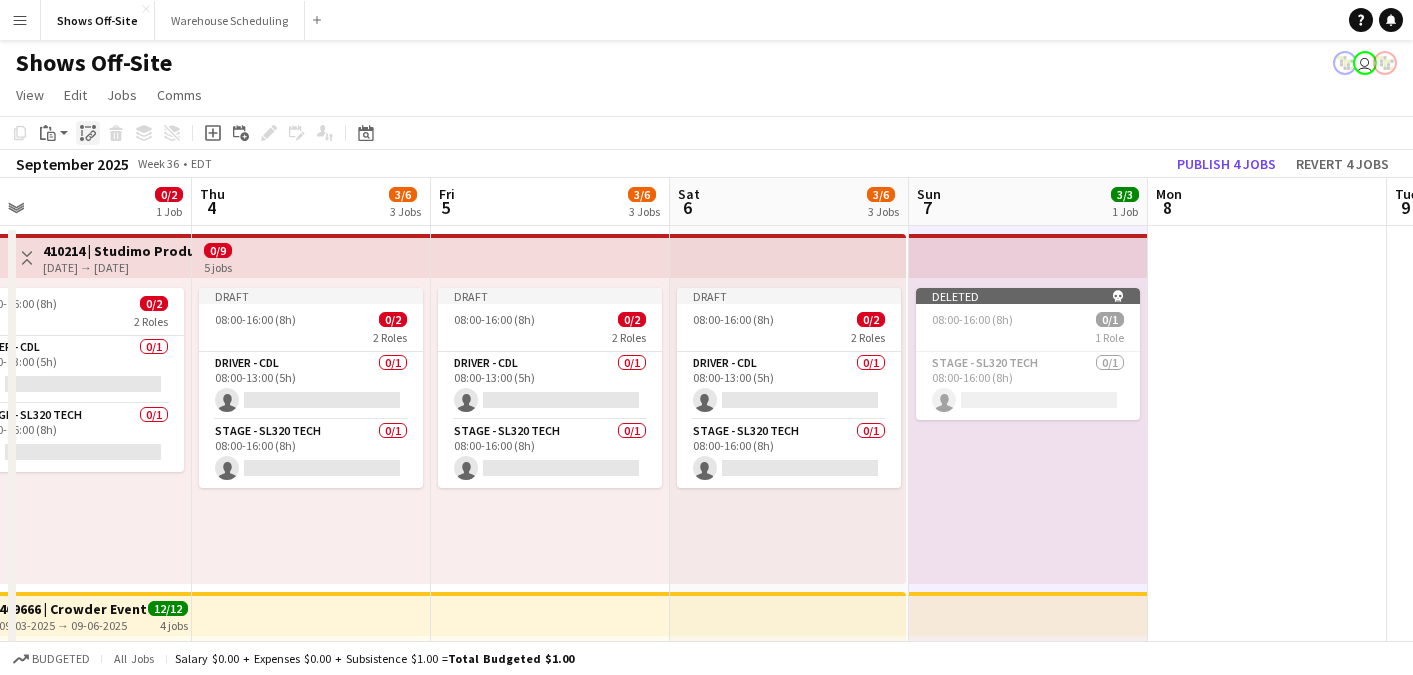 click 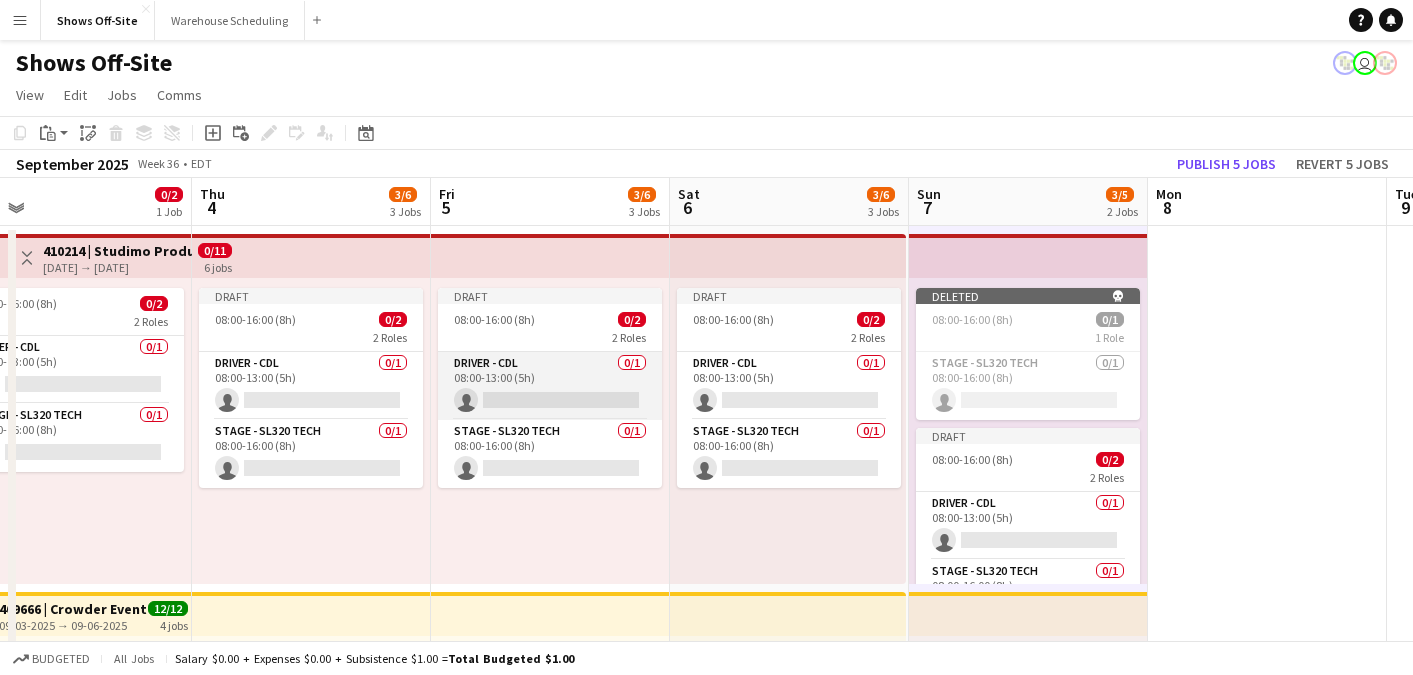 scroll, scrollTop: 0, scrollLeft: 751, axis: horizontal 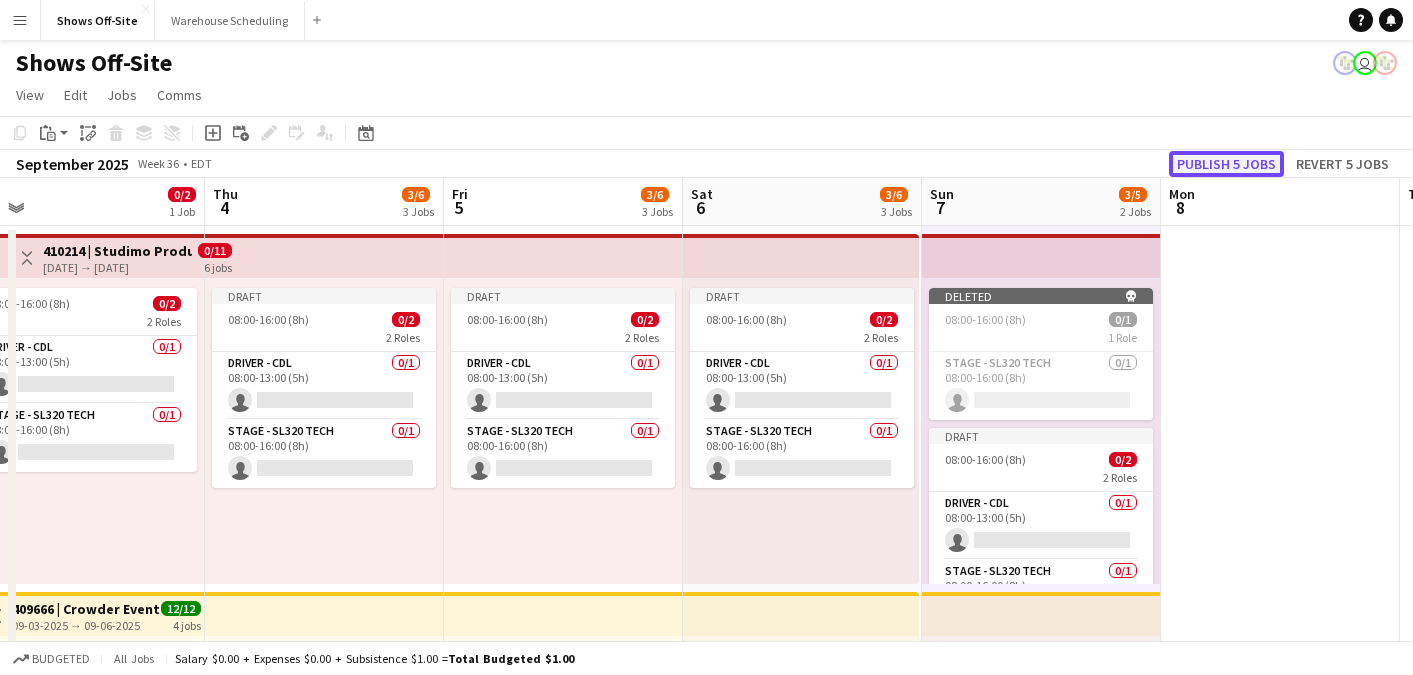 click on "Publish 5 jobs" 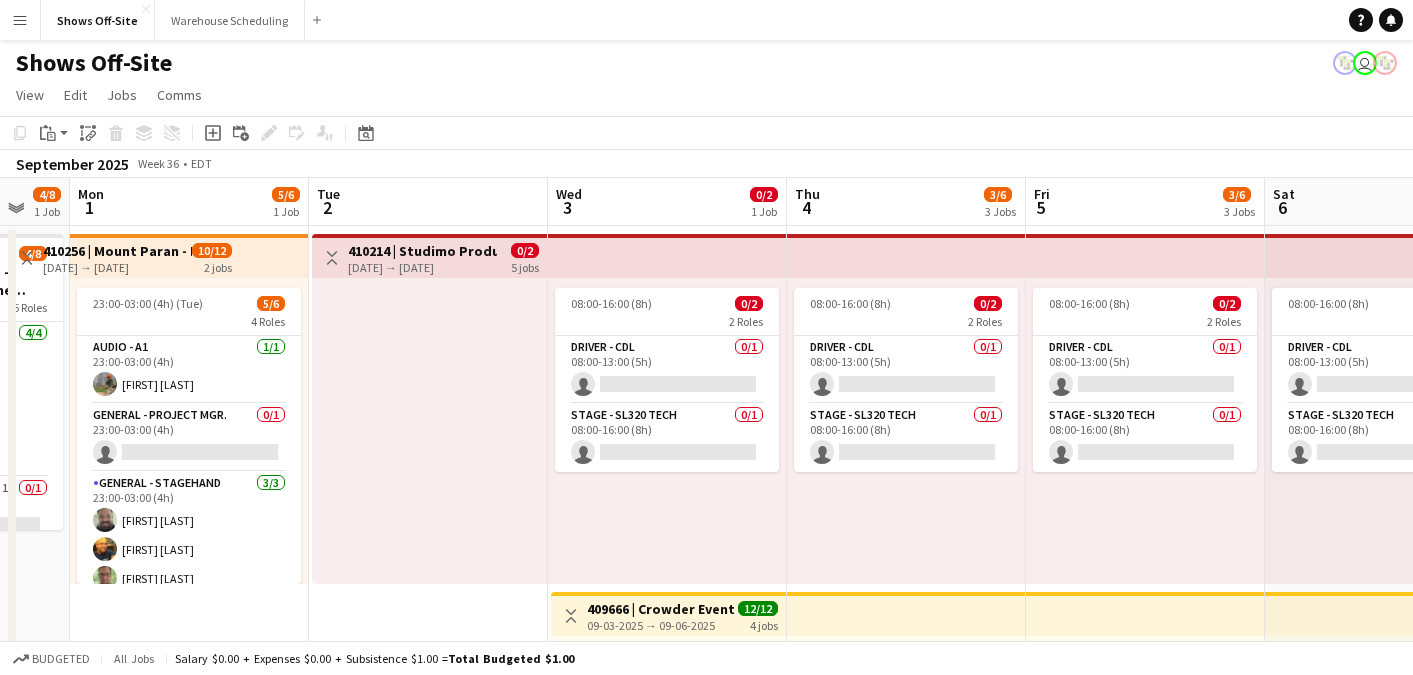 scroll, scrollTop: 0, scrollLeft: 586, axis: horizontal 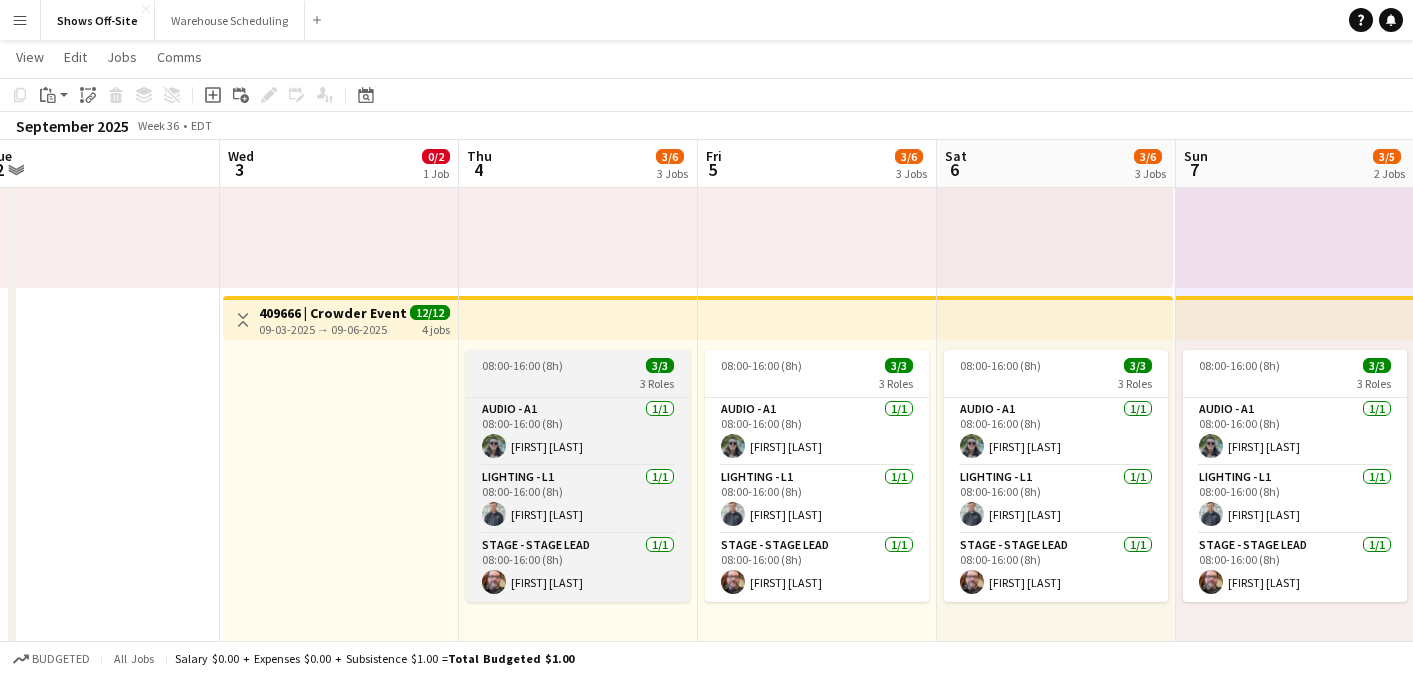 click on "08:00-16:00 (8h)    3/3" at bounding box center [578, 365] 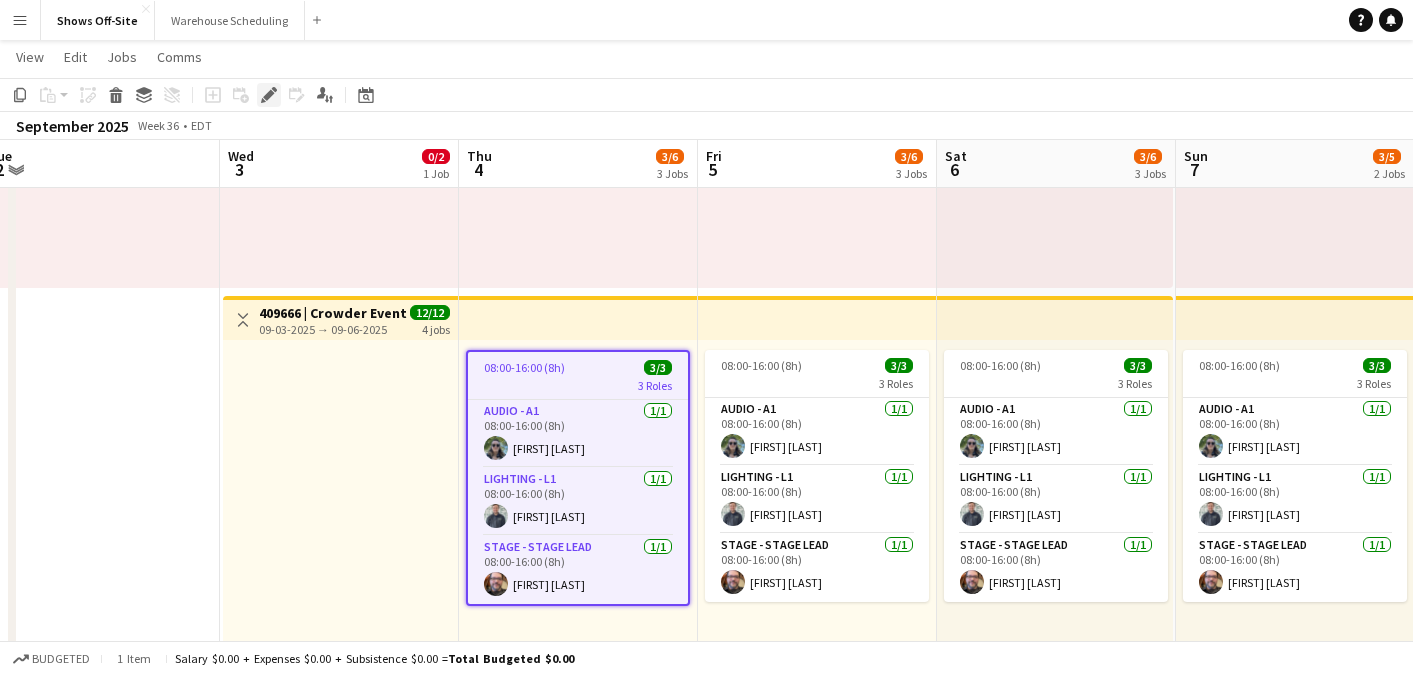 click on "Edit" at bounding box center [269, 95] 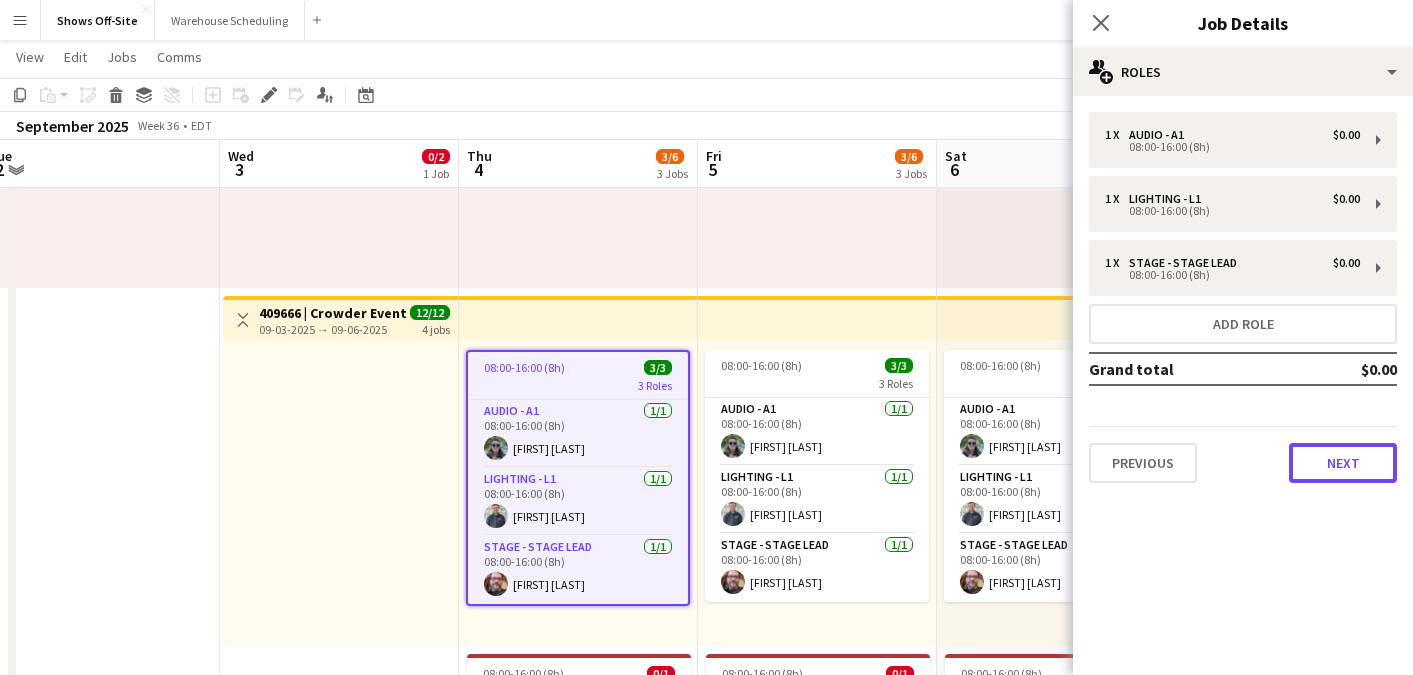click on "Next" at bounding box center (1343, 463) 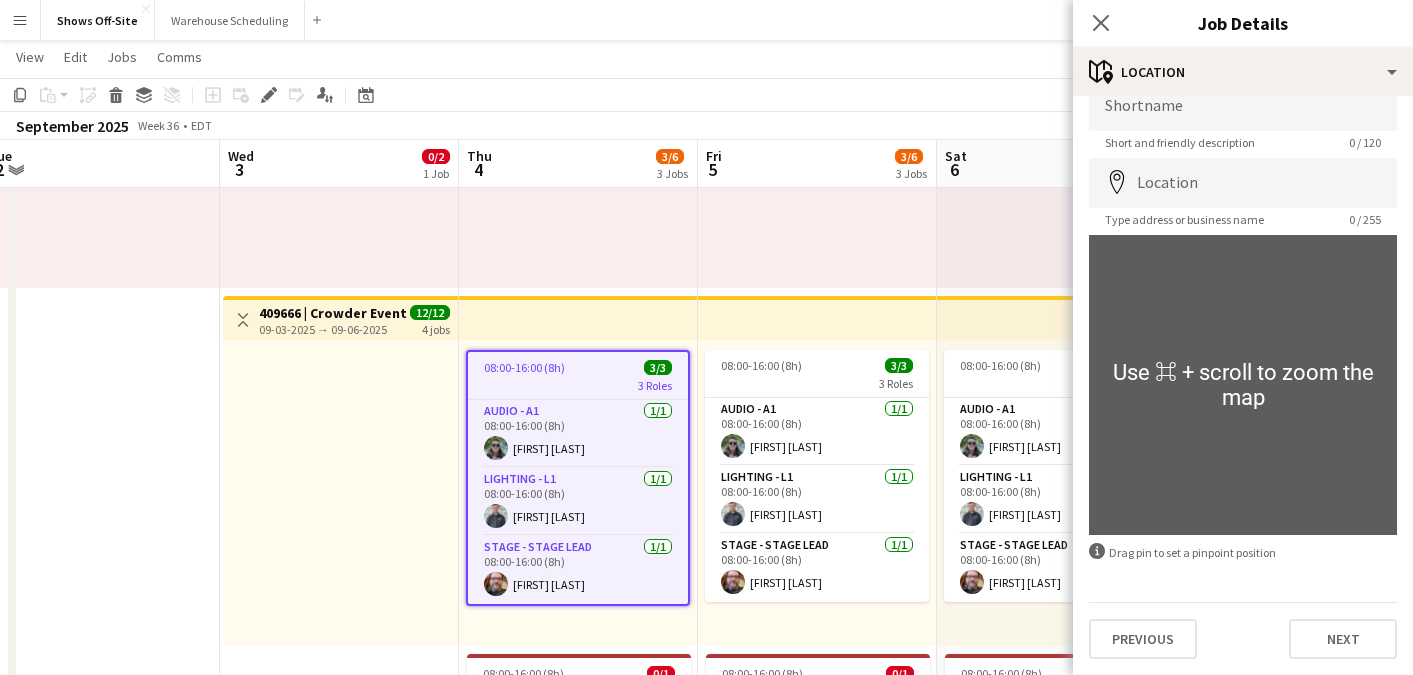 scroll, scrollTop: 30, scrollLeft: 0, axis: vertical 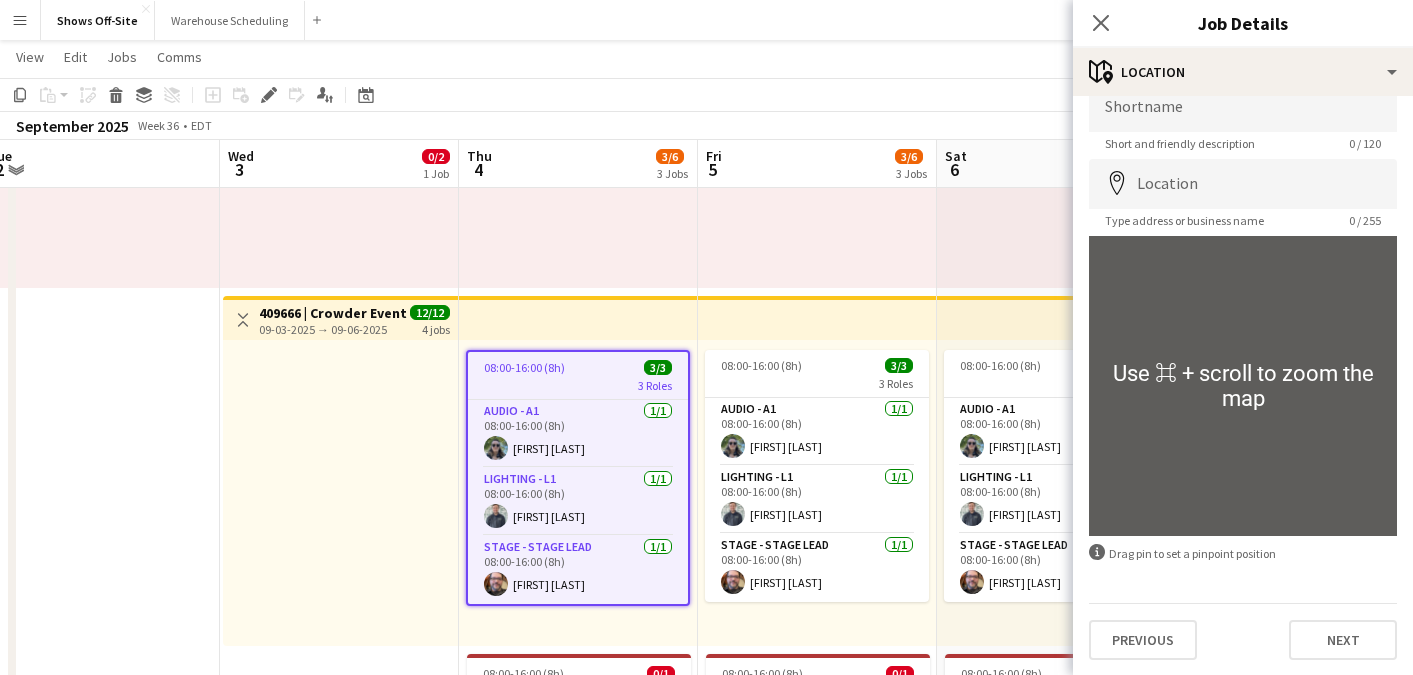 click on "Close pop-in" 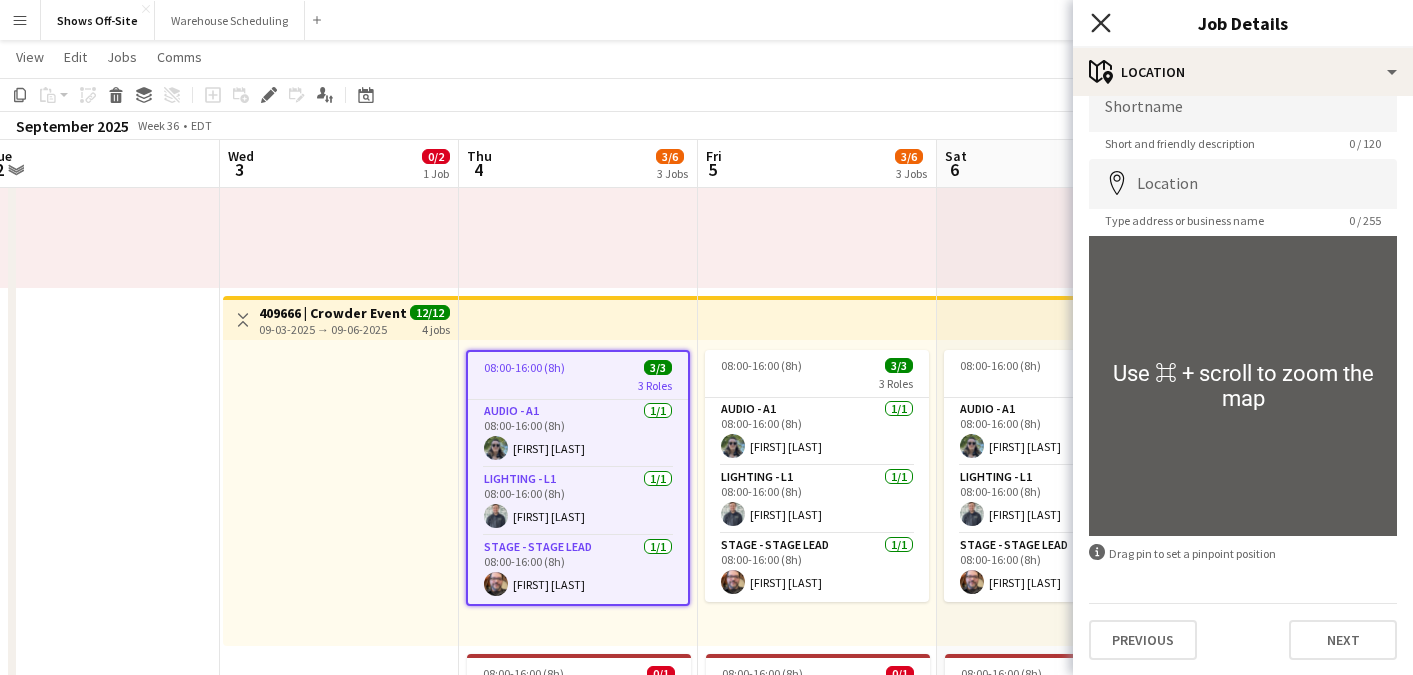 click on "Close pop-in" 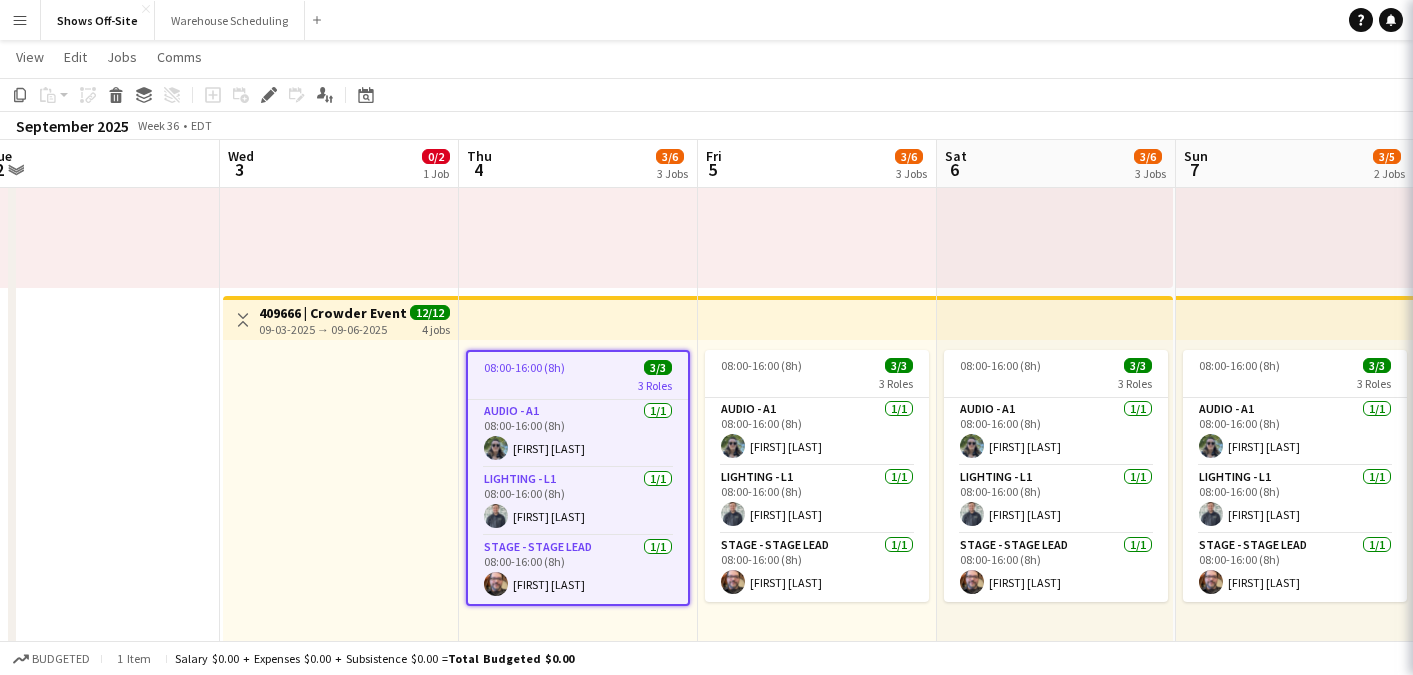 scroll, scrollTop: 0, scrollLeft: 0, axis: both 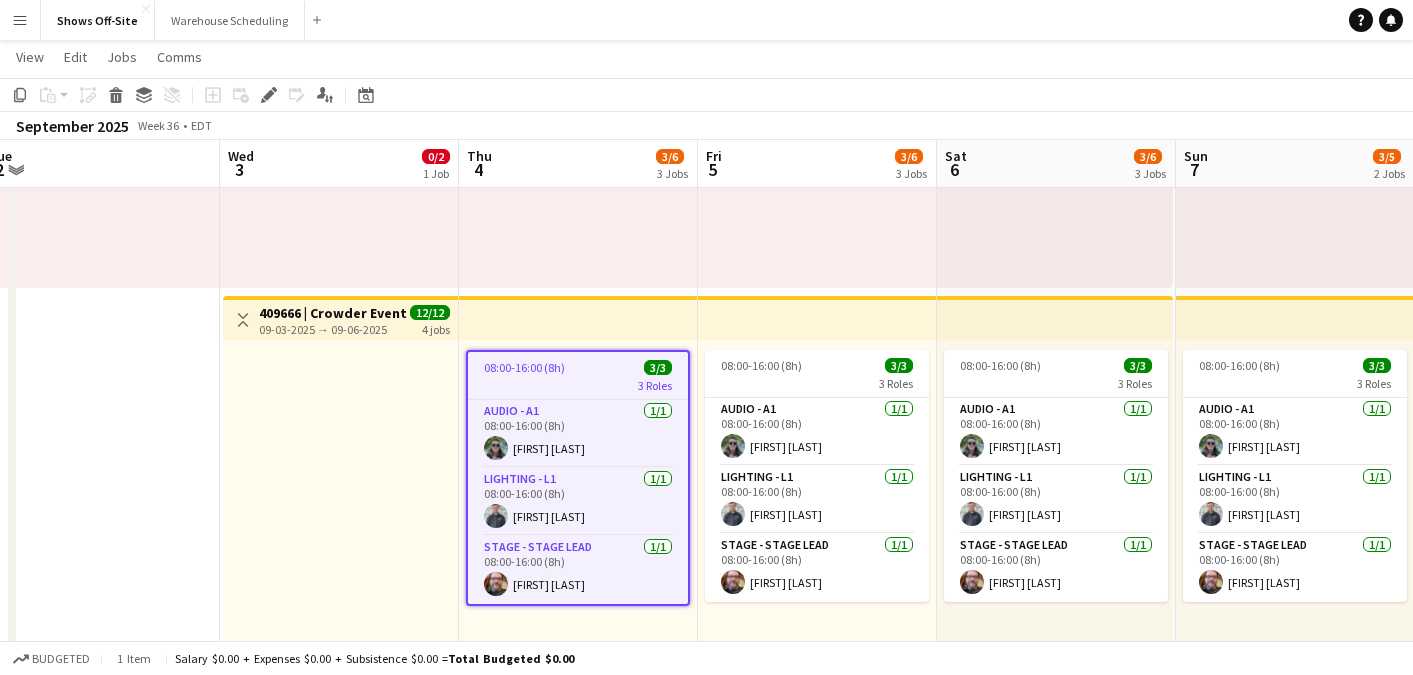 click on "Toggle View
[NUMBER] | [COMPANY]  [DATE] → [DATE]   [COUNT]/[COUNT]   [COUNT] jobs" at bounding box center [100, 577] 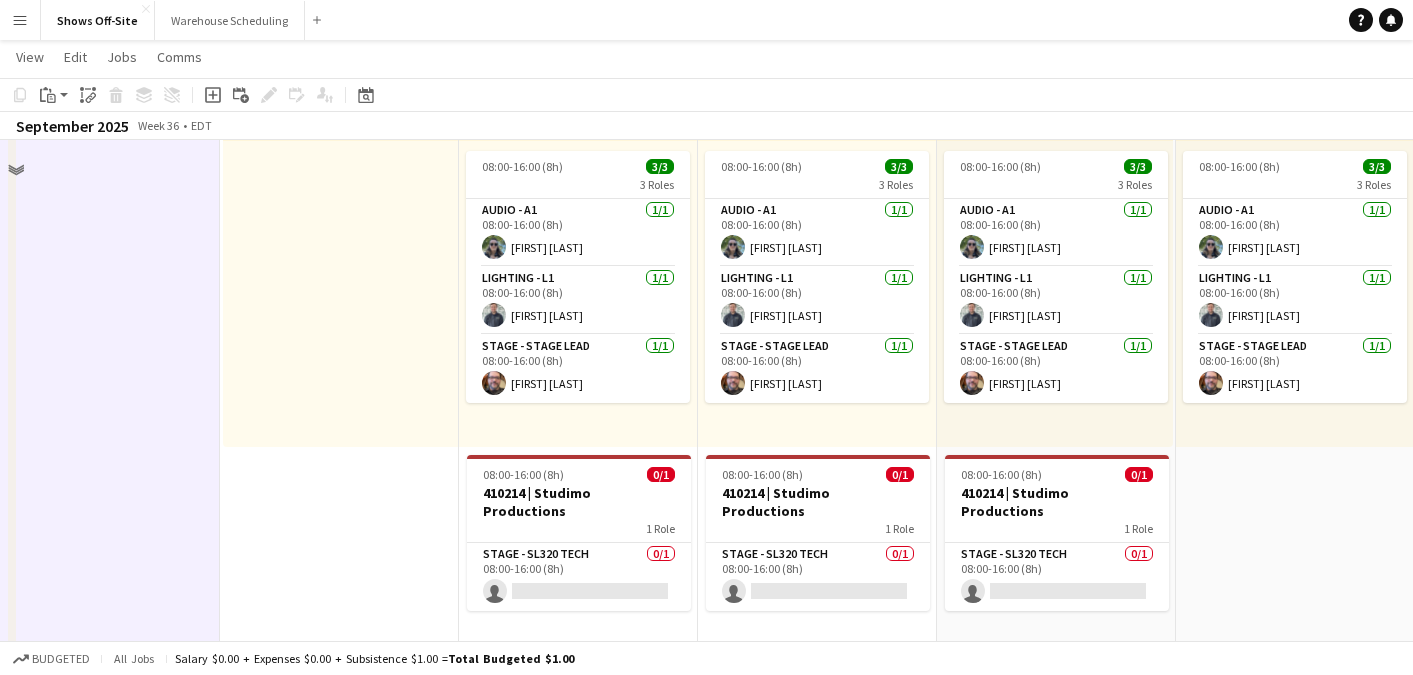 scroll, scrollTop: 268, scrollLeft: 0, axis: vertical 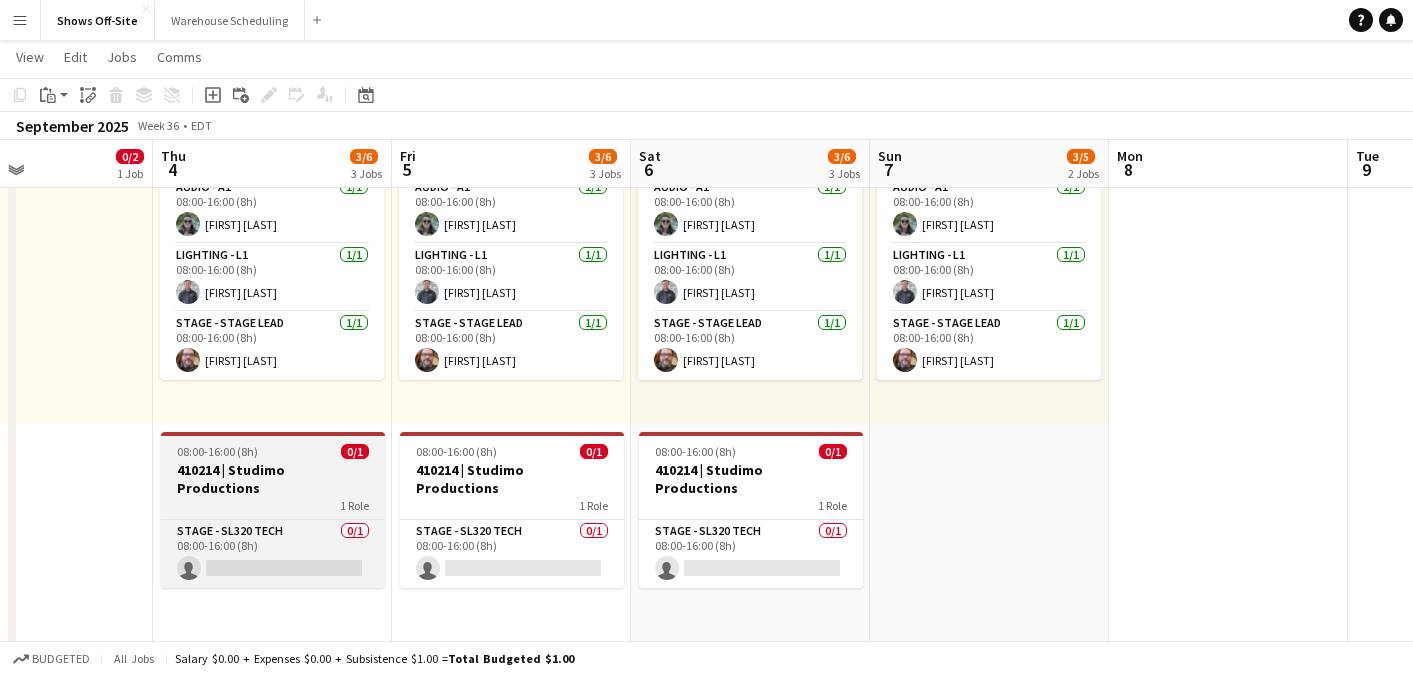 click on "410214 | Studimo Productions" at bounding box center (273, 479) 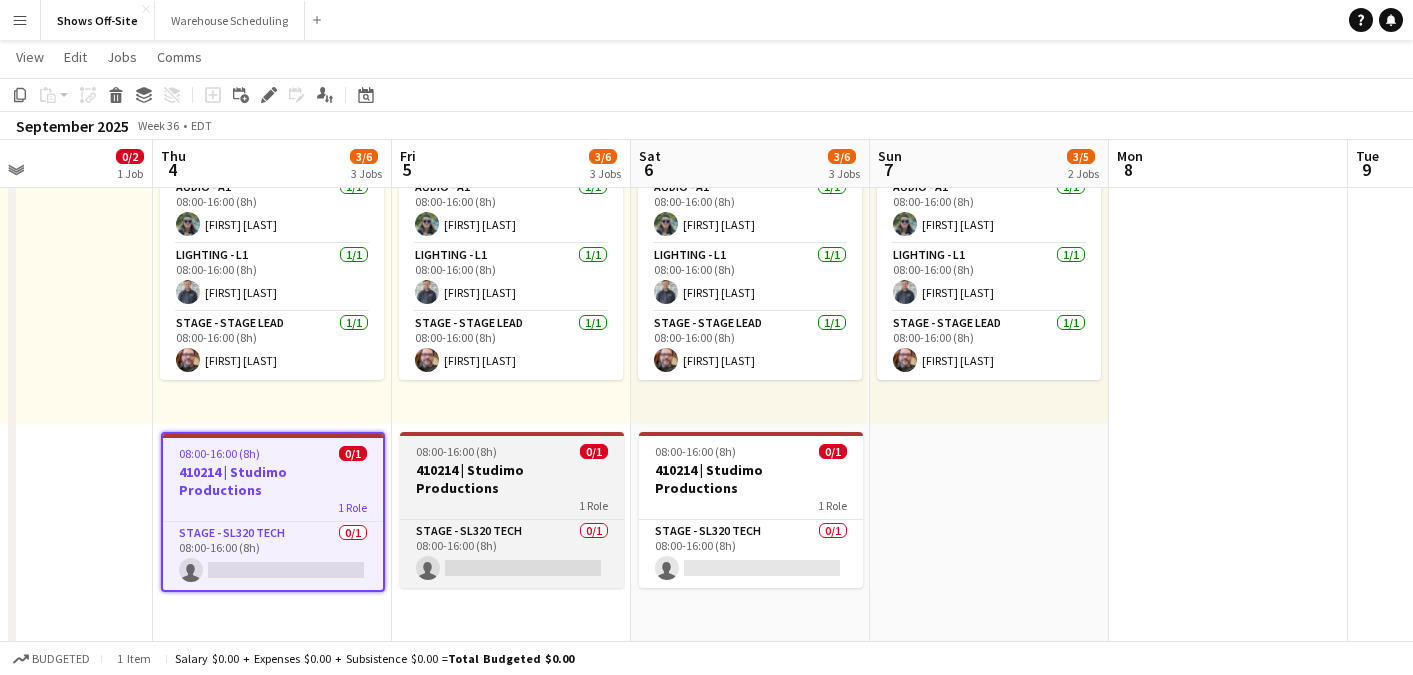 click on "410214 | Studimo Productions" at bounding box center (512, 479) 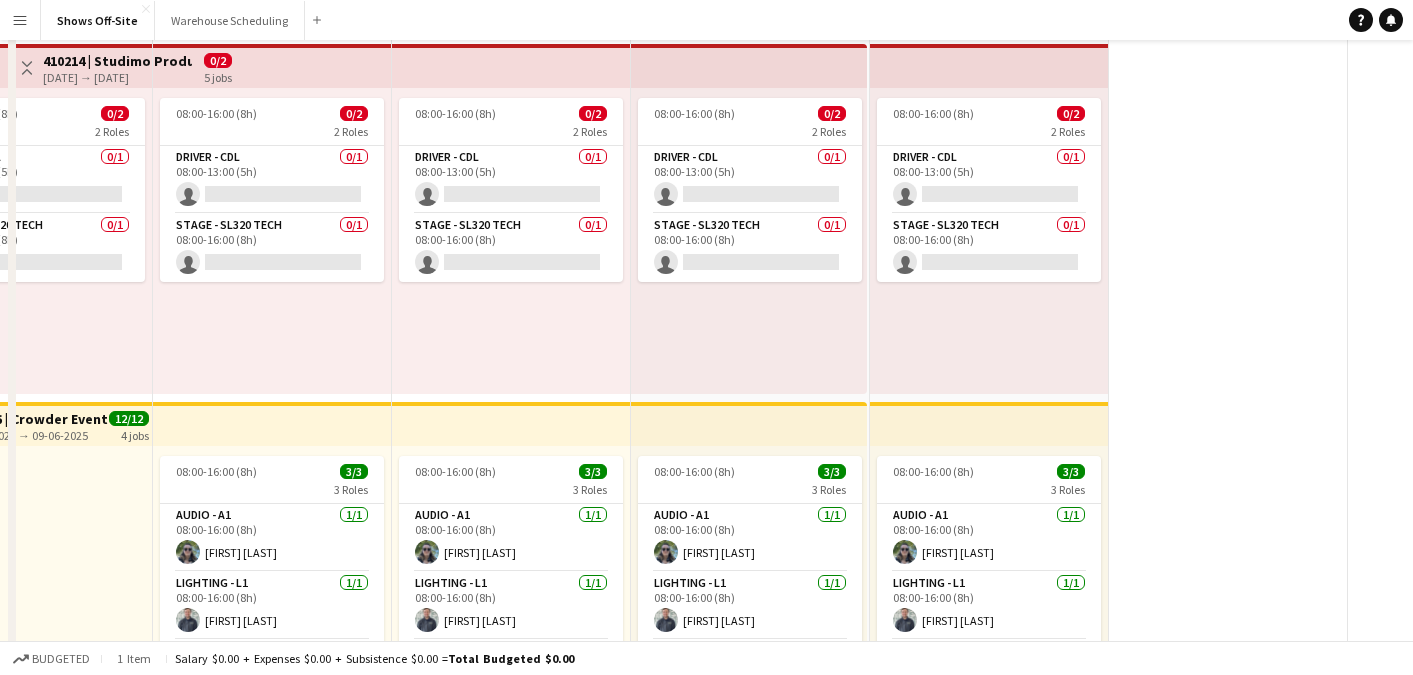 scroll, scrollTop: 0, scrollLeft: 0, axis: both 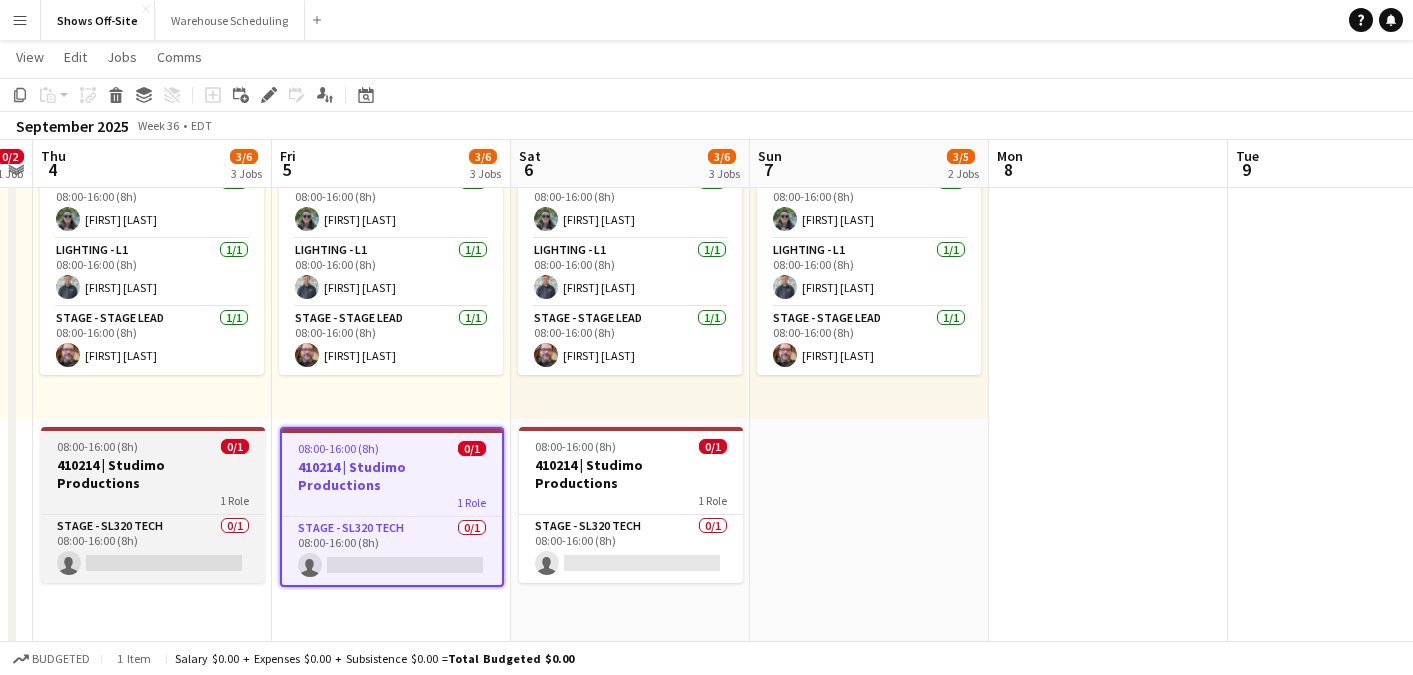 click on "410214 | Studimo Productions" at bounding box center [153, 474] 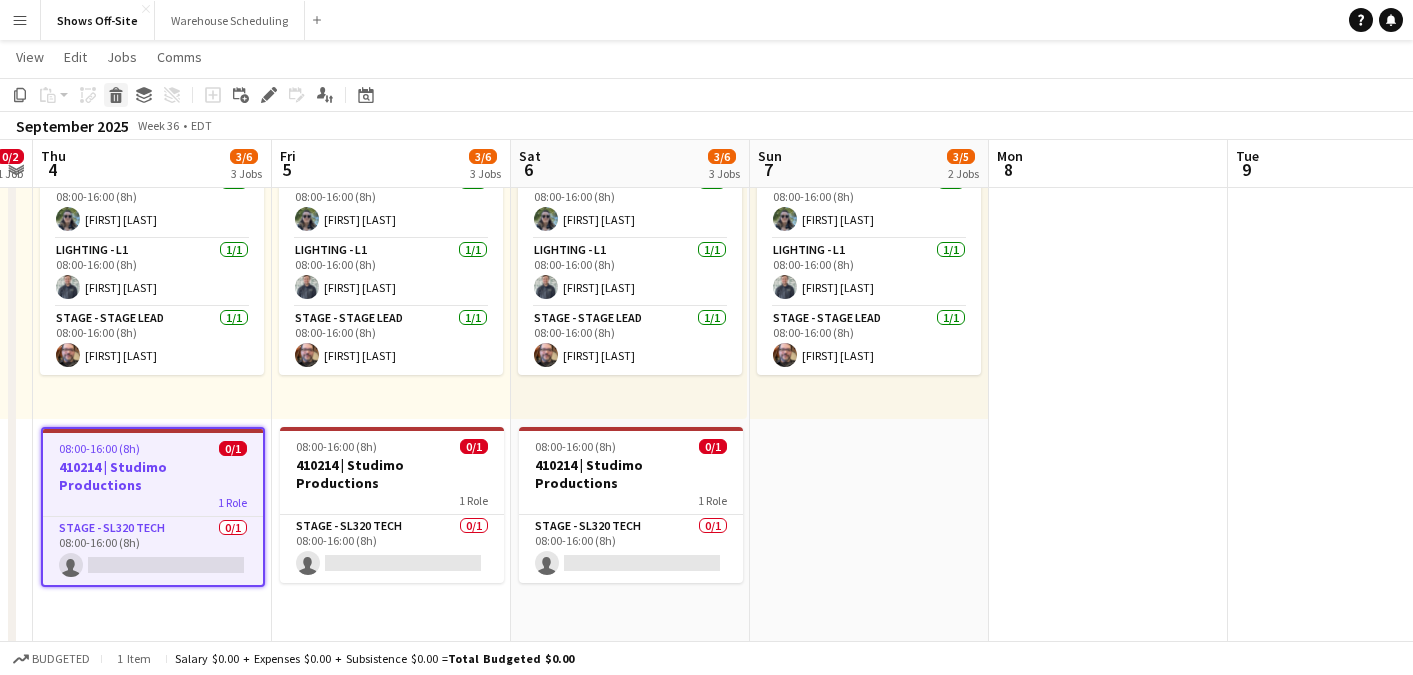 click on "Delete" 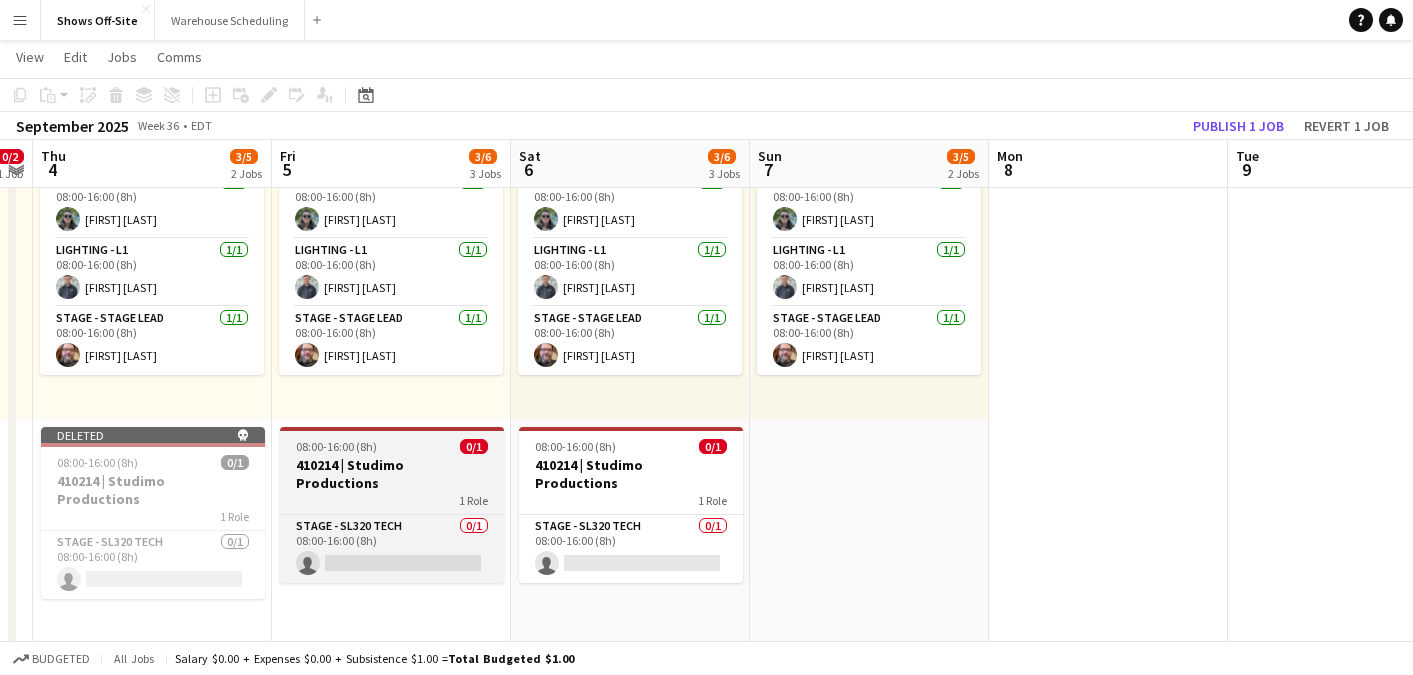 click on "08:00-16:00 (8h)" at bounding box center (336, 446) 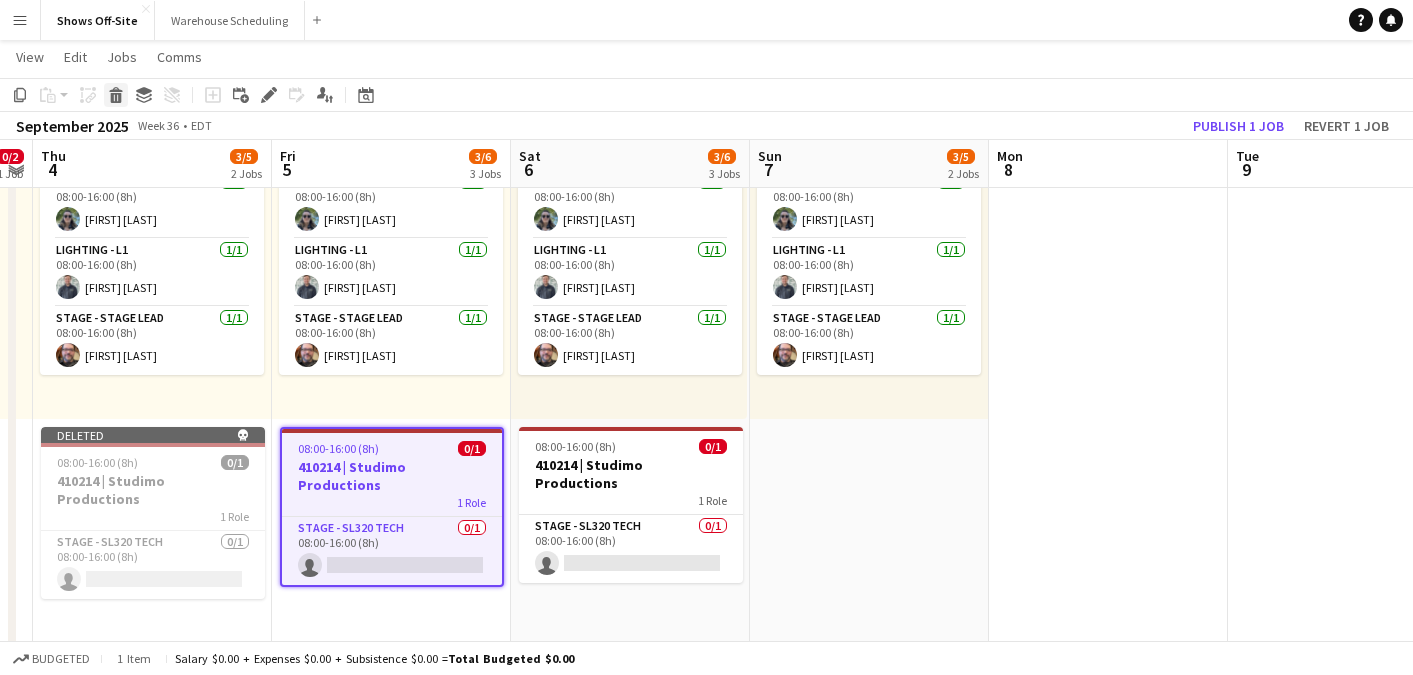 click on "Delete" 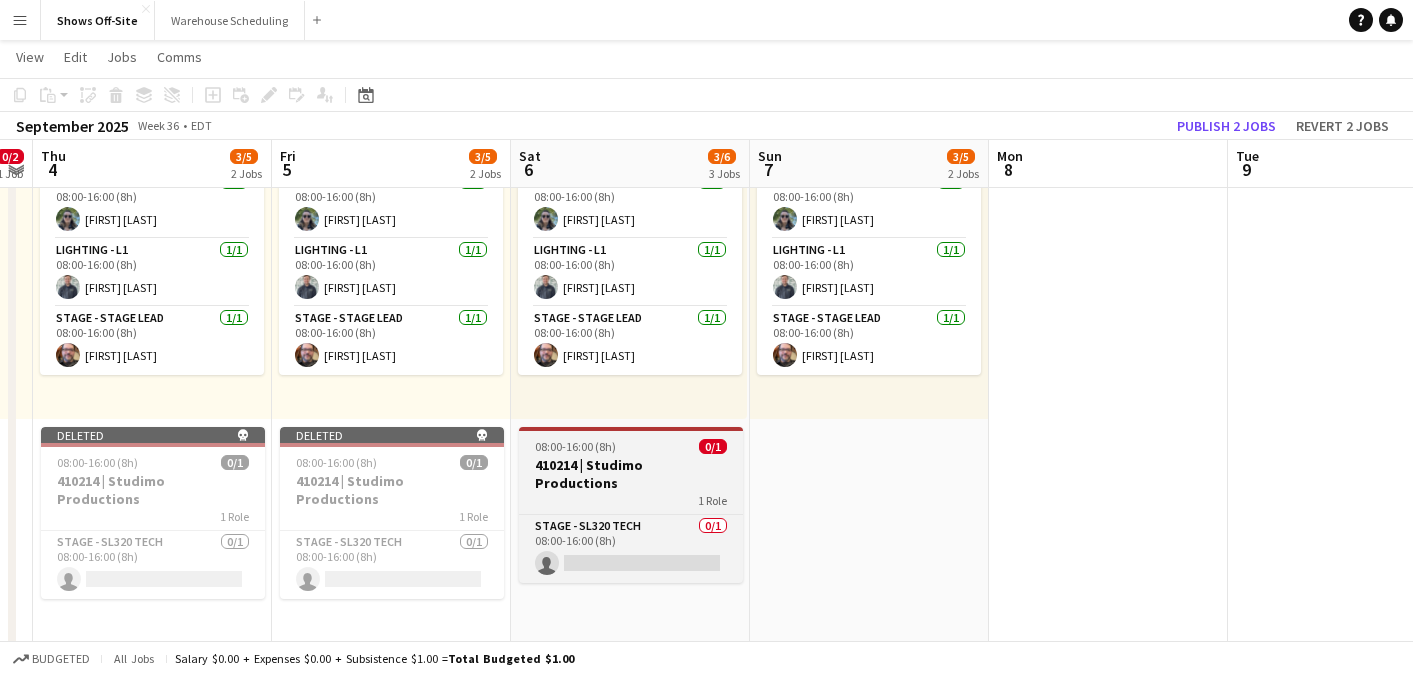 click on "410214 | Studimo Productions" at bounding box center (631, 474) 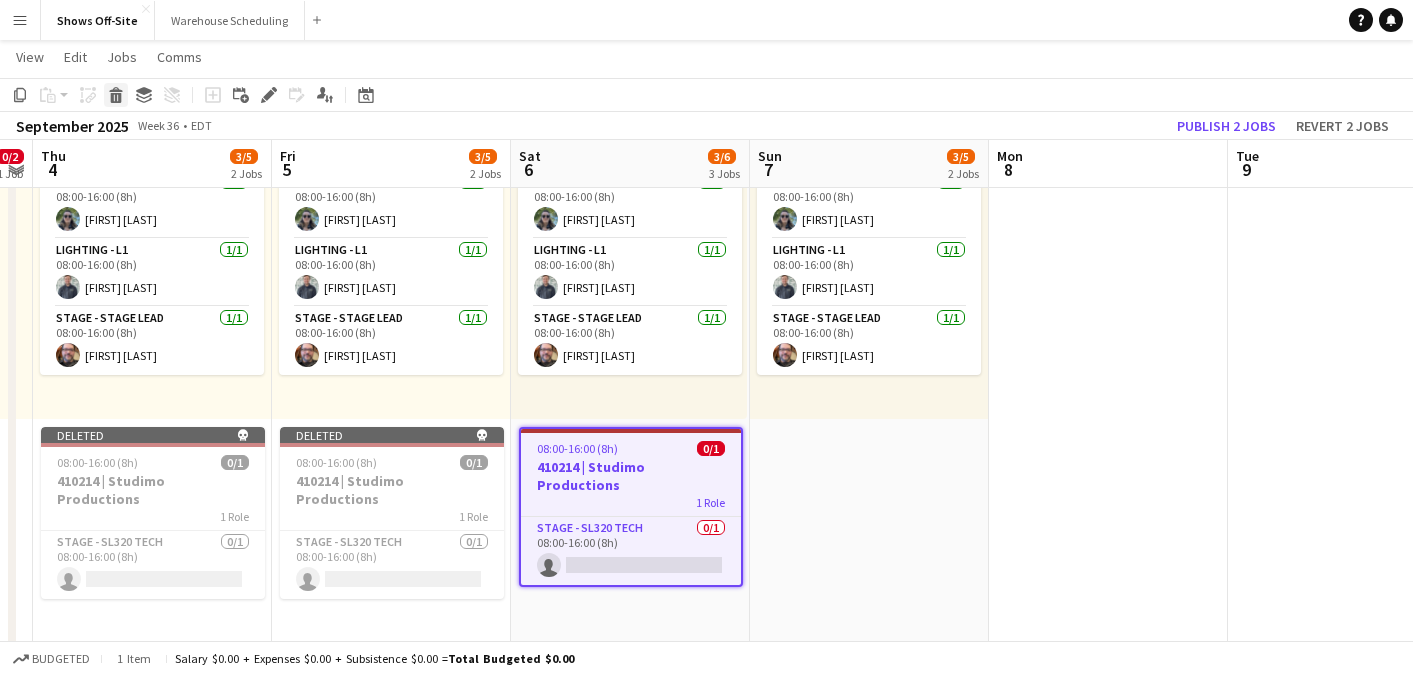 click 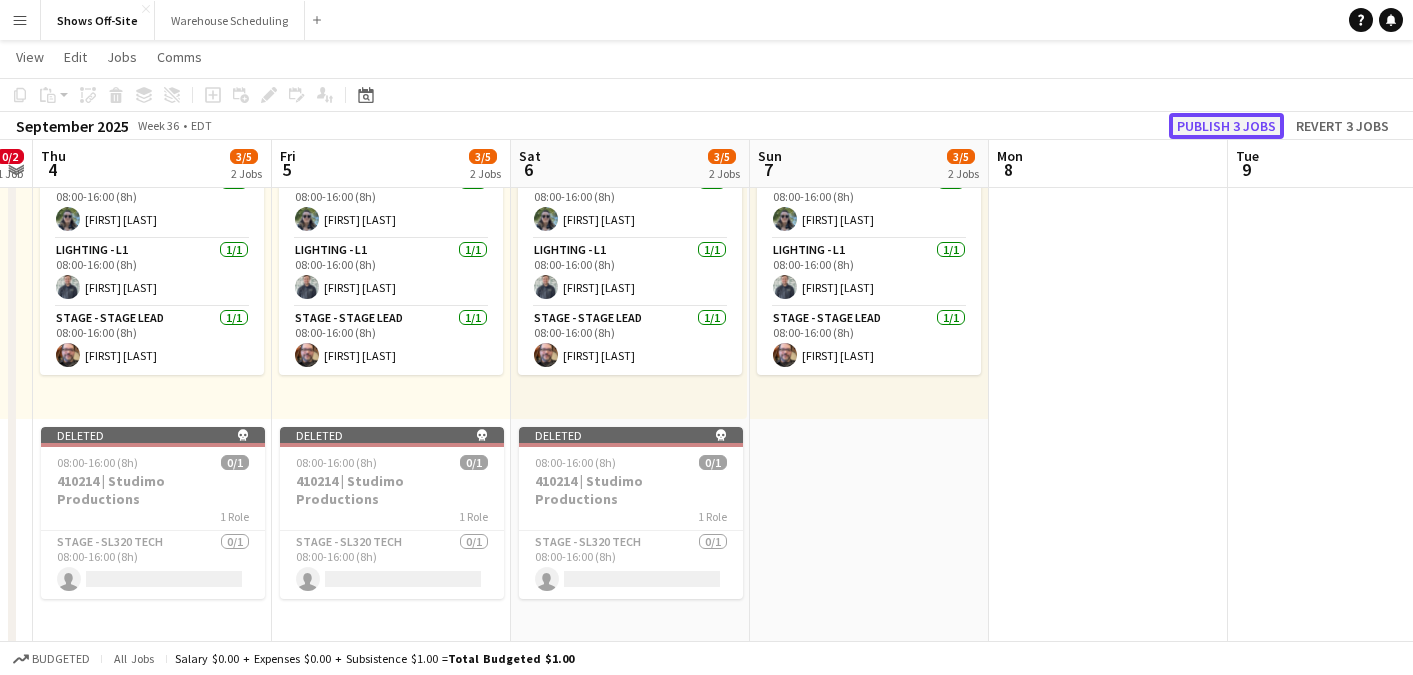 click on "Publish 3 jobs" 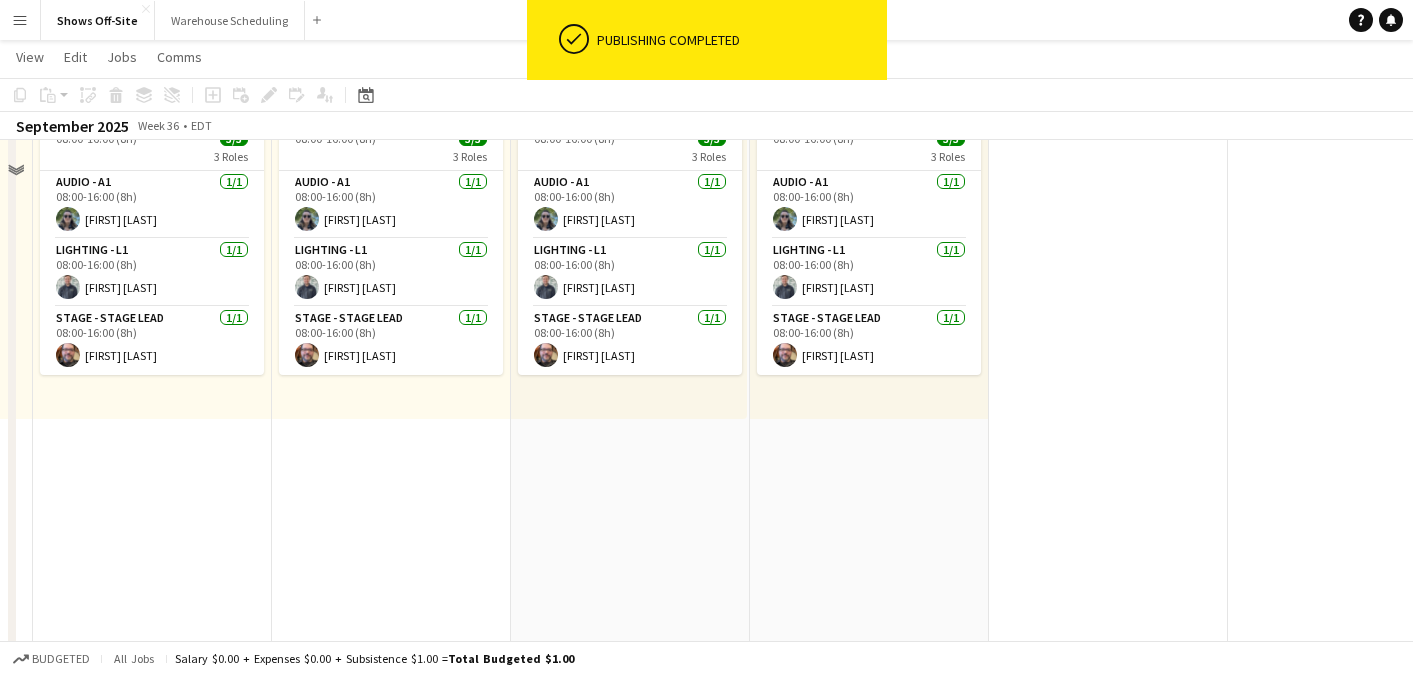 scroll, scrollTop: 0, scrollLeft: 0, axis: both 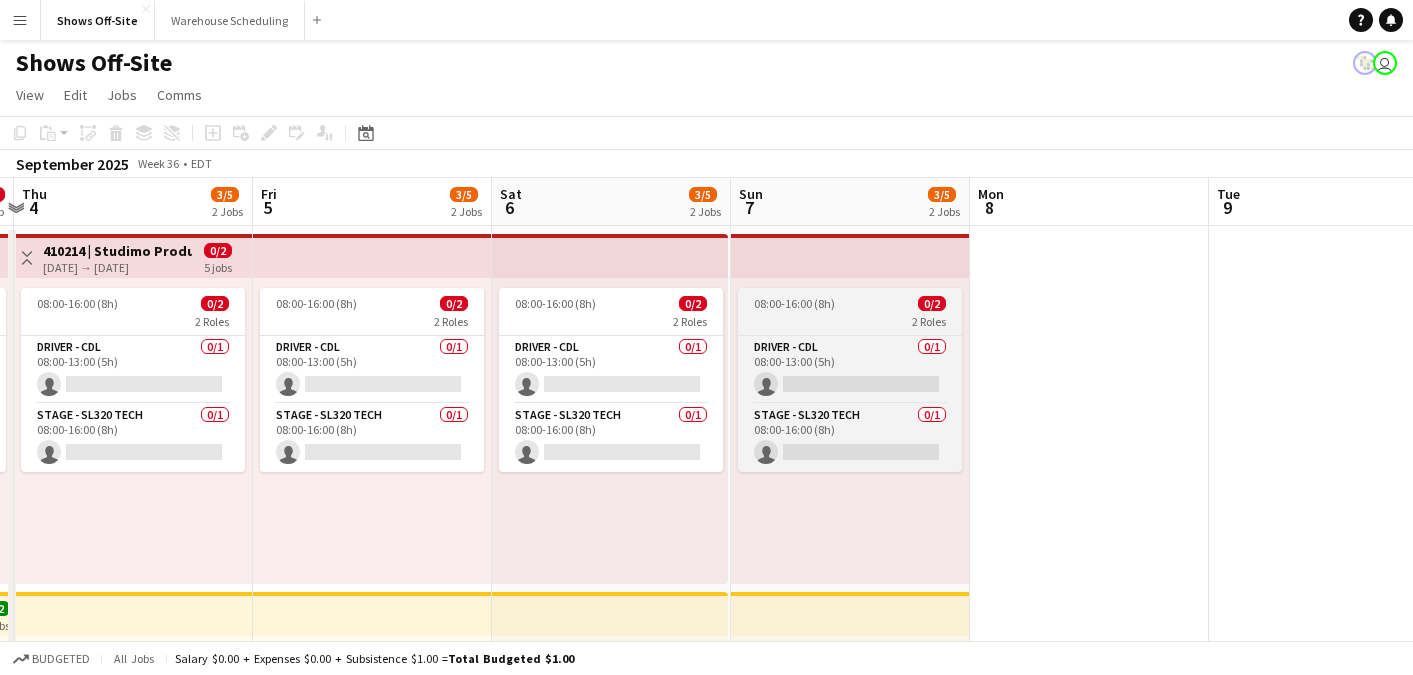 click on "08:00-16:00 (8h)" at bounding box center [794, 303] 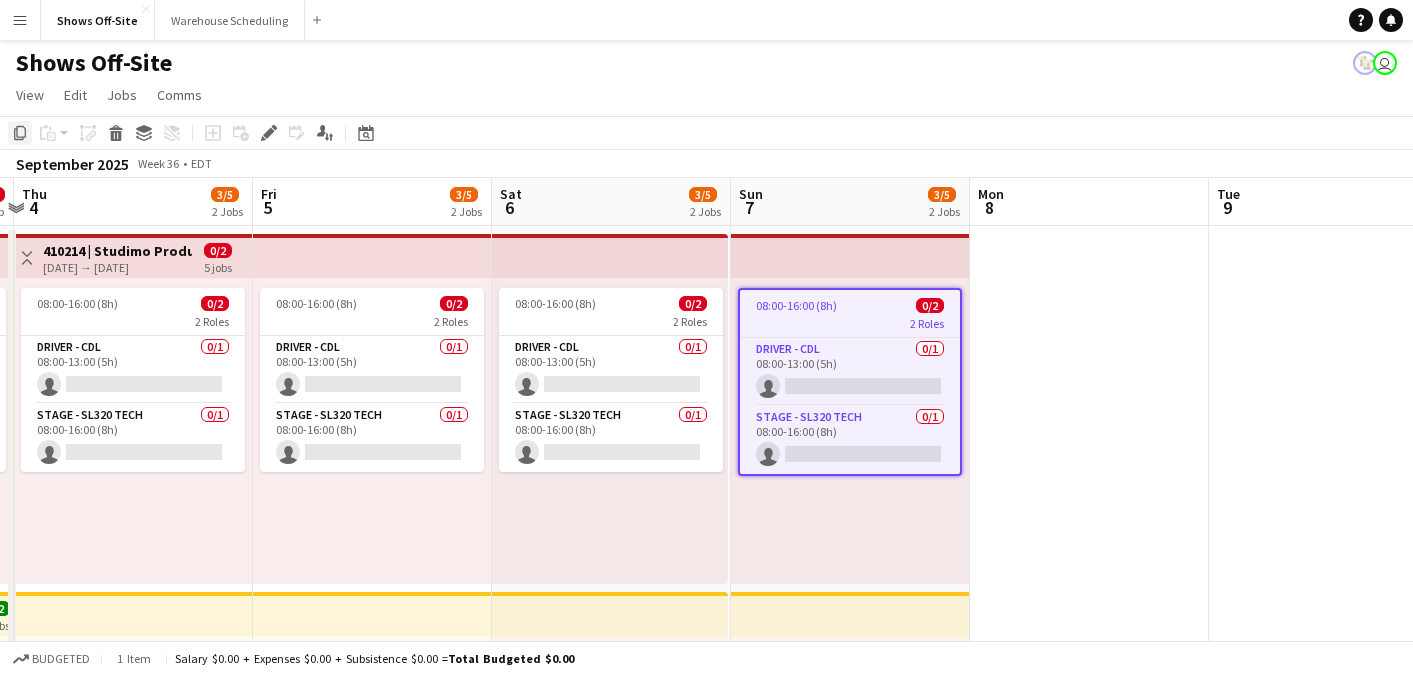 click on "Copy" 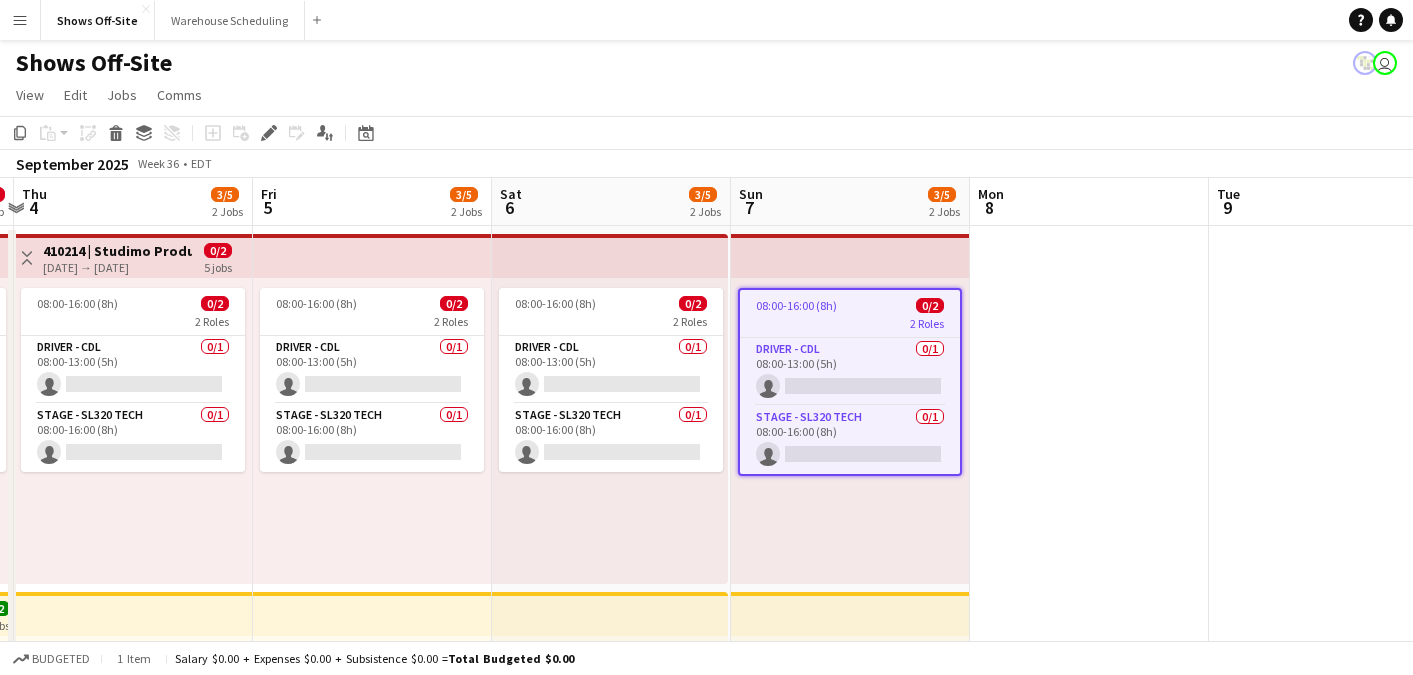 click at bounding box center (1089, 873) 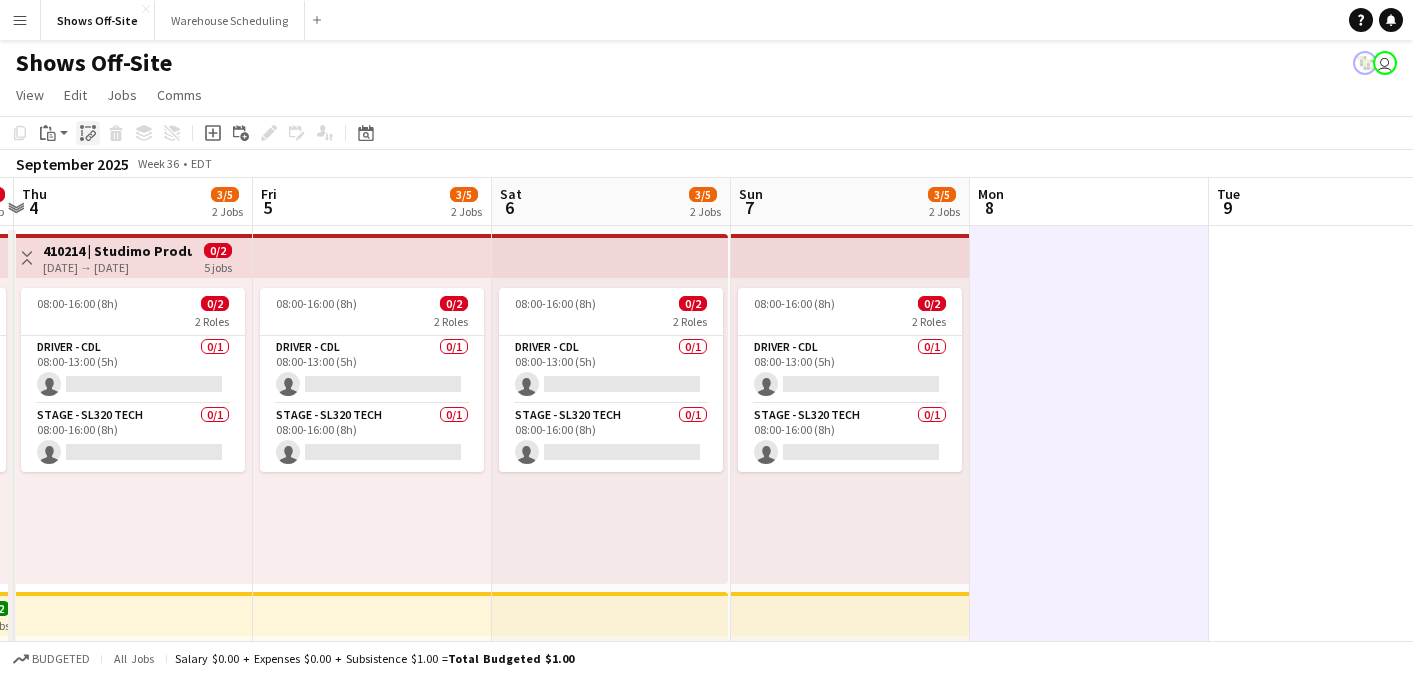 click on "Paste linked Job" 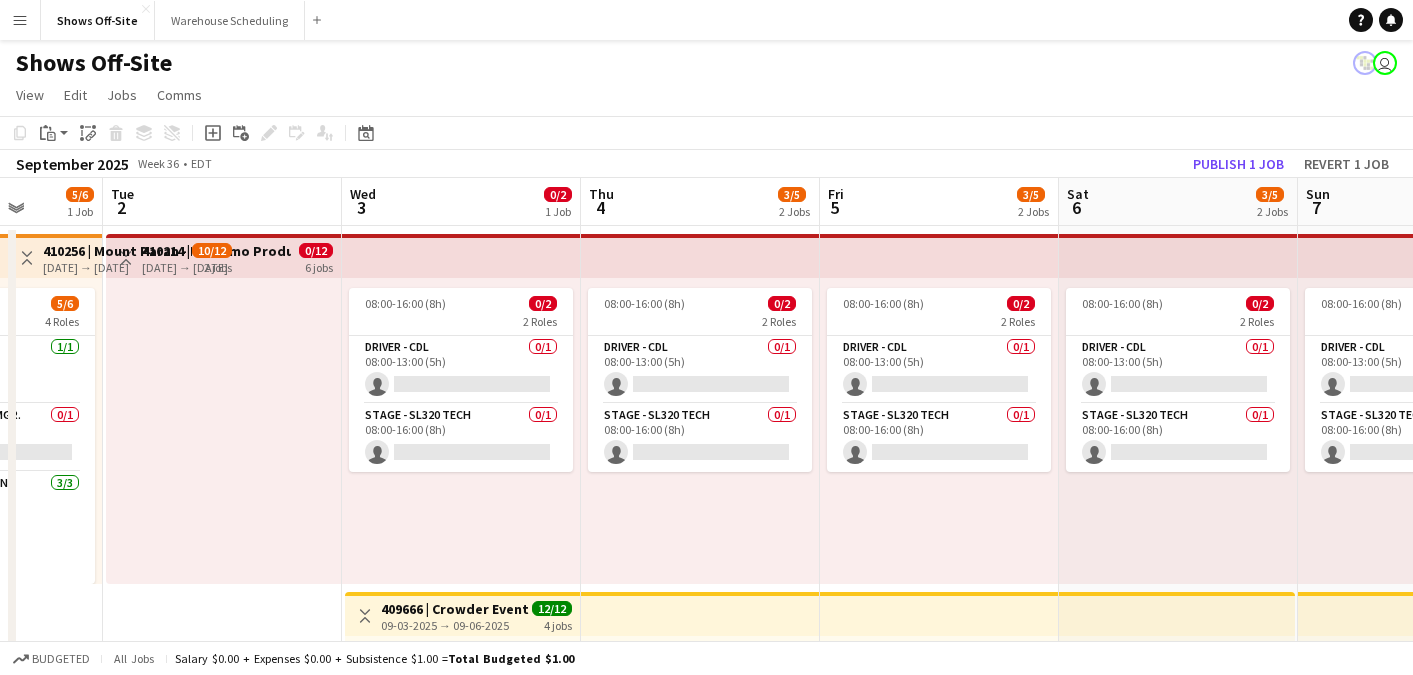click at bounding box center (223, 431) 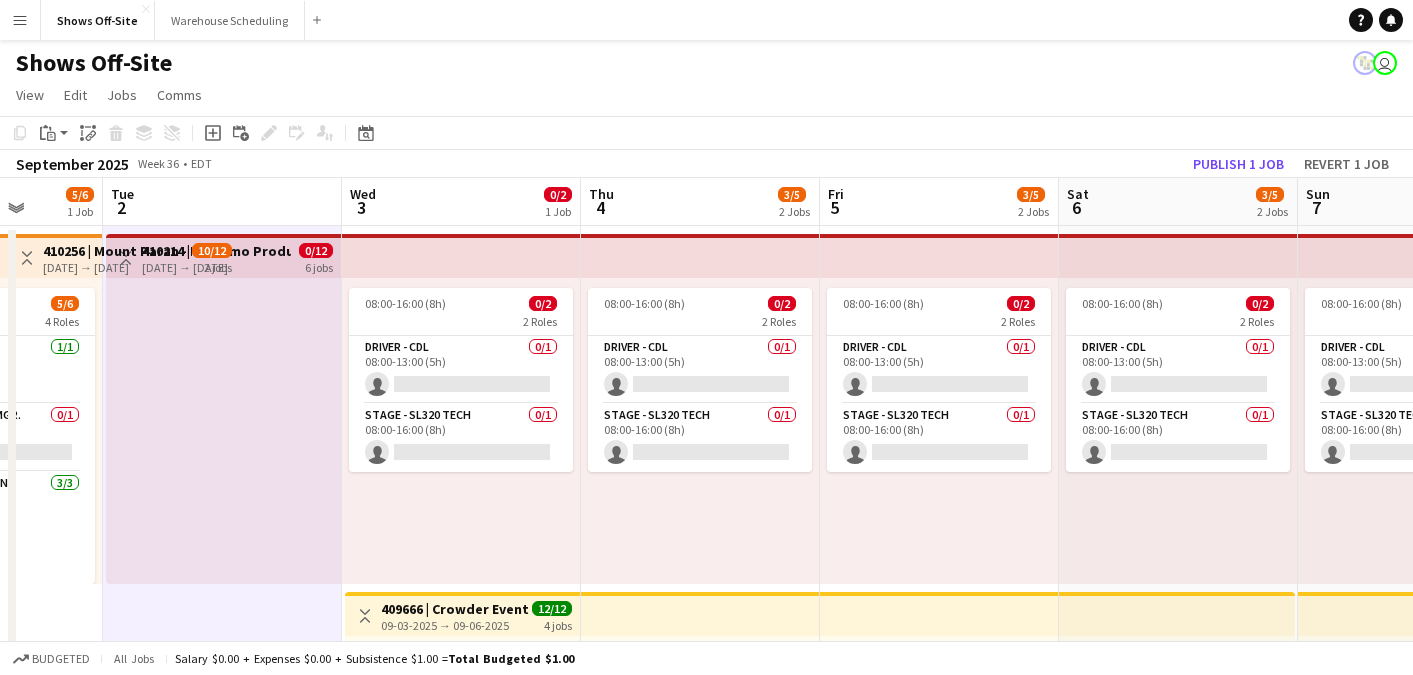 scroll, scrollTop: 0, scrollLeft: 615, axis: horizontal 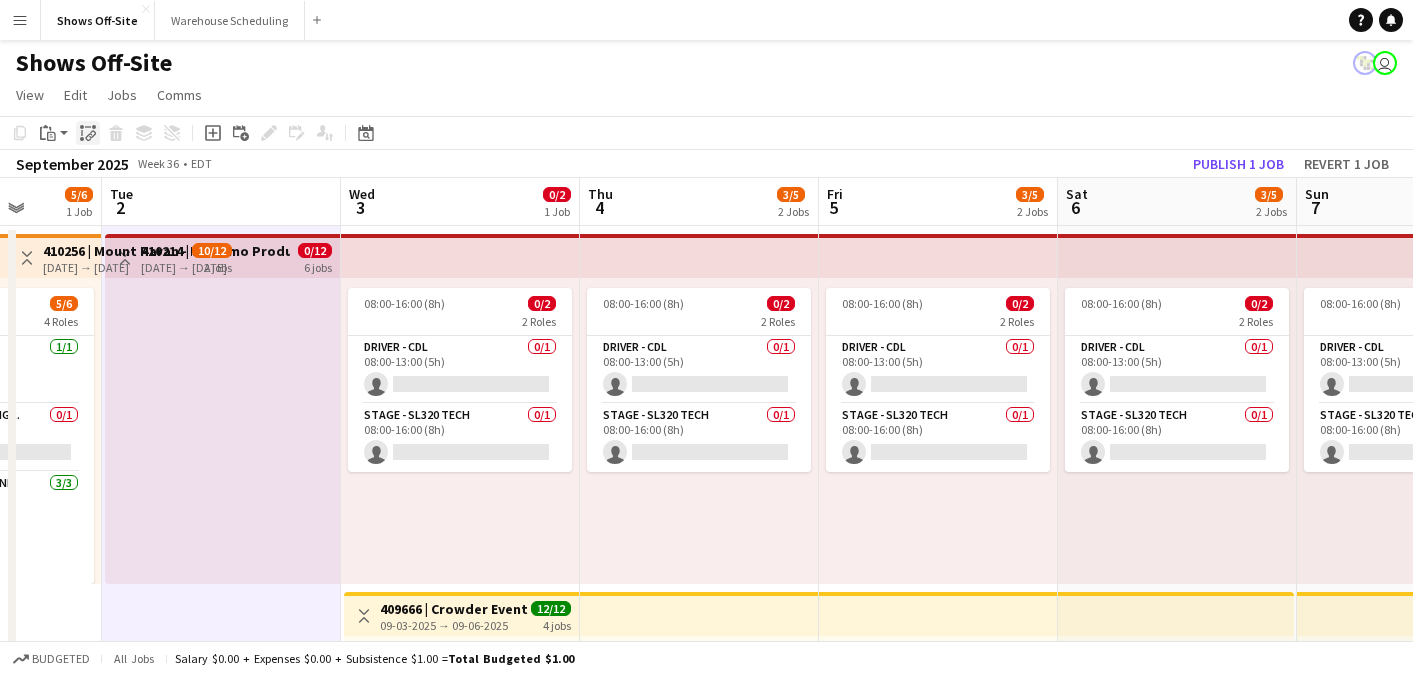 click on "Paste linked Job" 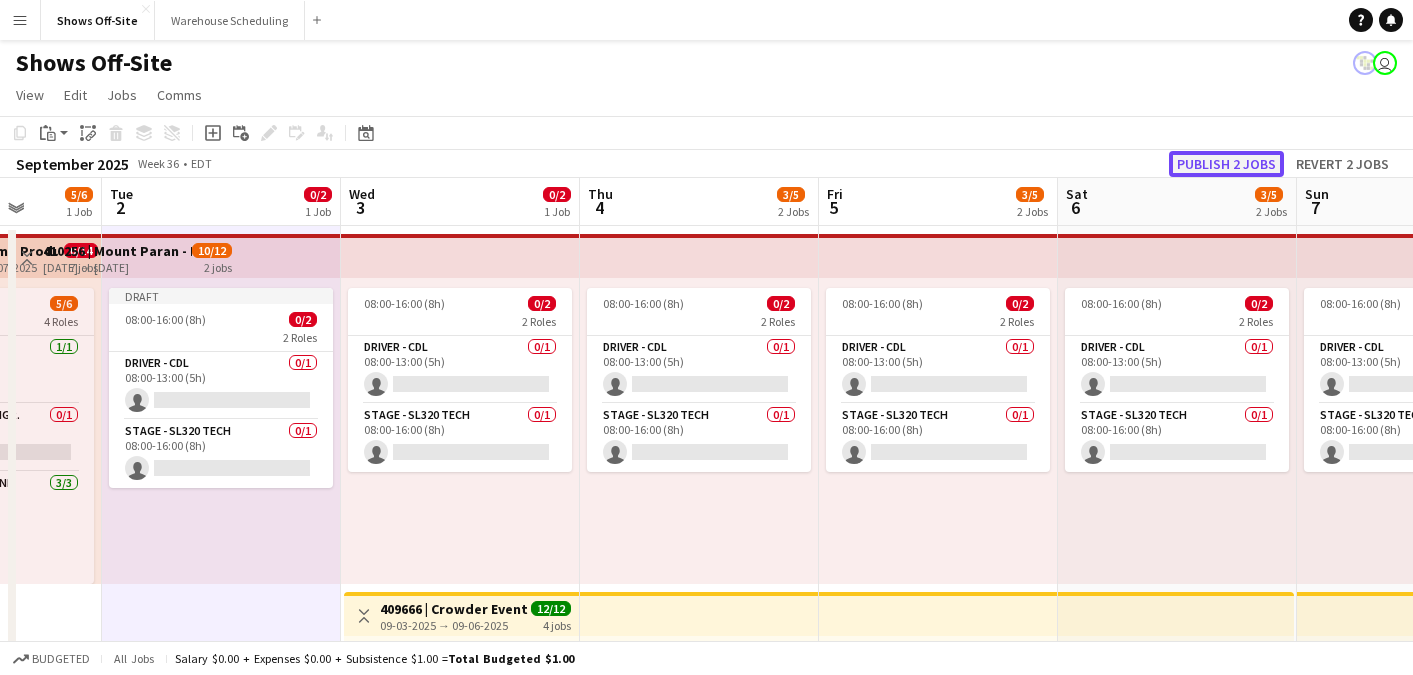 click on "Publish 2 jobs" 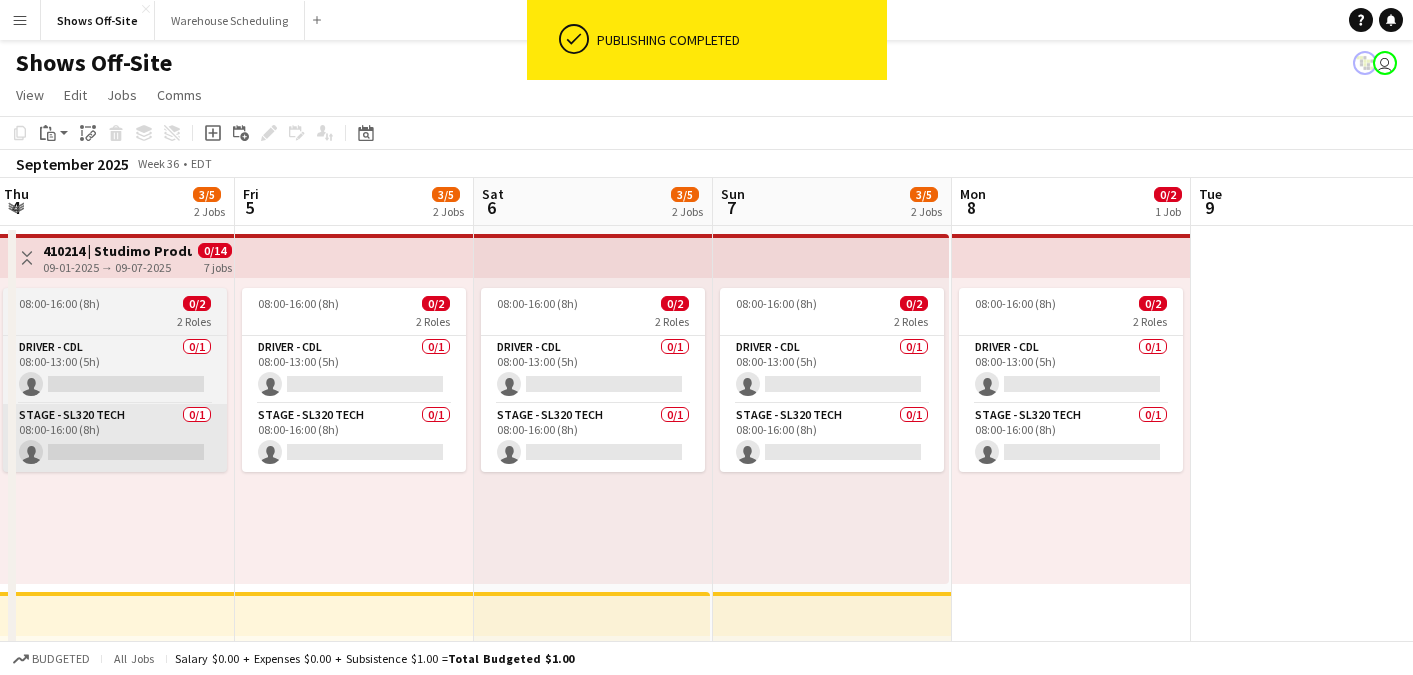scroll, scrollTop: 0, scrollLeft: 725, axis: horizontal 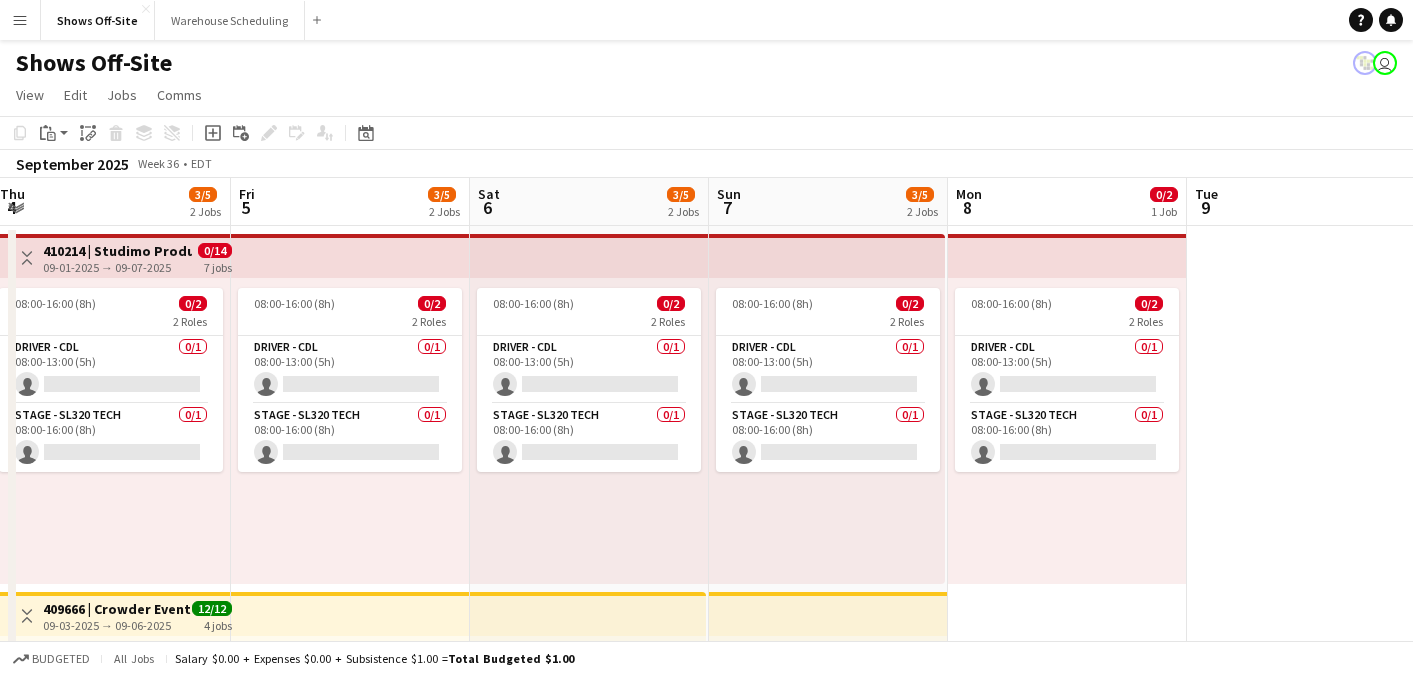 click on "Toggle View" at bounding box center (27, 258) 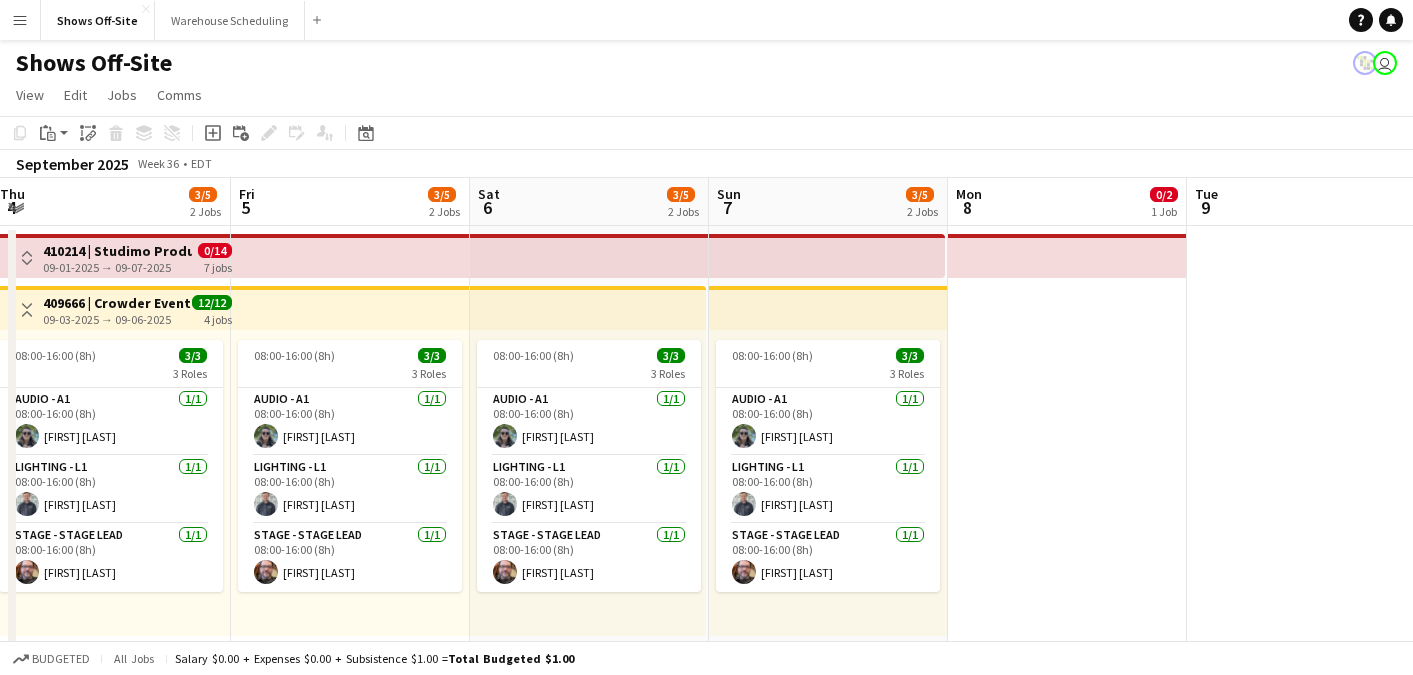 click on "Toggle View" at bounding box center (27, 258) 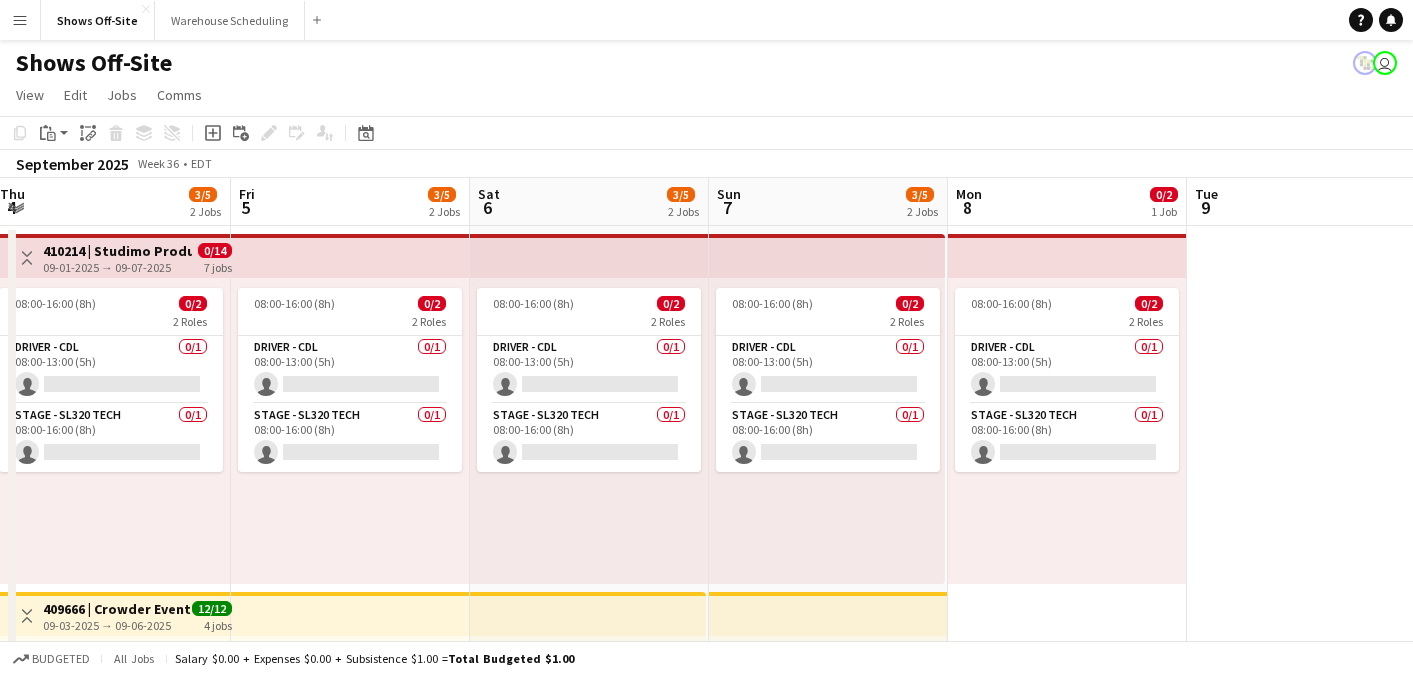 click at bounding box center [1306, 873] 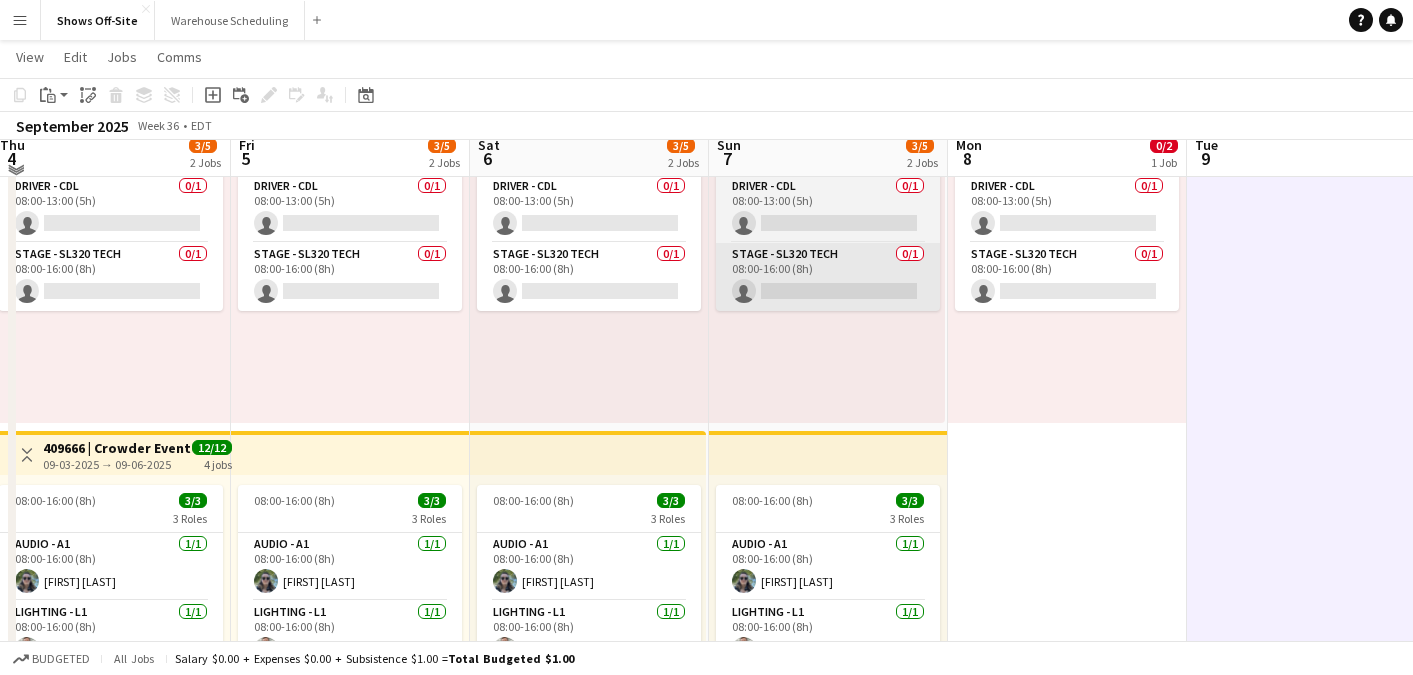 scroll, scrollTop: 147, scrollLeft: 0, axis: vertical 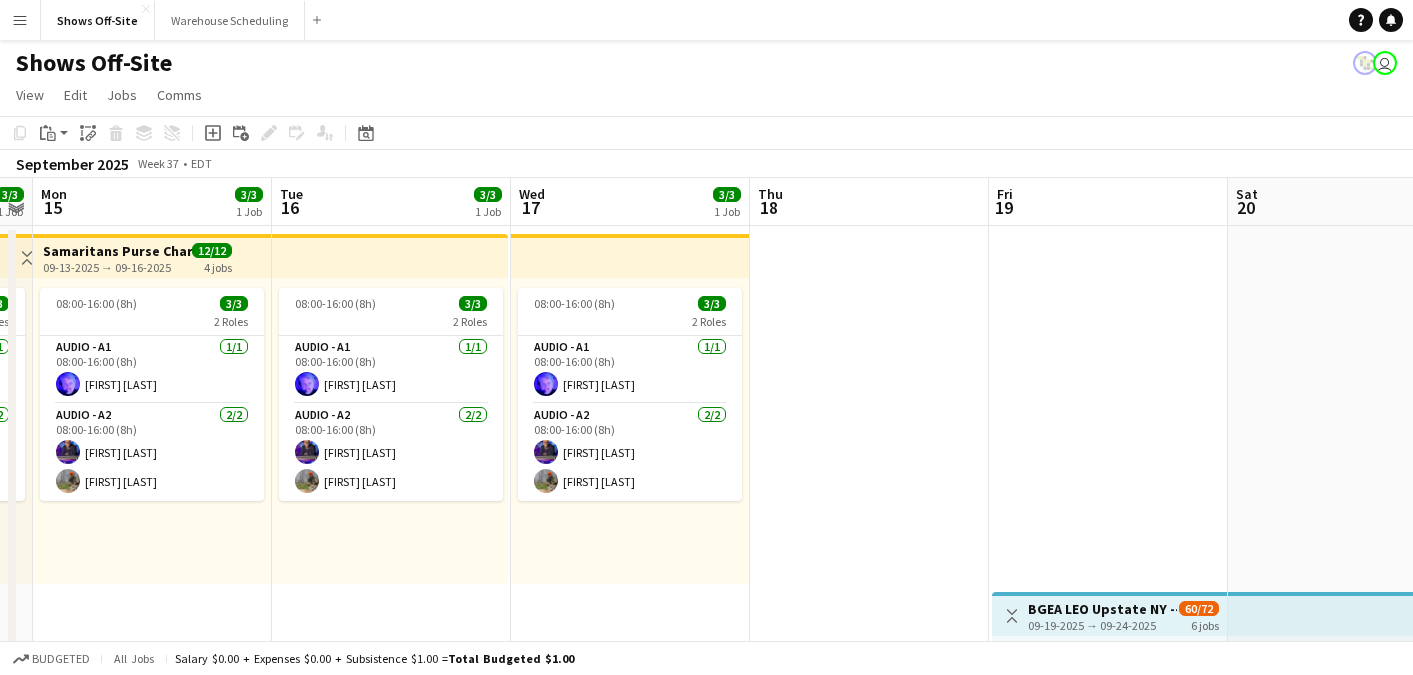click on "Samaritans Purse Charity Gayle -- 409866" at bounding box center [117, 251] 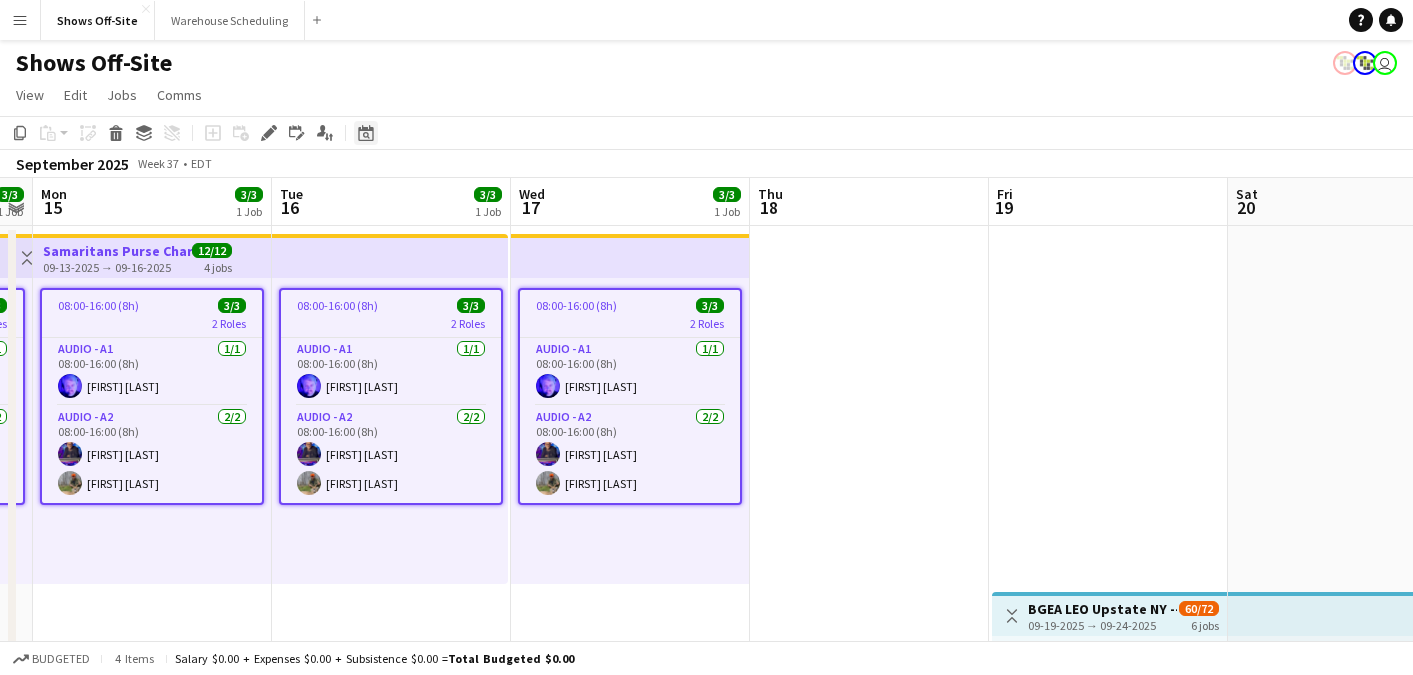 click 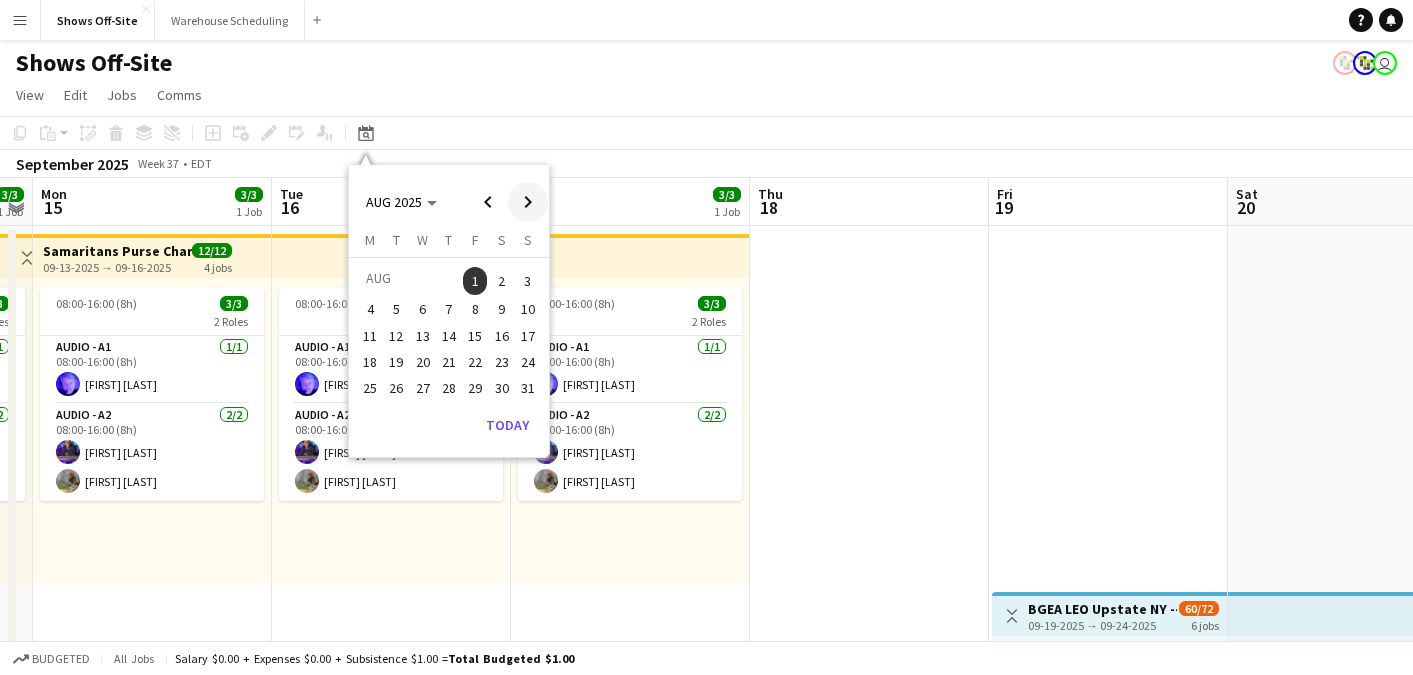 click at bounding box center [528, 202] 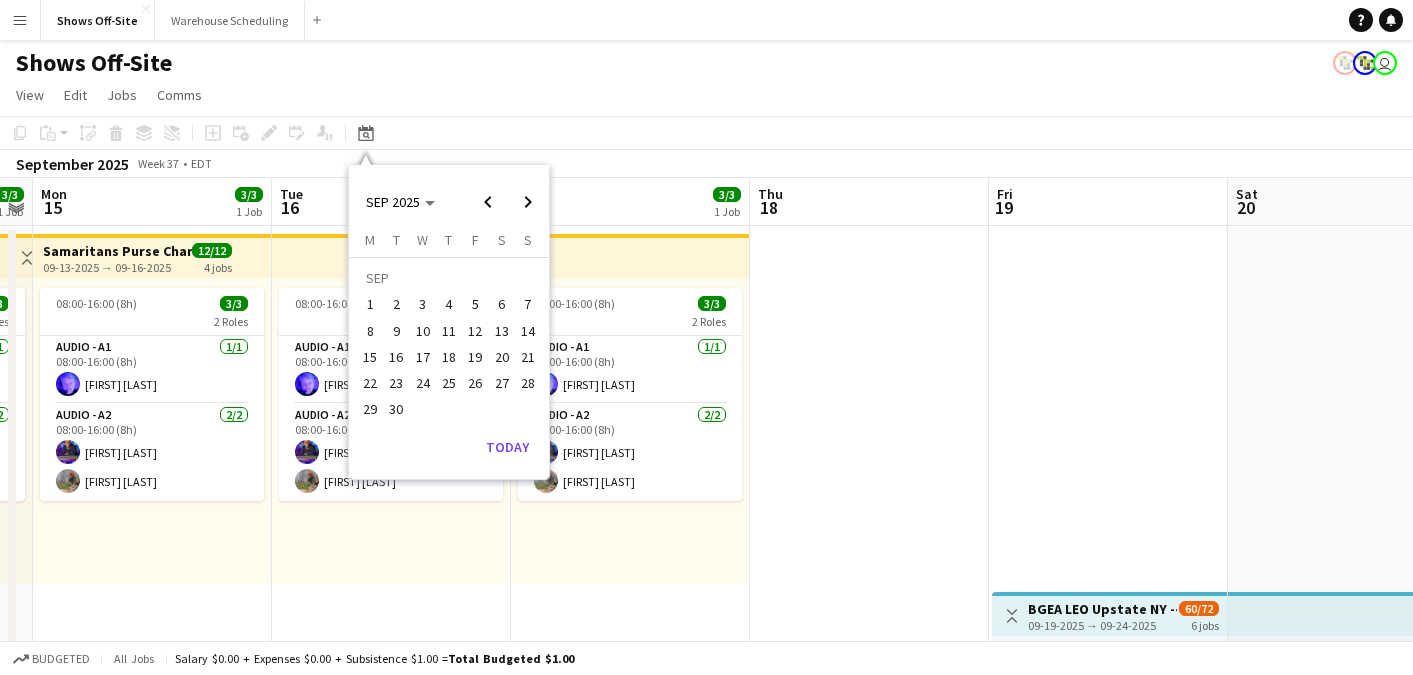 click on "3" at bounding box center (423, 305) 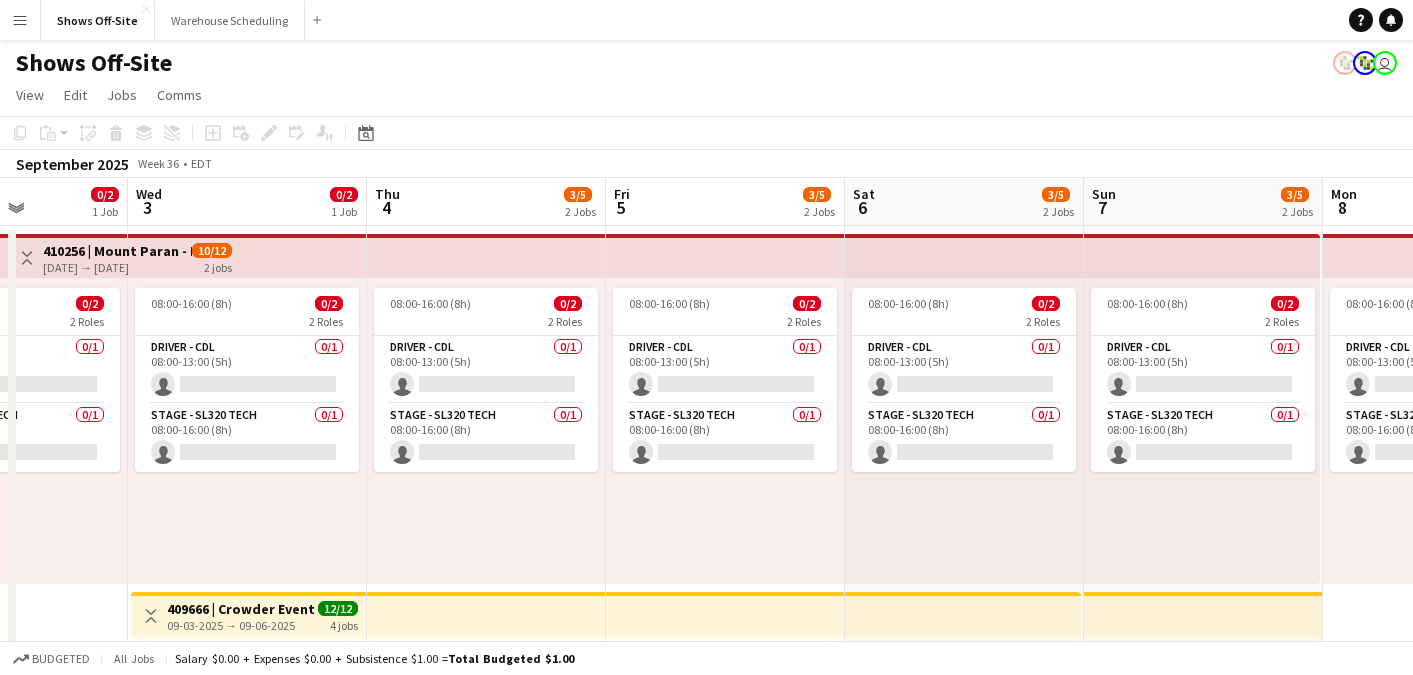scroll, scrollTop: 0, scrollLeft: 674, axis: horizontal 